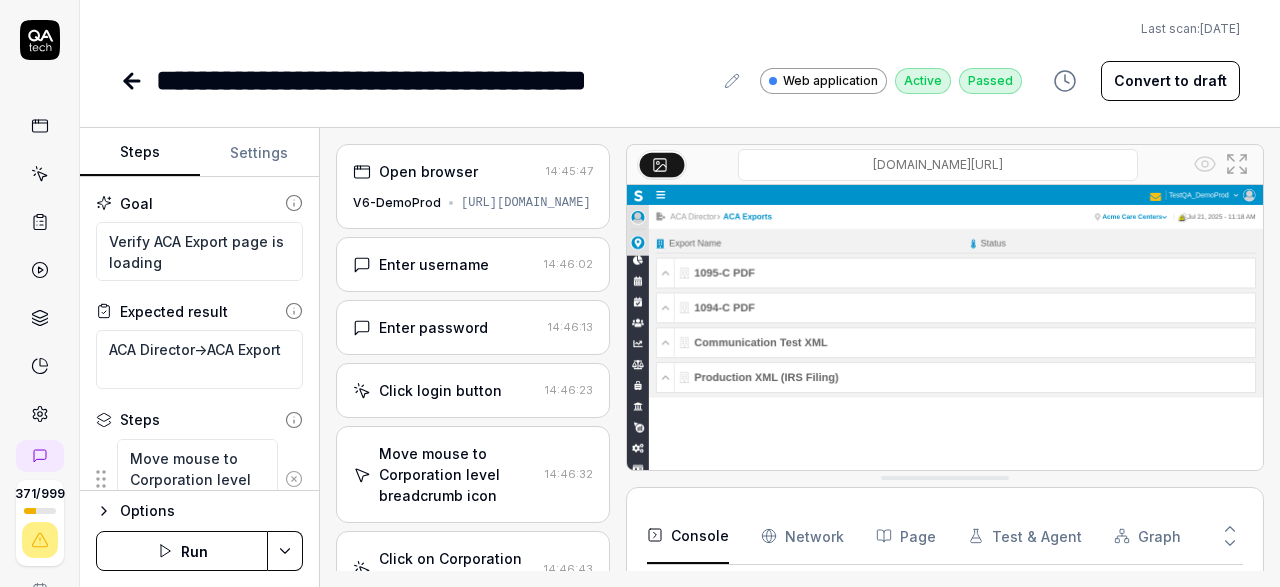 scroll, scrollTop: 0, scrollLeft: 0, axis: both 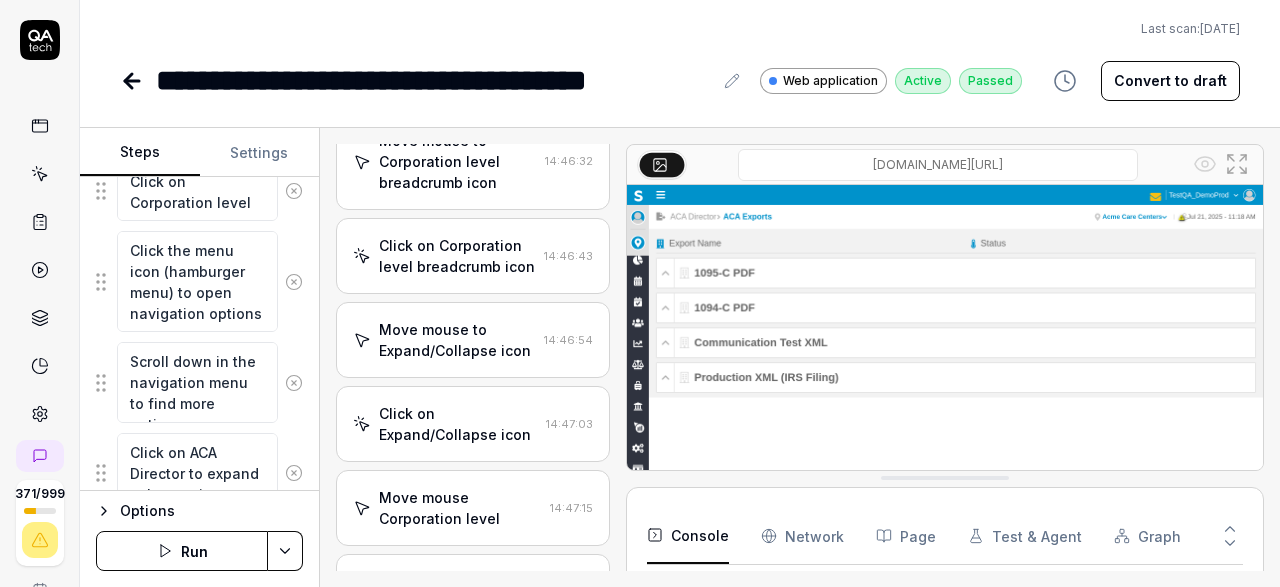 click 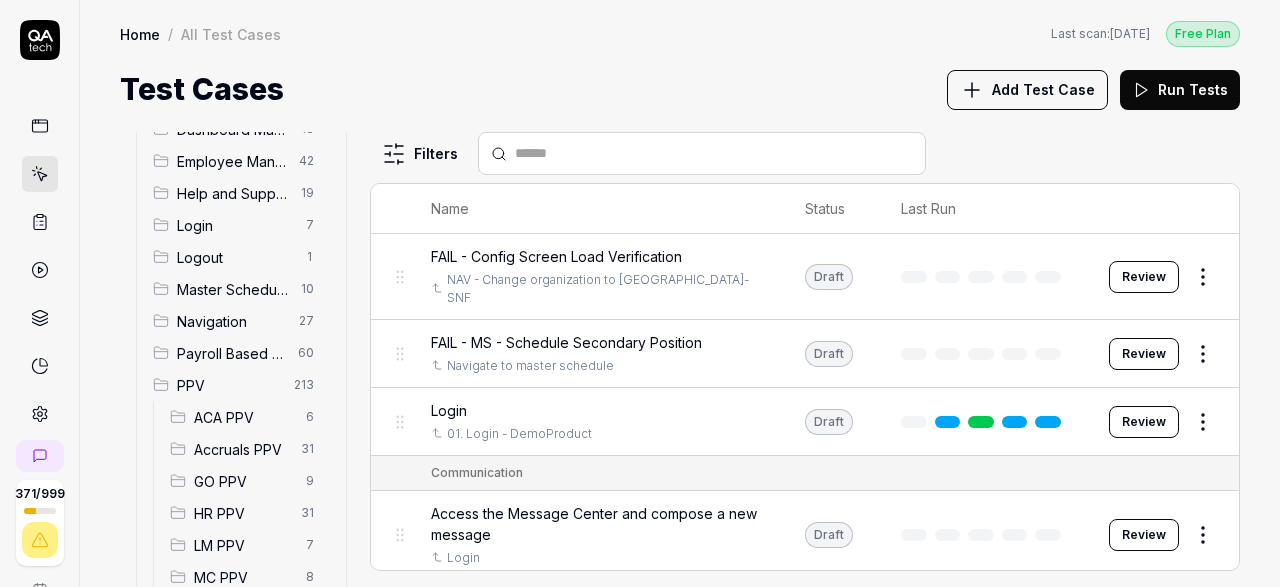 scroll, scrollTop: 116, scrollLeft: 0, axis: vertical 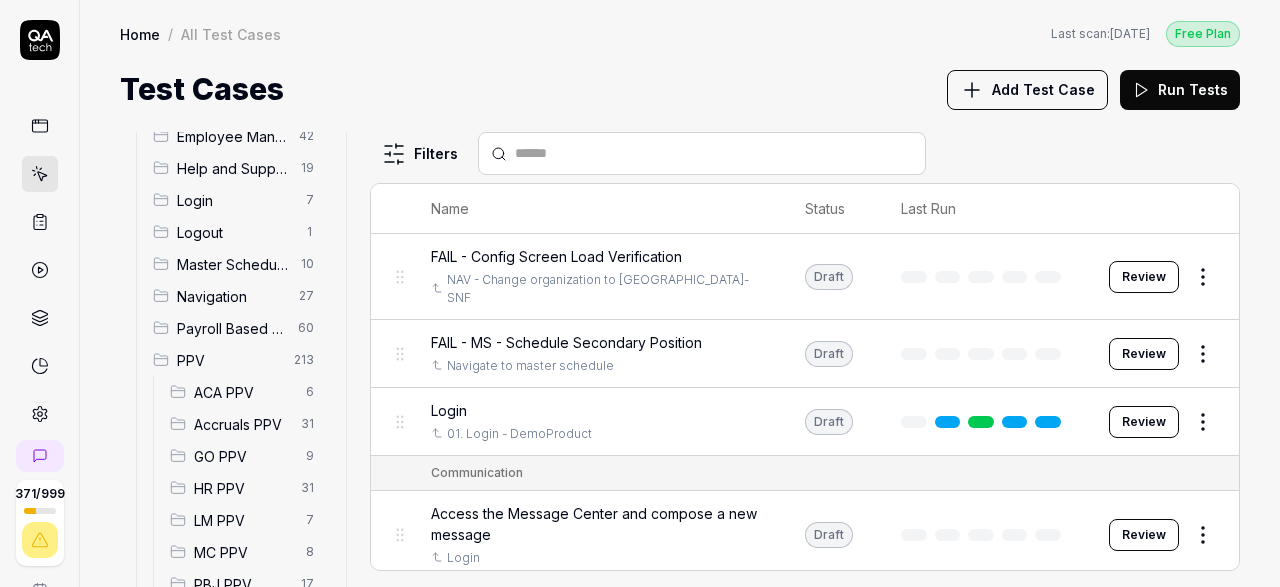 click on "ACA PPV" at bounding box center (244, 392) 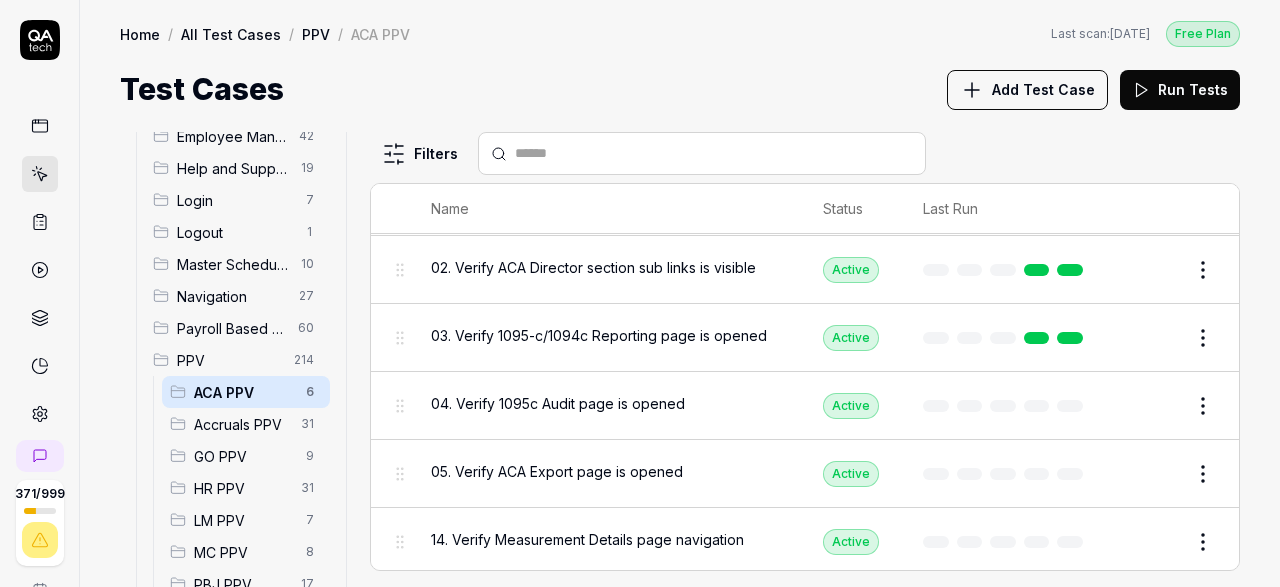 scroll, scrollTop: 0, scrollLeft: 0, axis: both 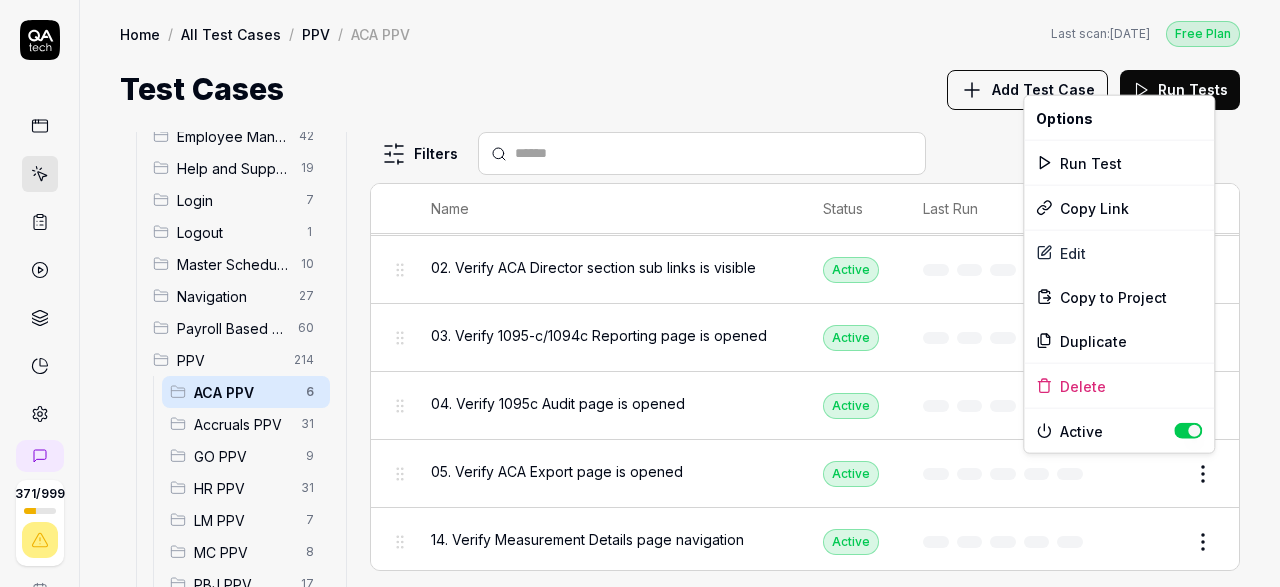 click on "371  /  999 s S Home / All Test Cases / PPV / ACA PPV Free Plan Home / All Test Cases / PPV / ACA PPV Last scan:  [DATE] Free Plan Test Cases Add Test Case Run Tests All Test Cases 655 Communication 46 Dashboard Management 13 Employee Management 42 Help and Support 19 Login 7 Logout 1 Master Schedule 10 Navigation 27 Payroll Based Journal 60 PPV 214 ACA PPV 6 Accruals PPV 31 GO PPV 9 HR PPV 31 LM PPV 7 MC PPV 8 PBJ PPV 17 SO PPV 55 Spotlight PPV 4 TA PPV 46 Reporting 6 Schedule Optimizer 7 Screen Loads 7 TestPPV 0 Time & Attendance 192 User Profile 1 Filters Name Status Last Run PPV ACA PPV 01. Login application and navigate to  ACA Active Edit 02. Verify ACA Director section sub links is visible Active Edit 03. Verify 1095-c/1094c Reporting page is opened Active Edit 04. Verify 1095c Audit  page is opened Active Edit 05. Verify ACA Export page is opened Active Edit 14. Verify Measurement Details page navigation Active Edit
* Options Run Test Copy Link Edit Copy to Project Duplicate Delete Active" at bounding box center [640, 293] 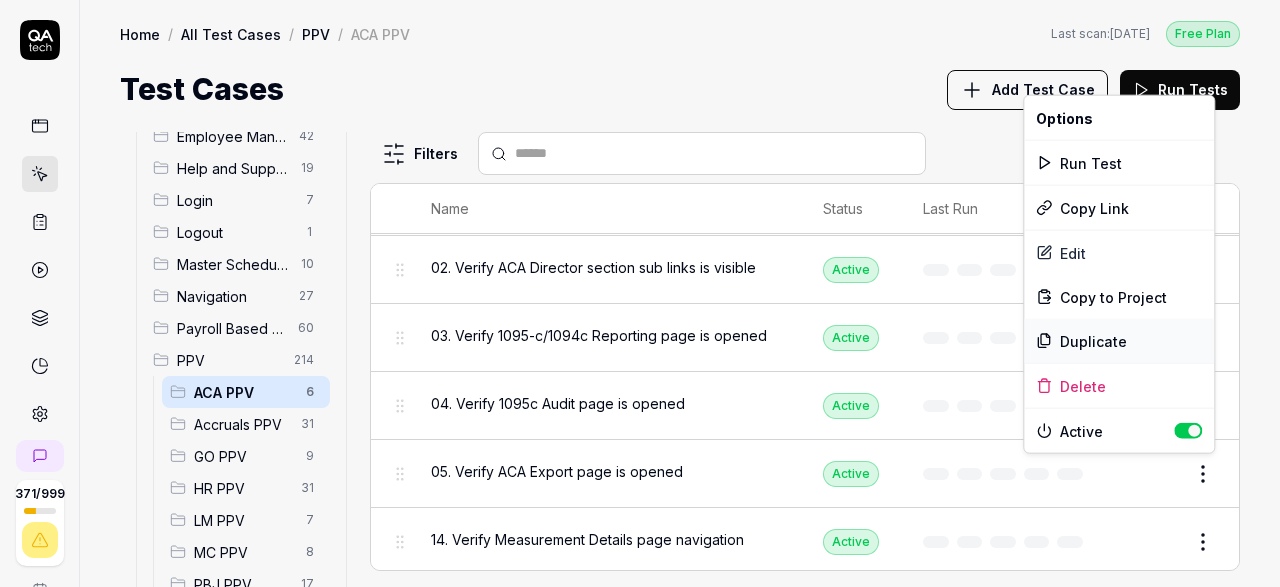 click on "Duplicate" at bounding box center (1119, 341) 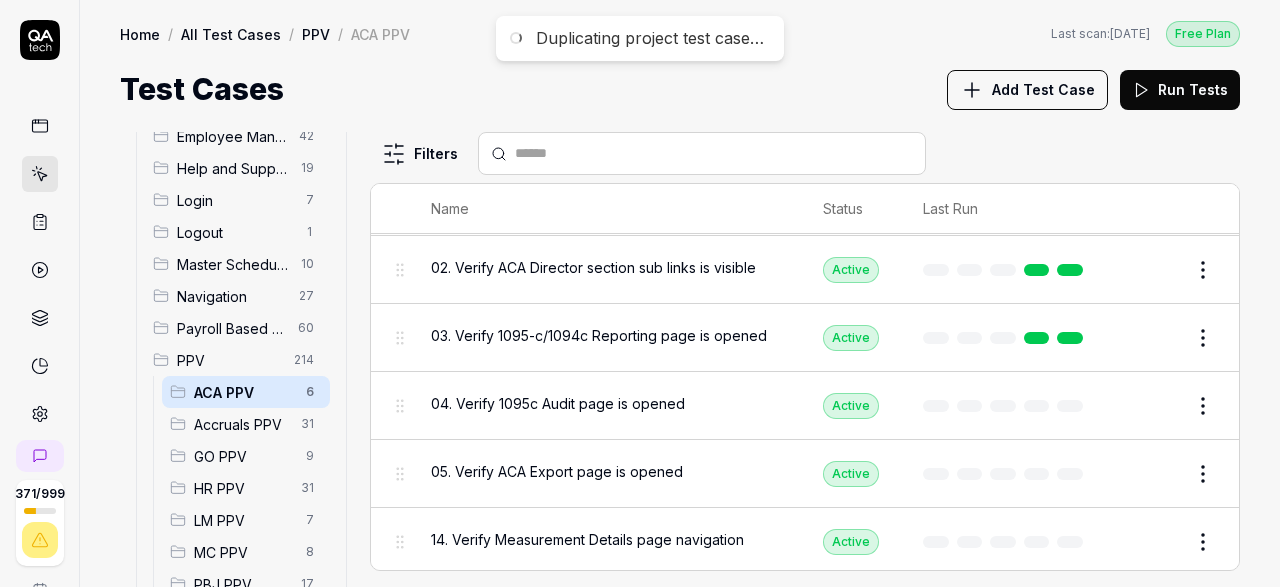 scroll, scrollTop: 116, scrollLeft: 0, axis: vertical 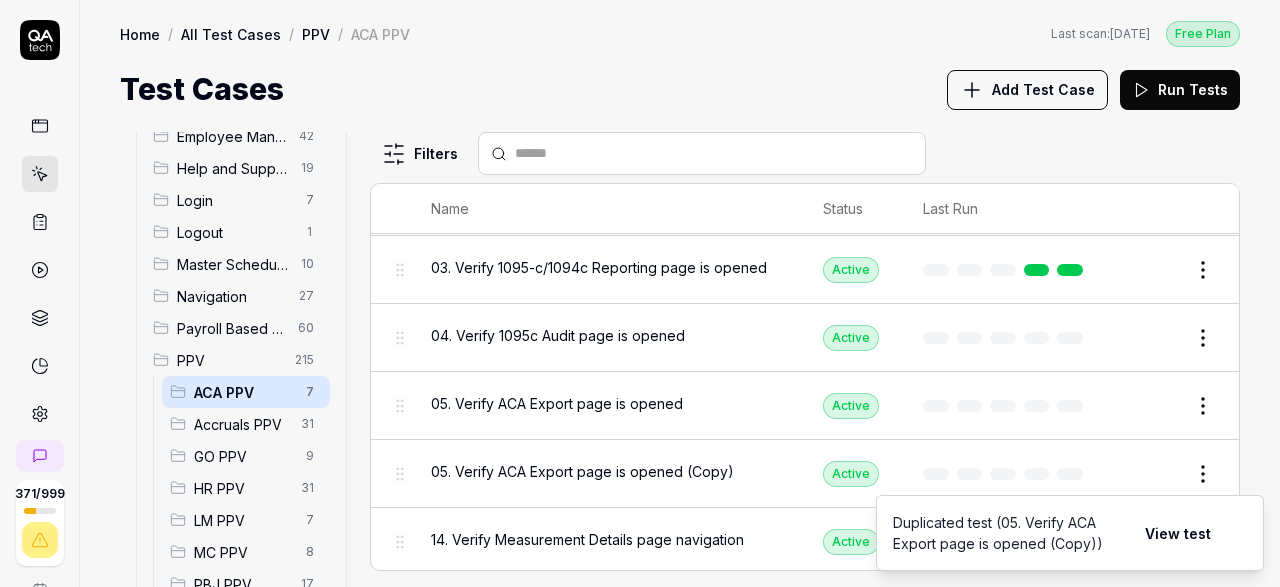 click on "Edit" at bounding box center (1155, 474) 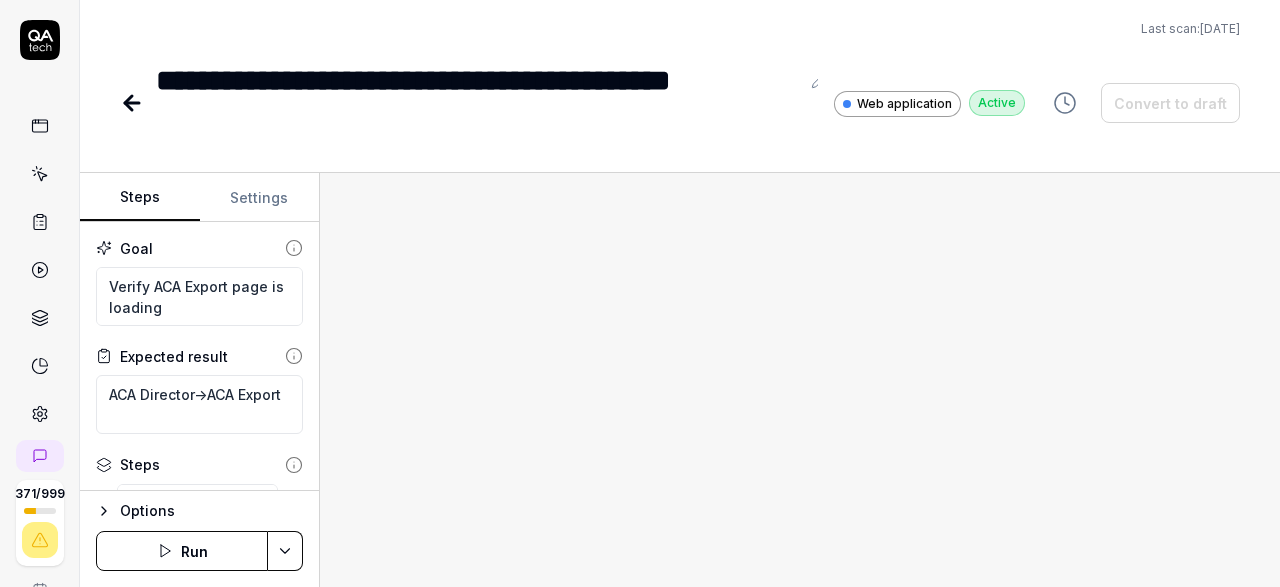 type on "*" 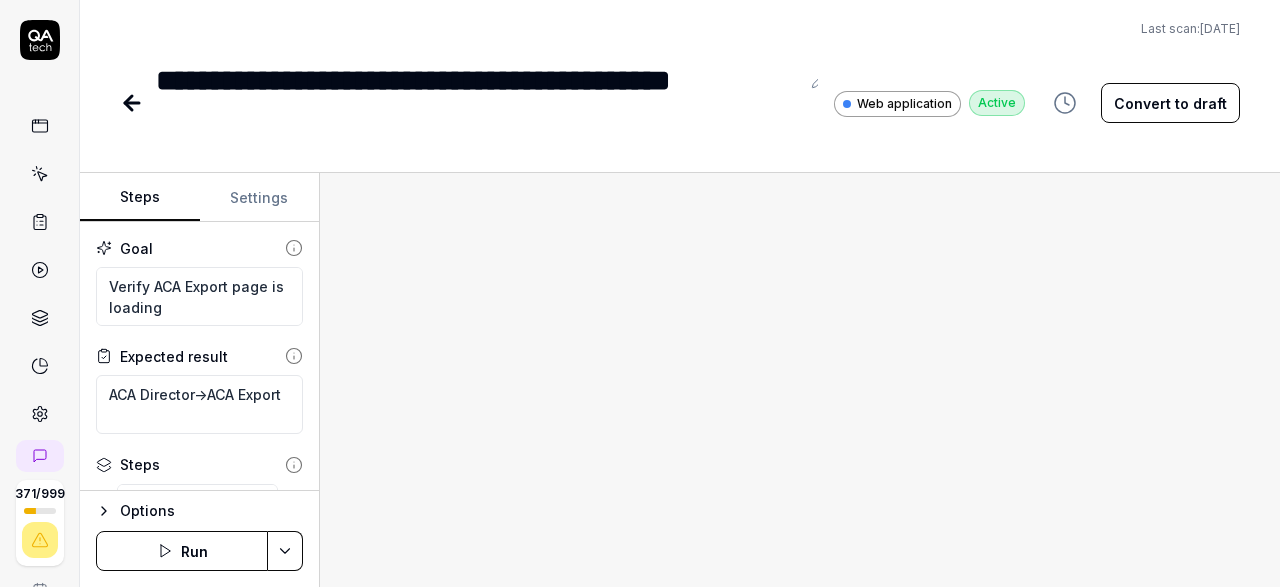 click 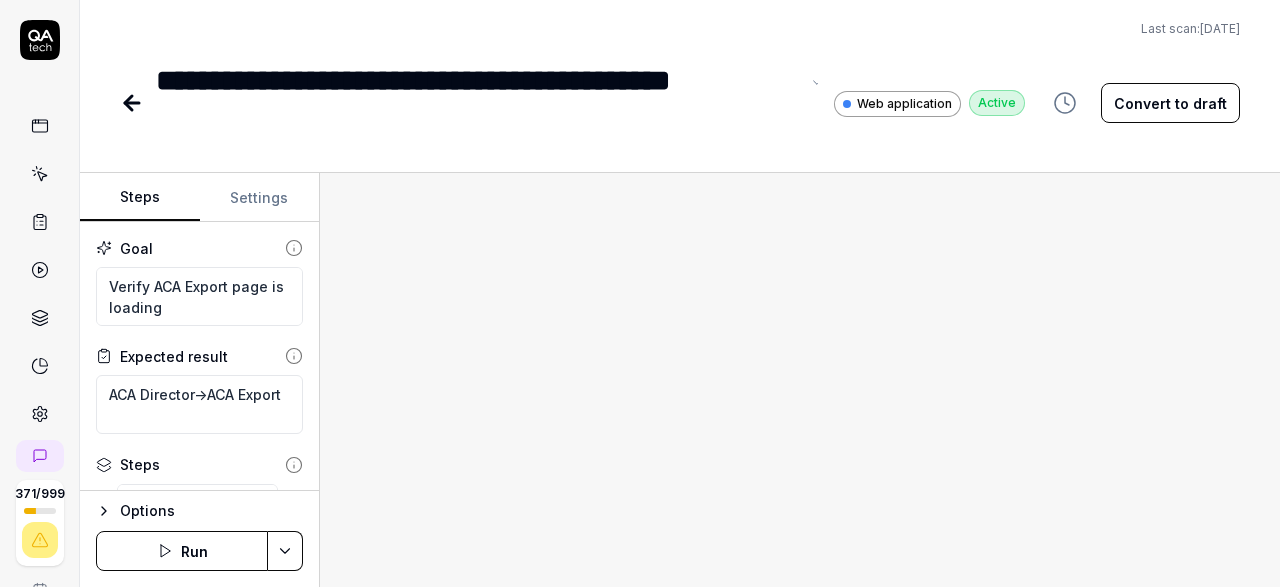 click on "**********" at bounding box center (477, 103) 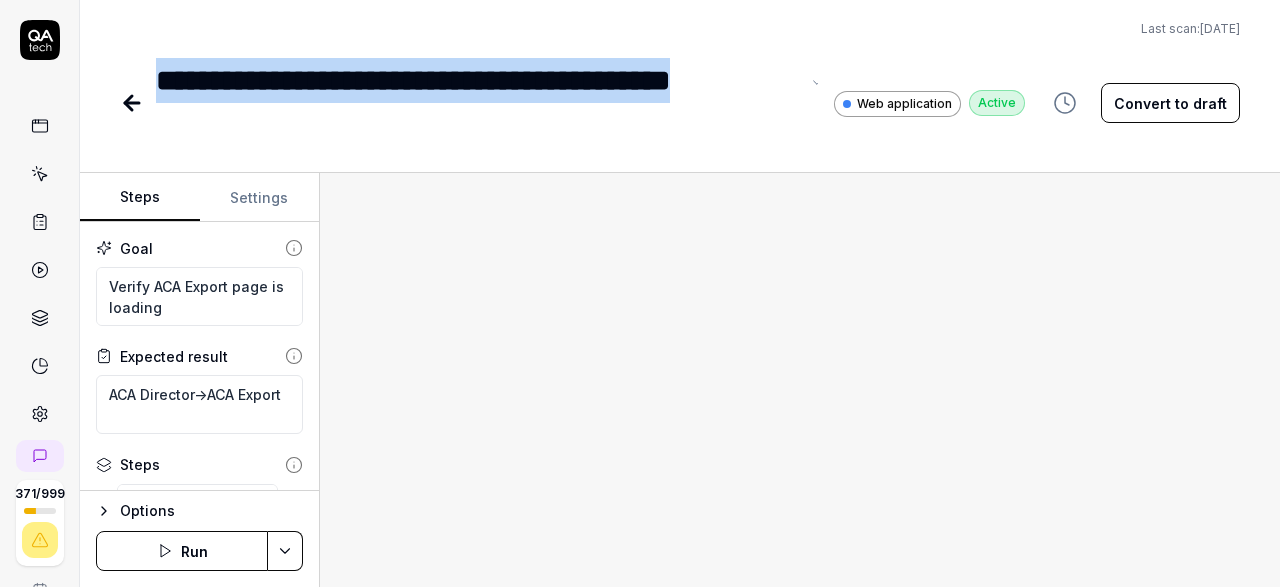 click on "**********" at bounding box center (477, 103) 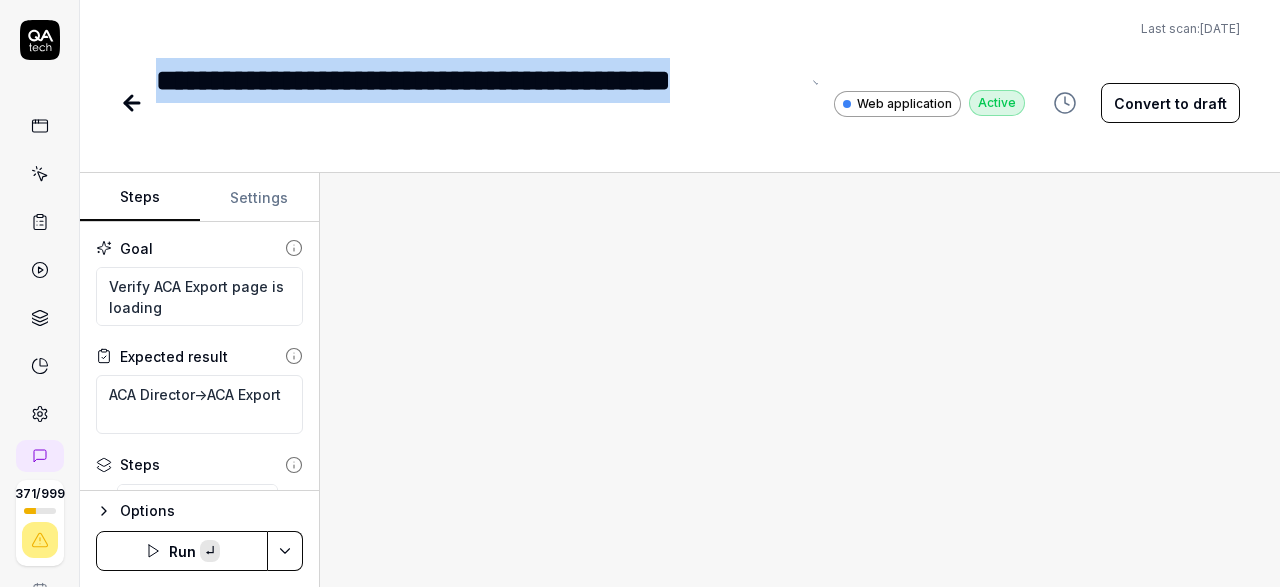 paste 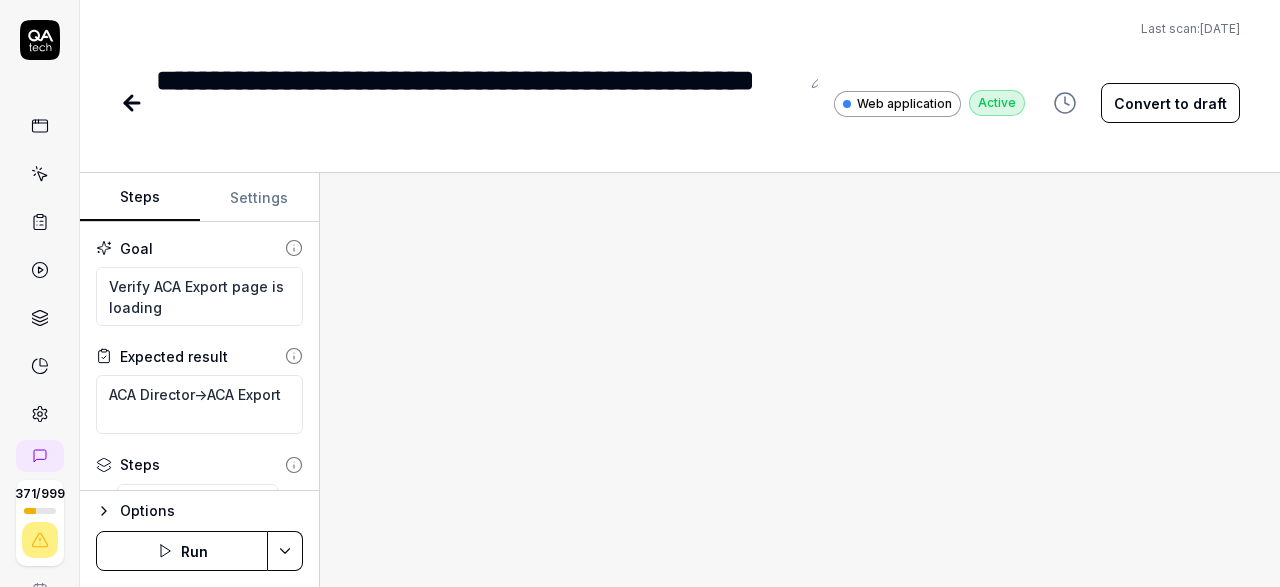 scroll, scrollTop: 116, scrollLeft: 0, axis: vertical 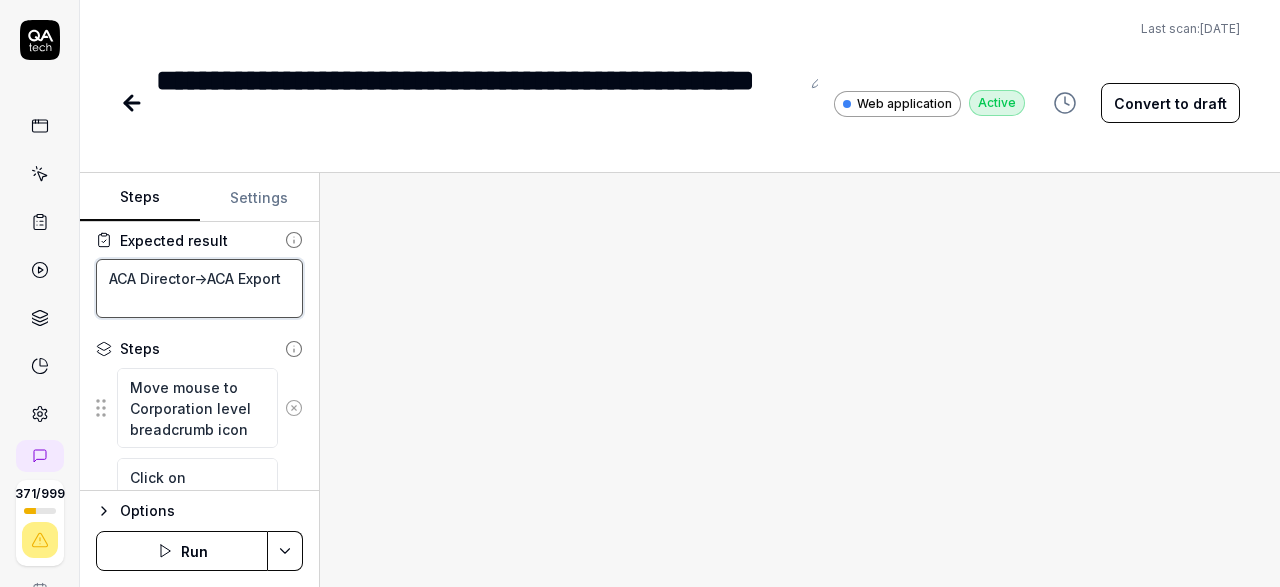click on "ACA Director->ACA Export" at bounding box center [199, 288] 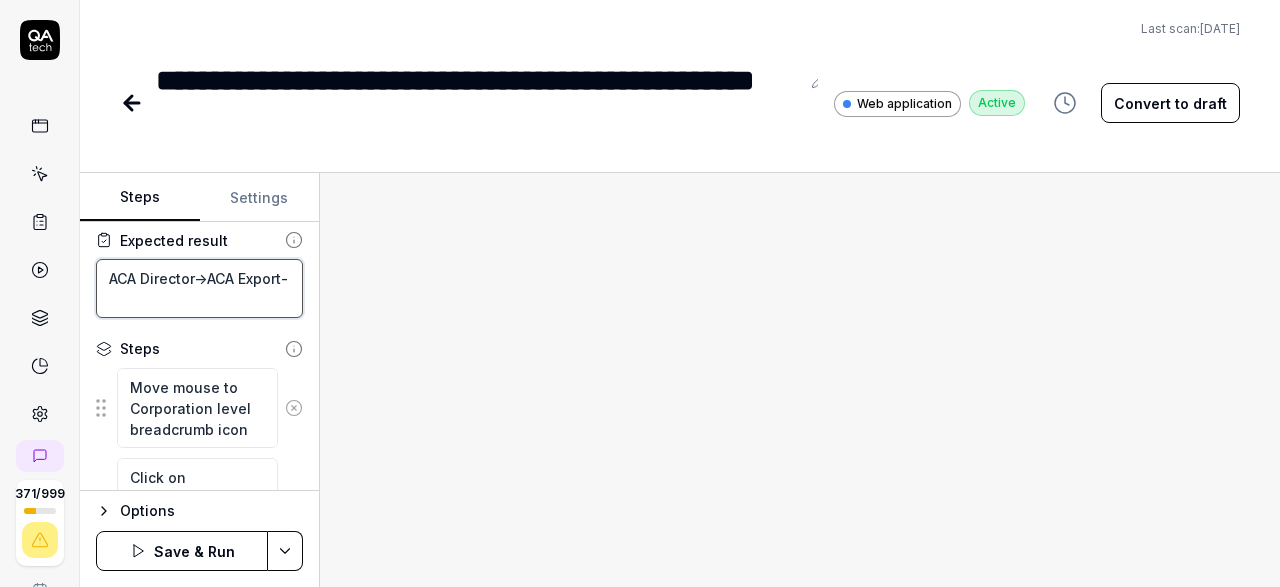 type on "*" 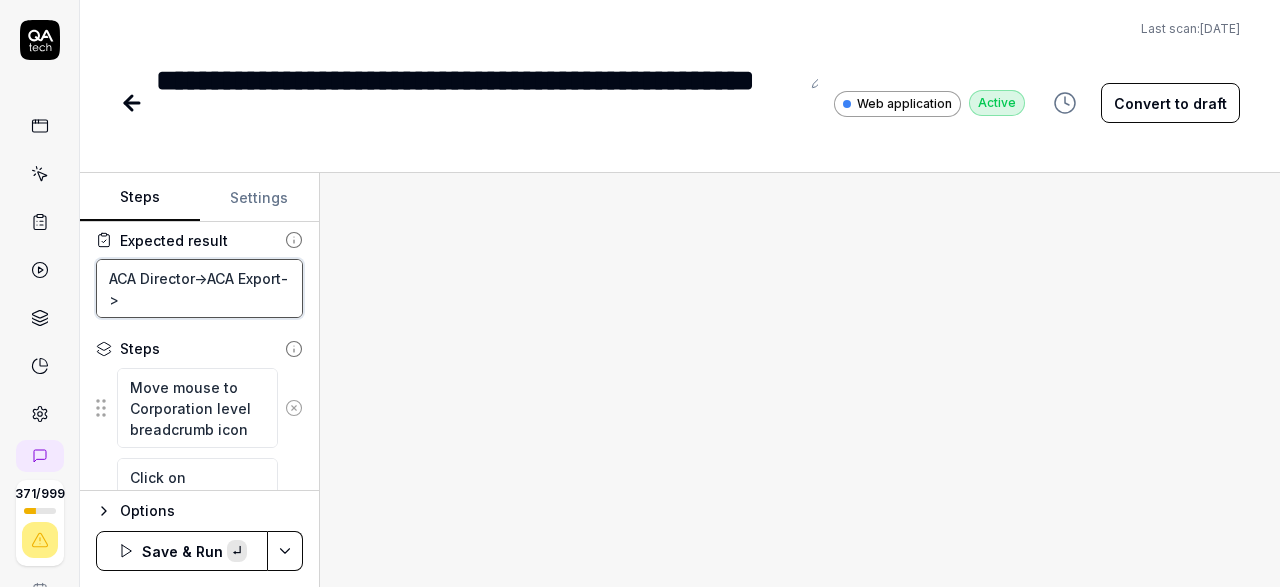 paste on "Production XML (IRS Filing)" 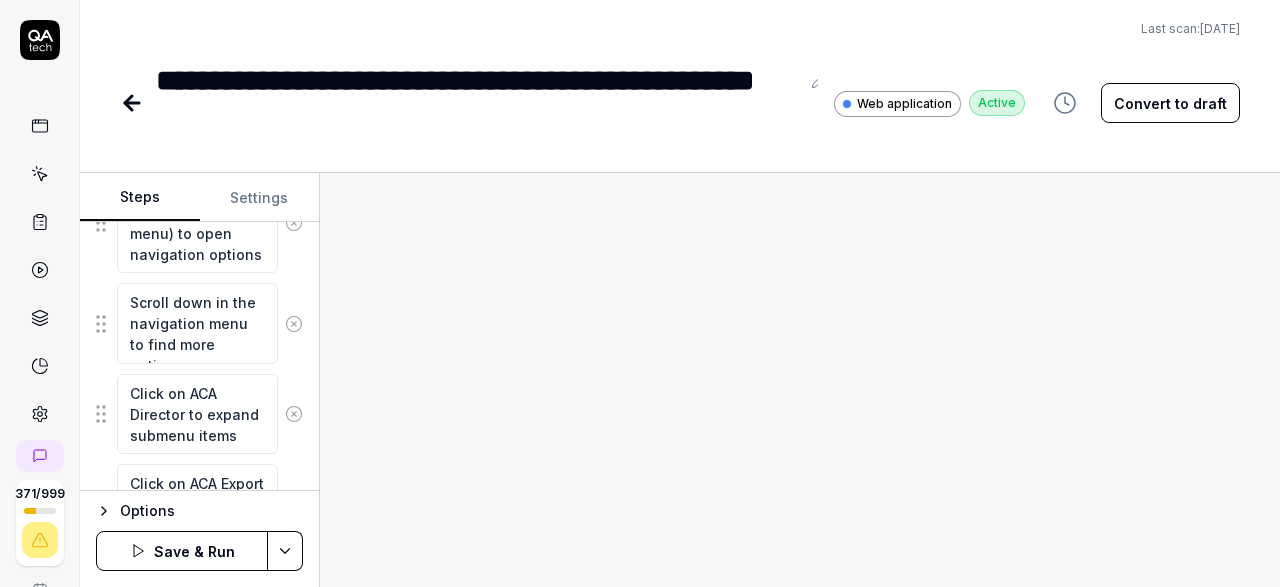 scroll, scrollTop: 921, scrollLeft: 0, axis: vertical 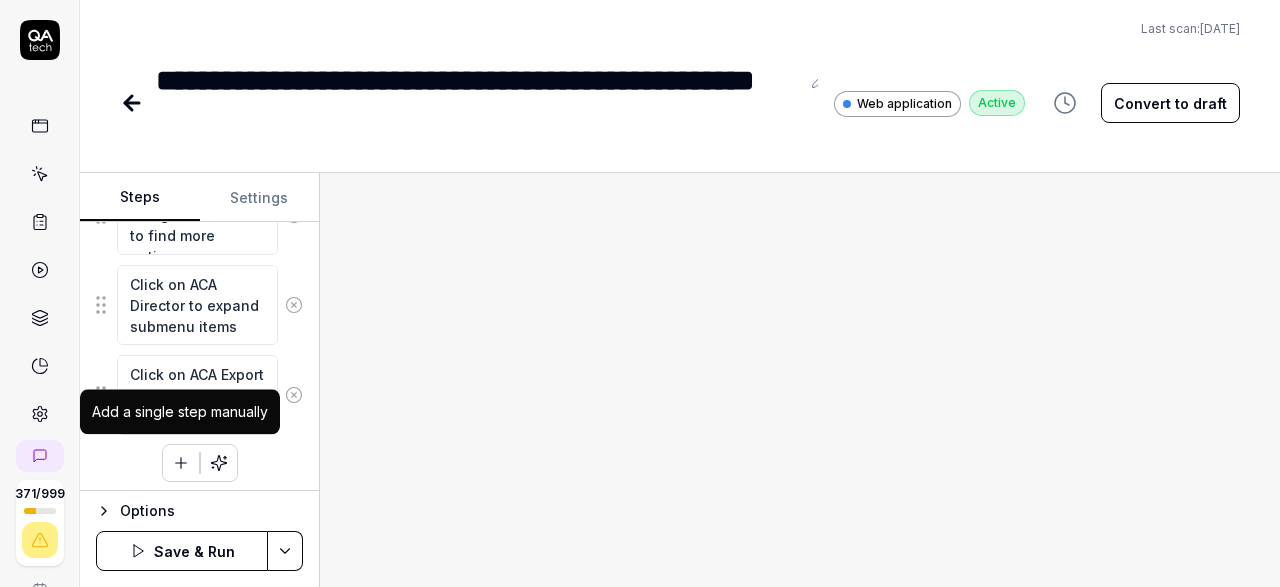 type on "ACA Director->ACA Export->Production XML (IRS Filing)" 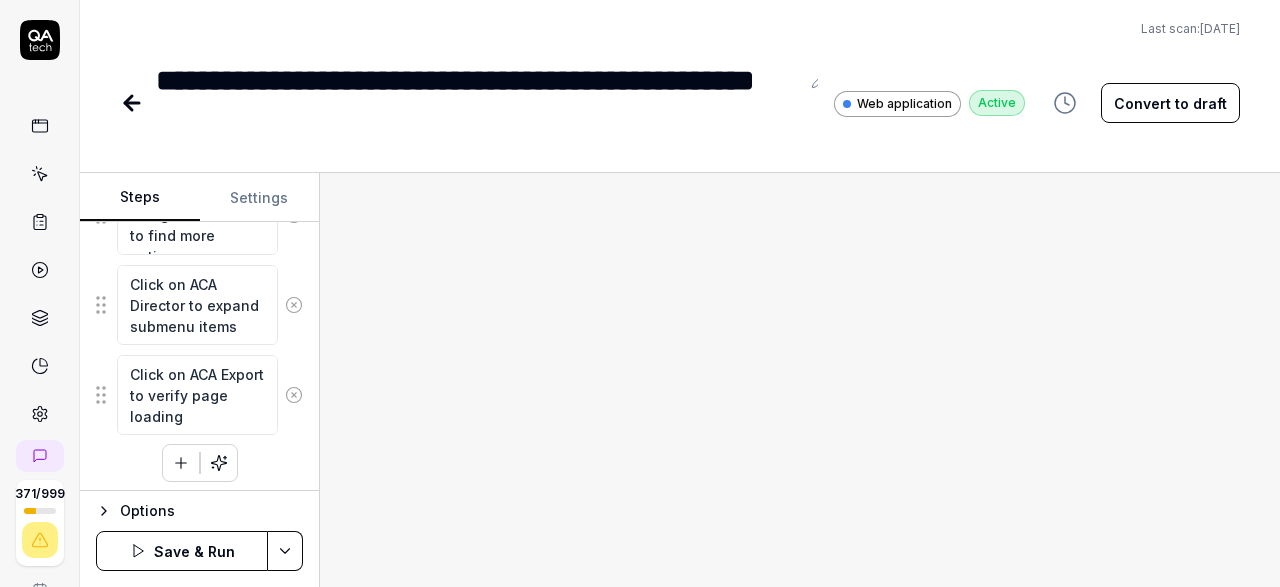 click 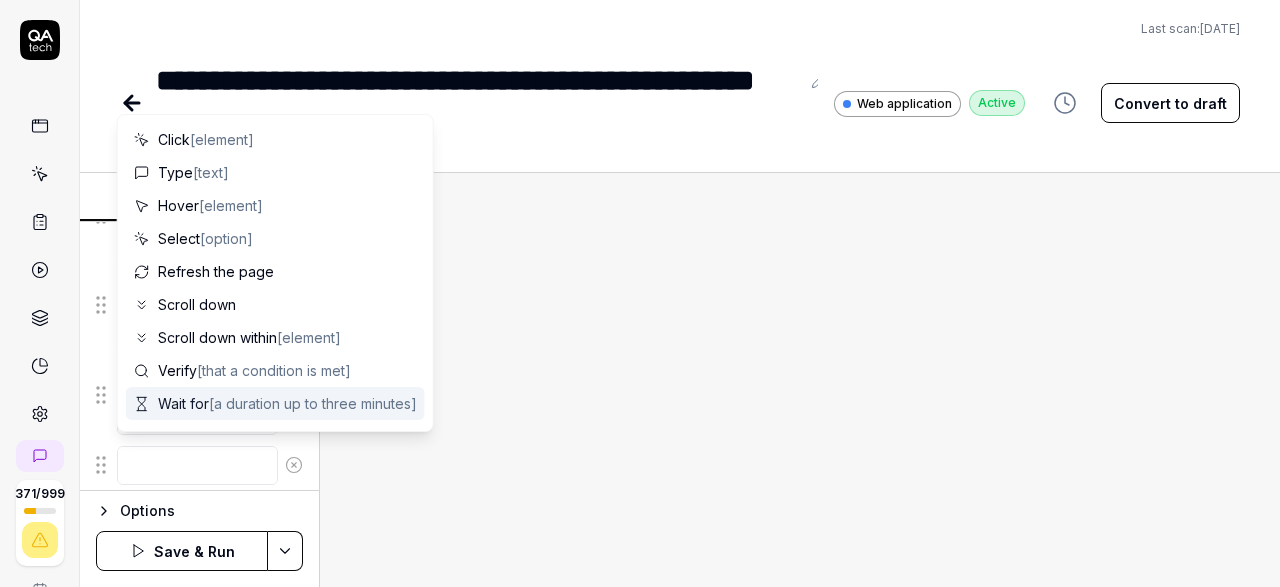 click at bounding box center [197, 465] 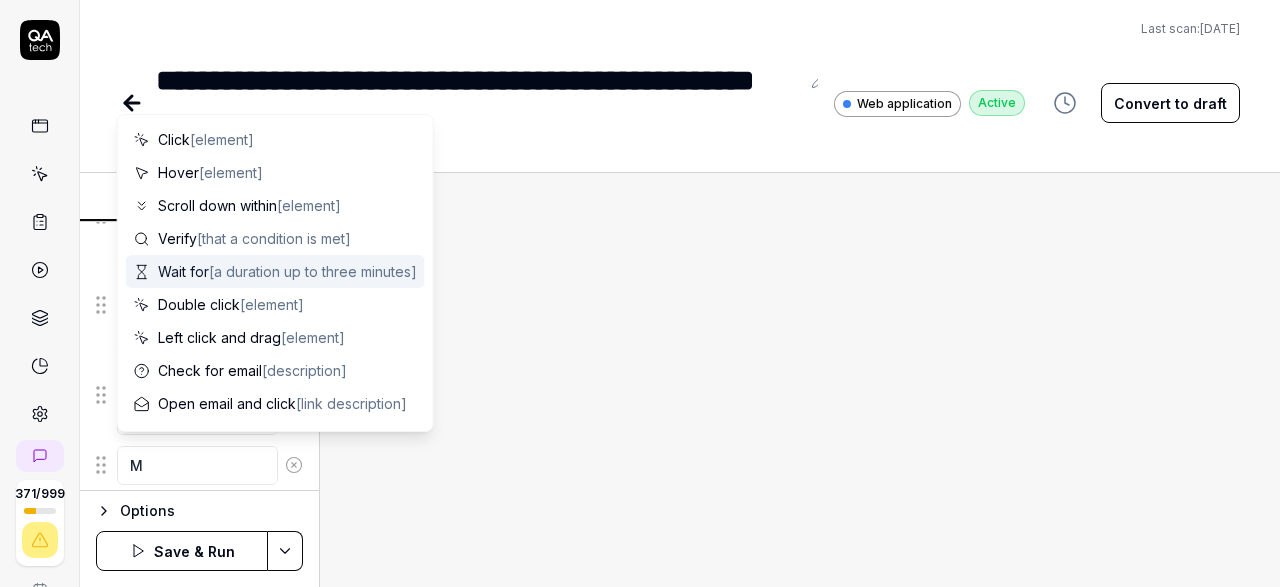type on "*" 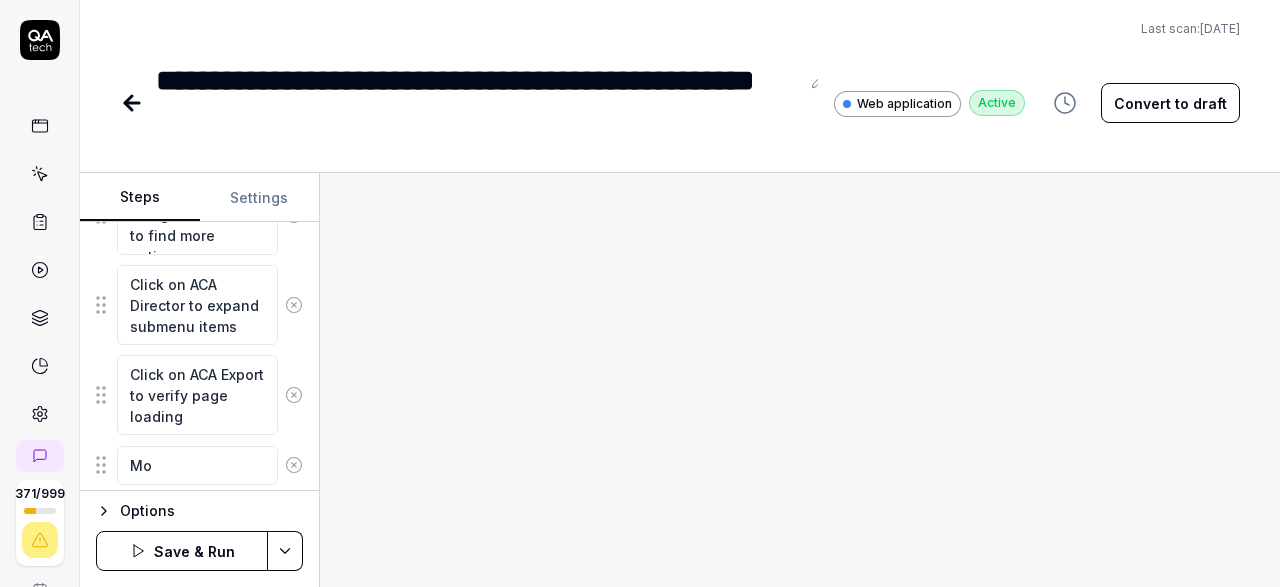 type on "*" 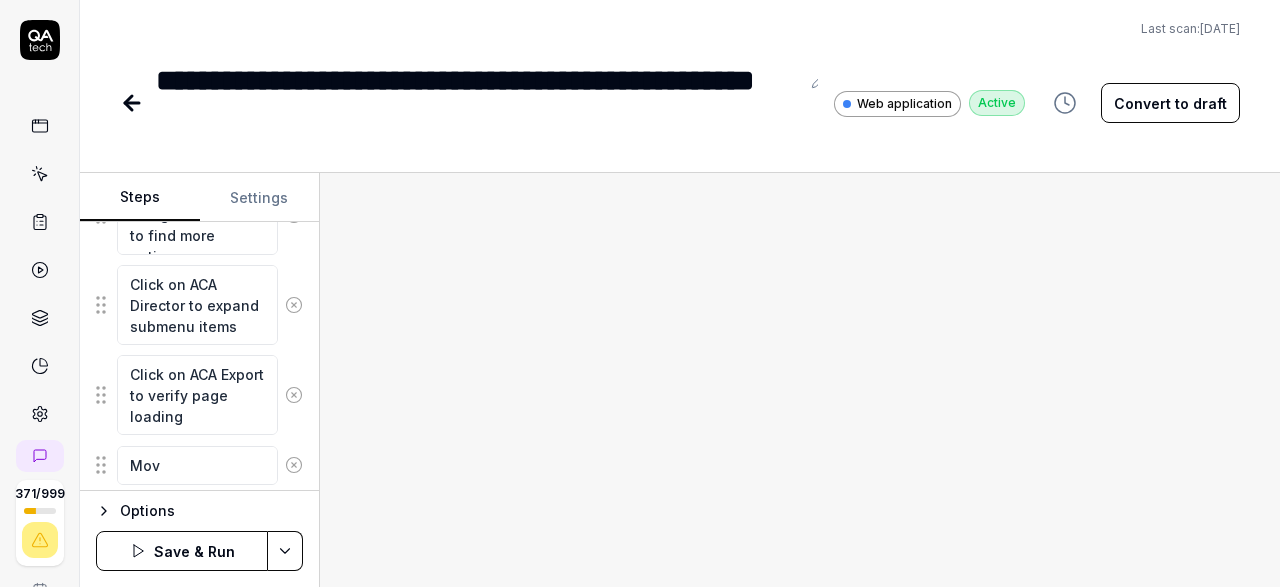 type on "*" 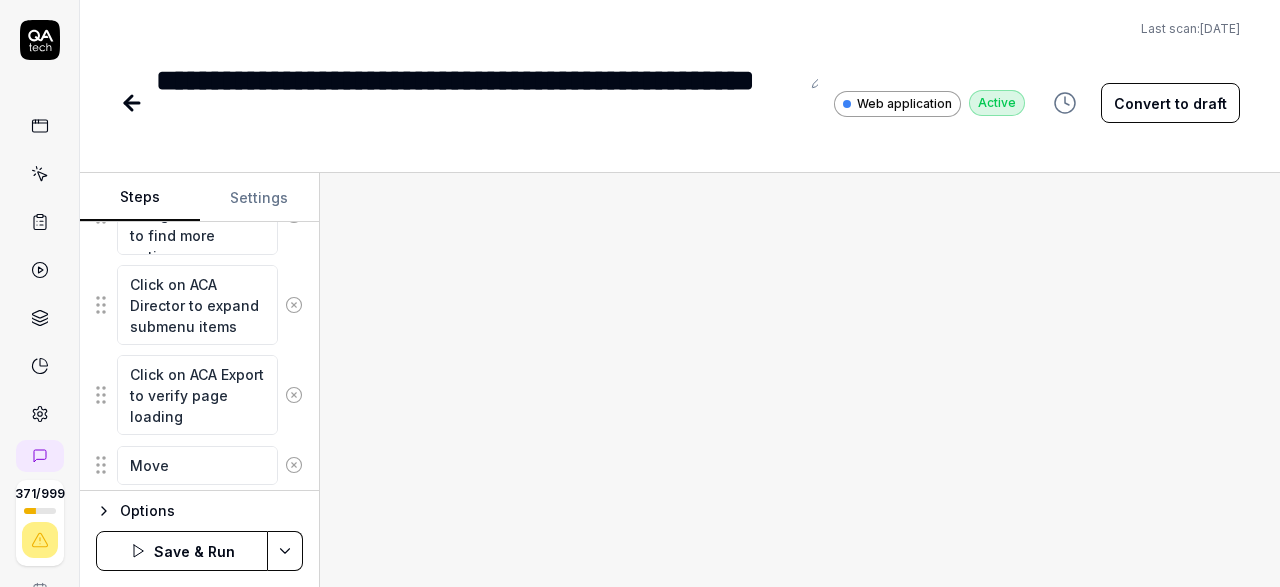 type on "*" 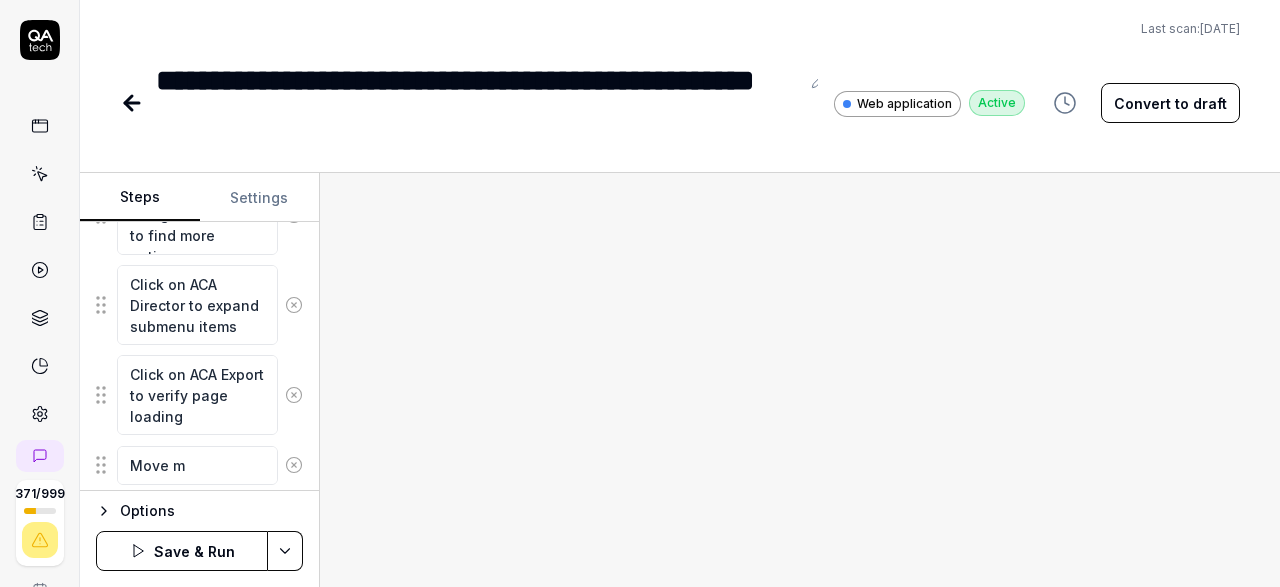 type on "*" 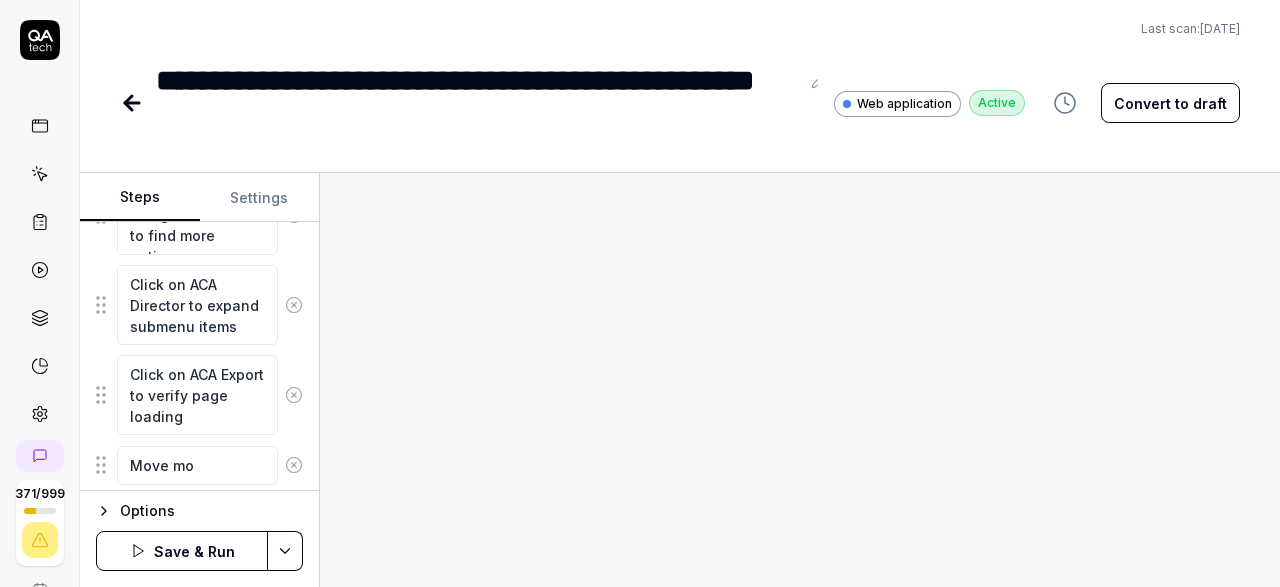 type on "*" 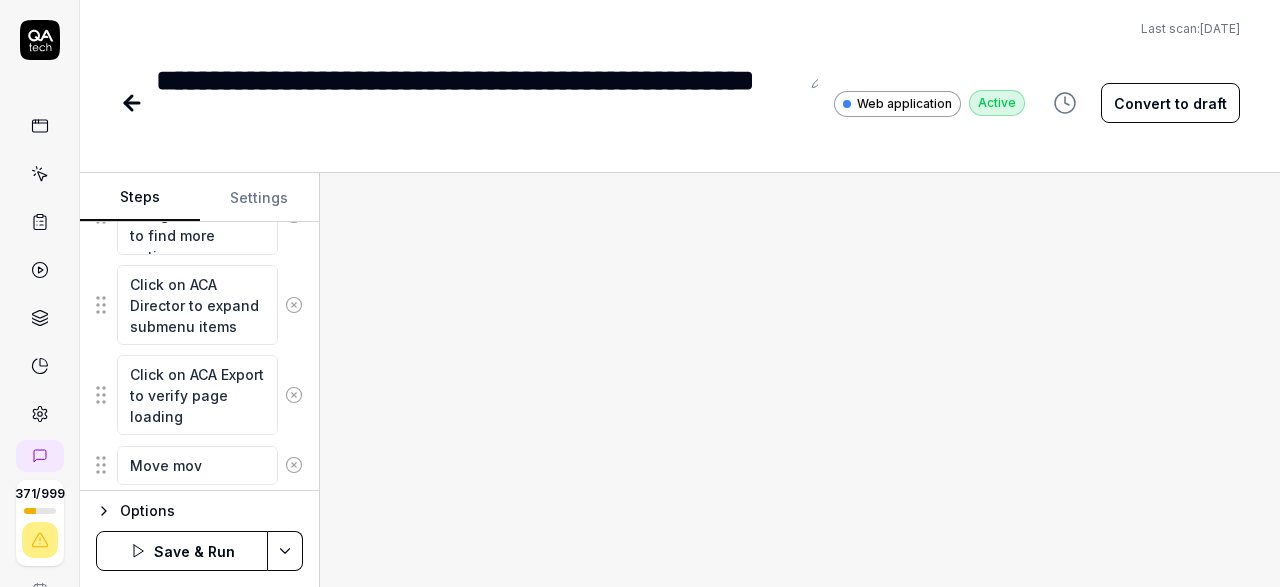 type on "*" 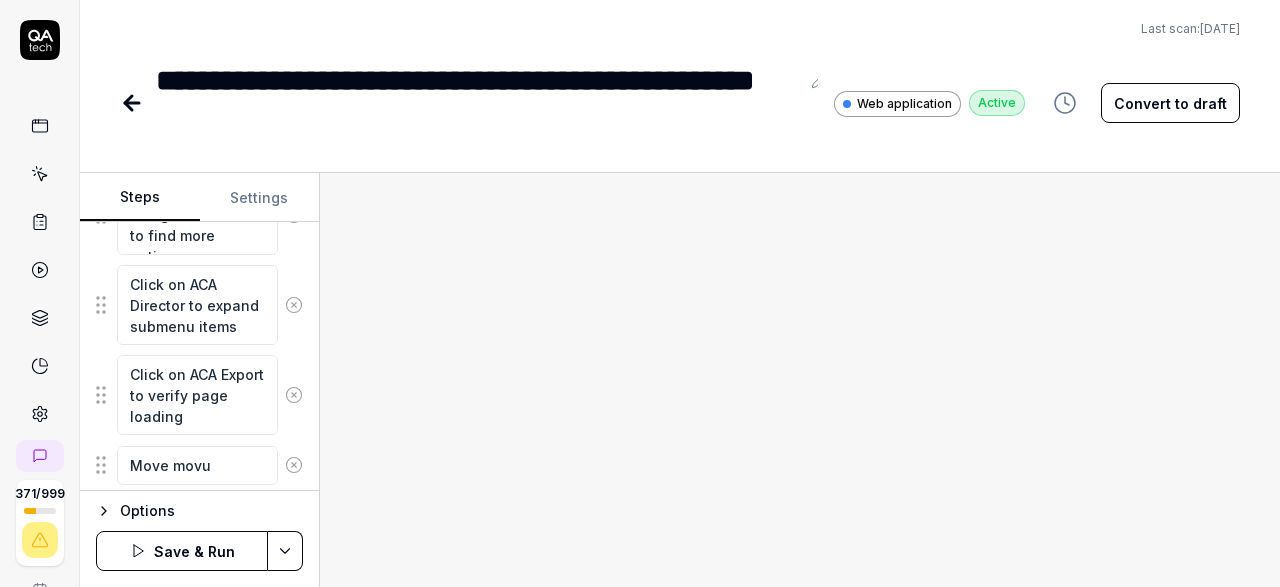 type on "*" 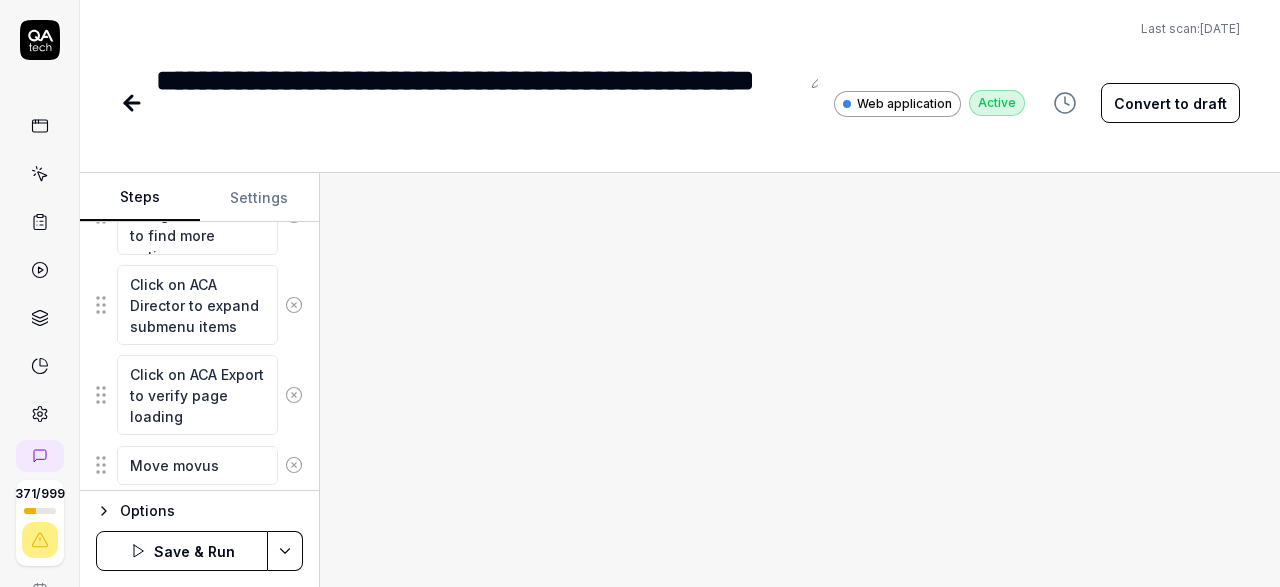type on "*" 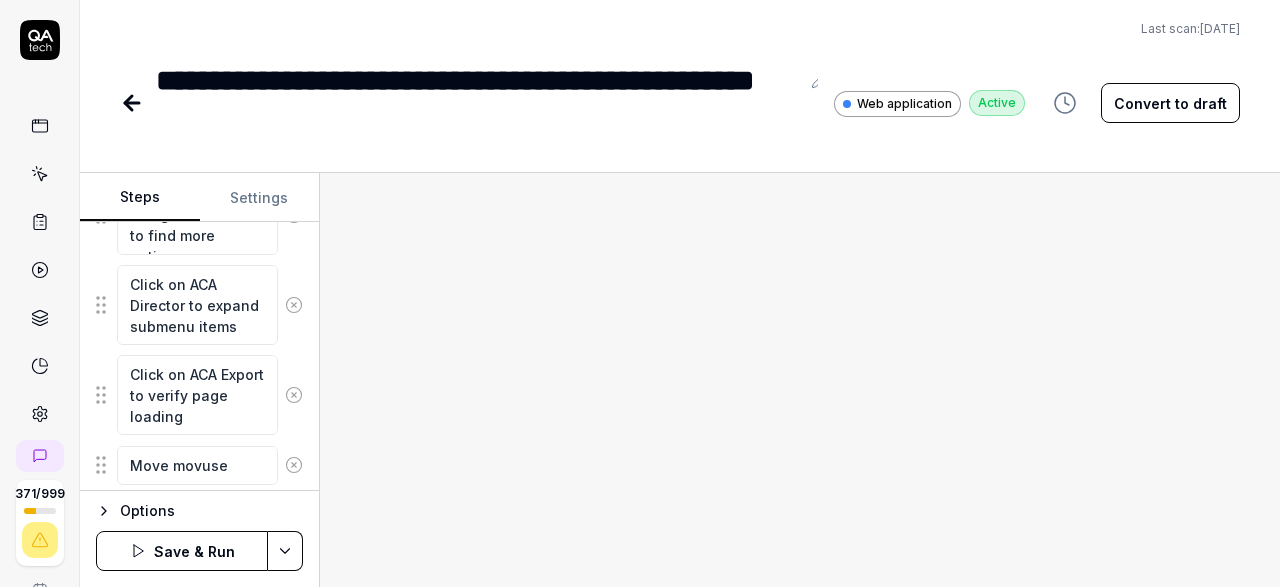 type on "*" 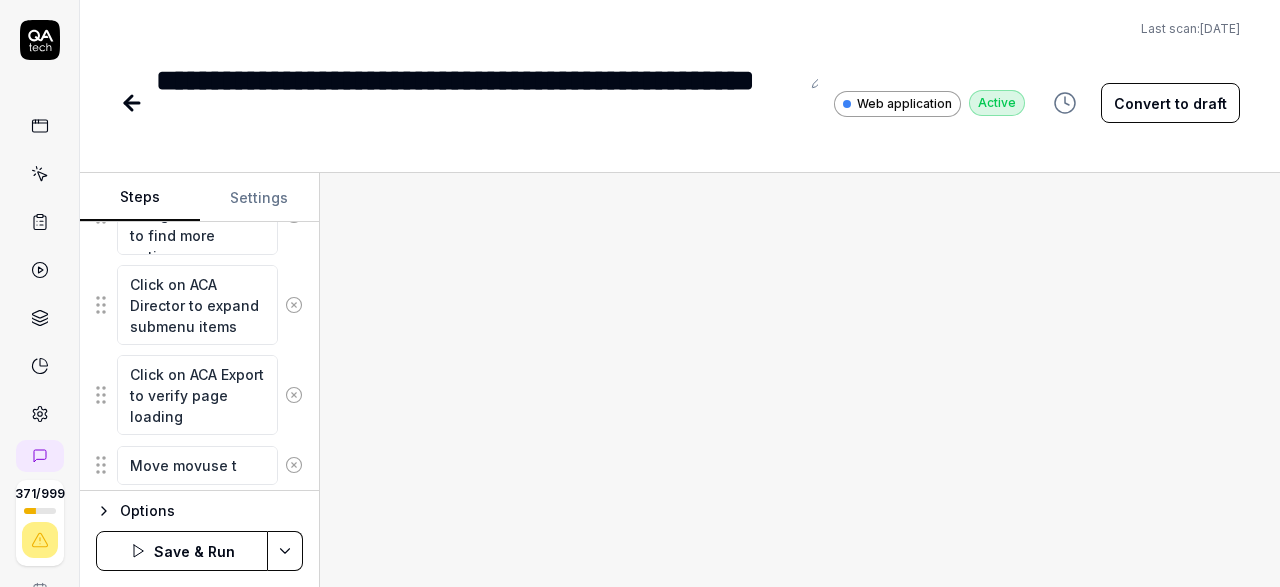type on "*" 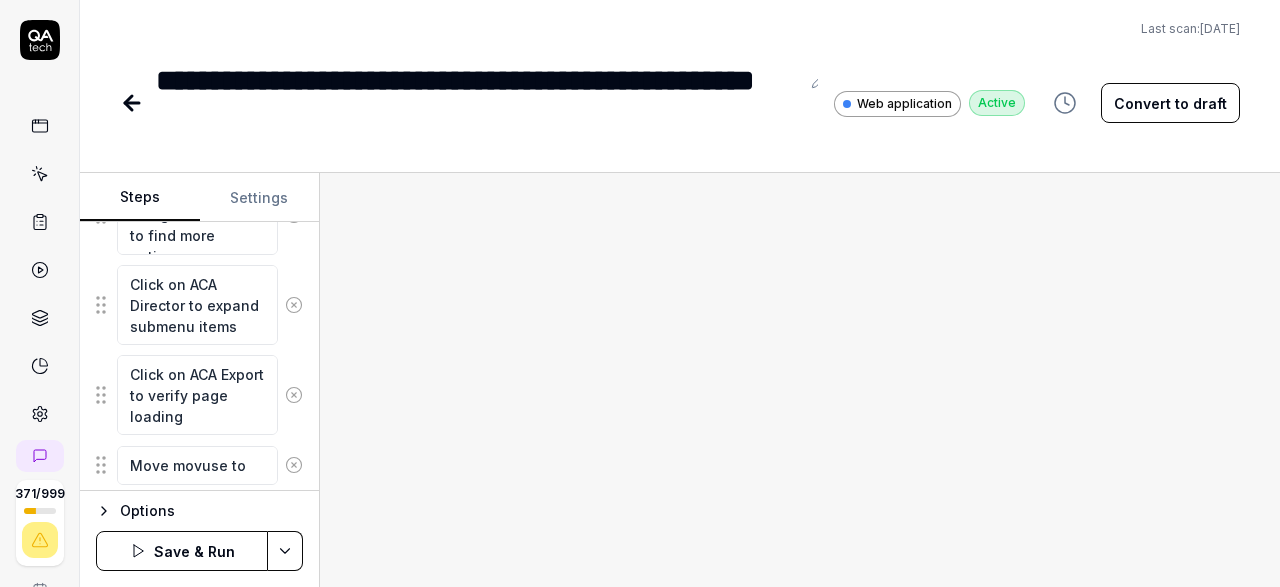 type on "*" 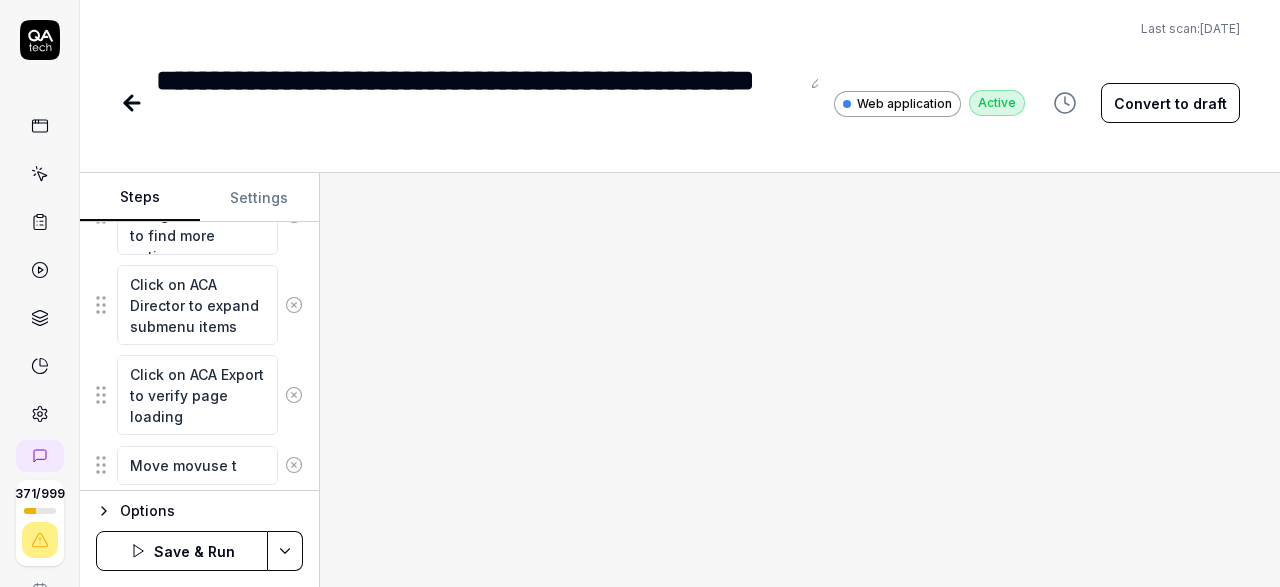type on "*" 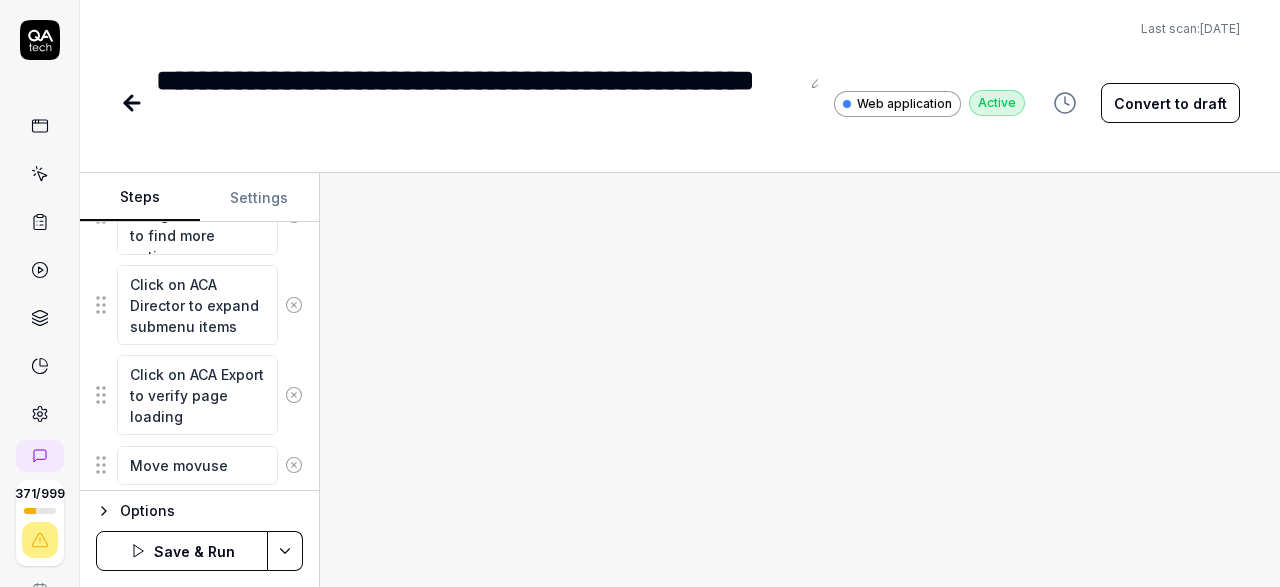 type on "*" 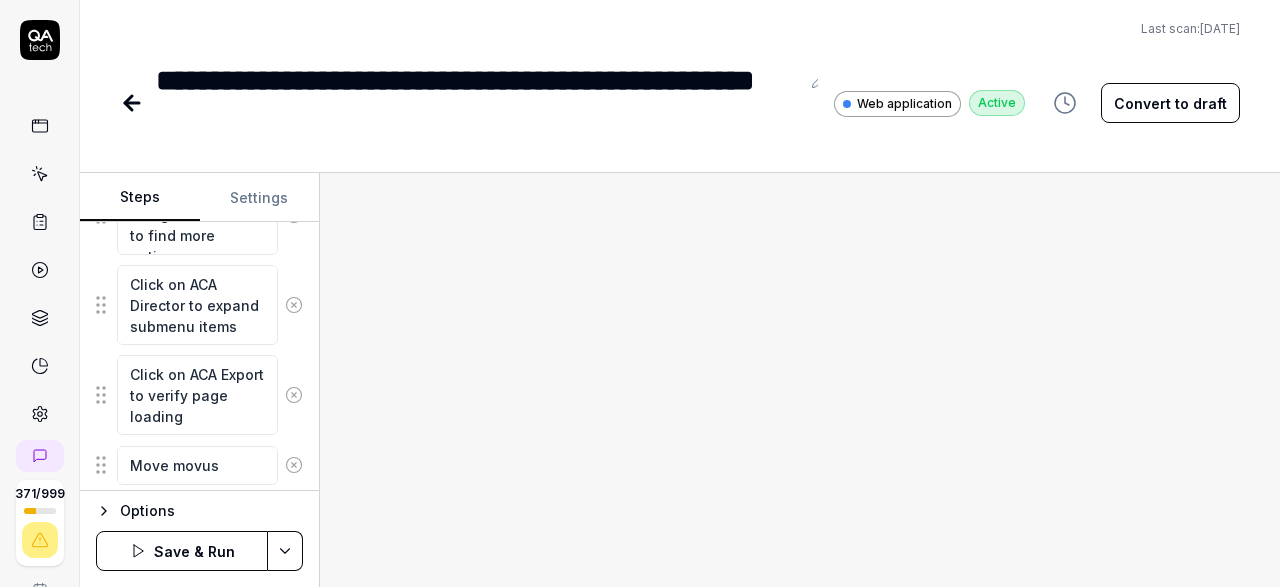 type on "*" 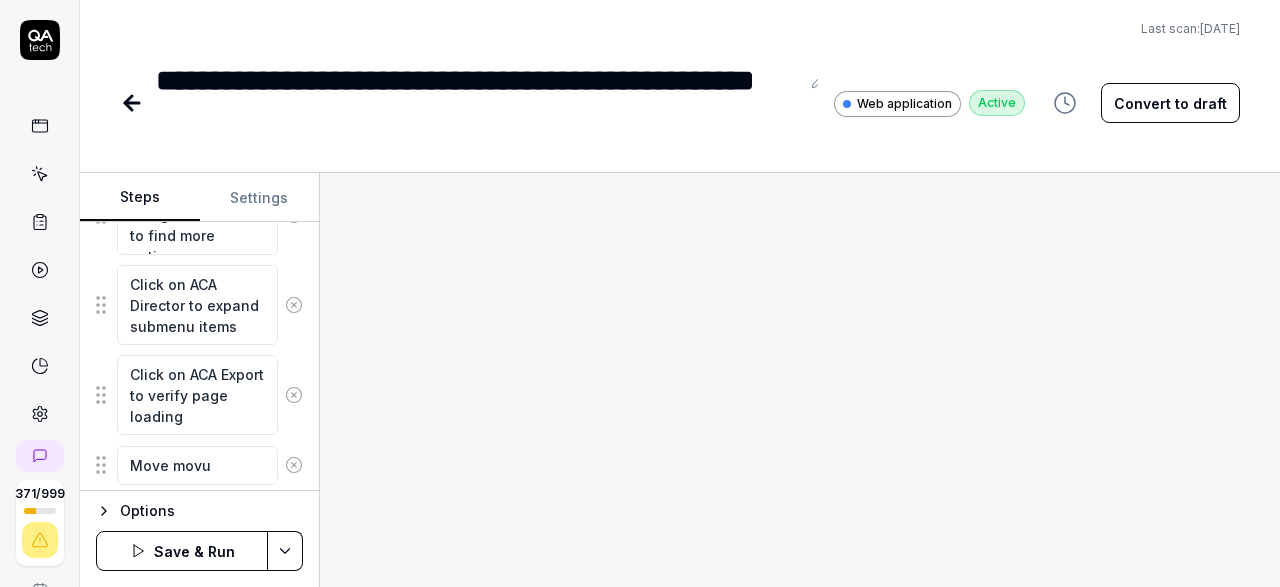 type on "*" 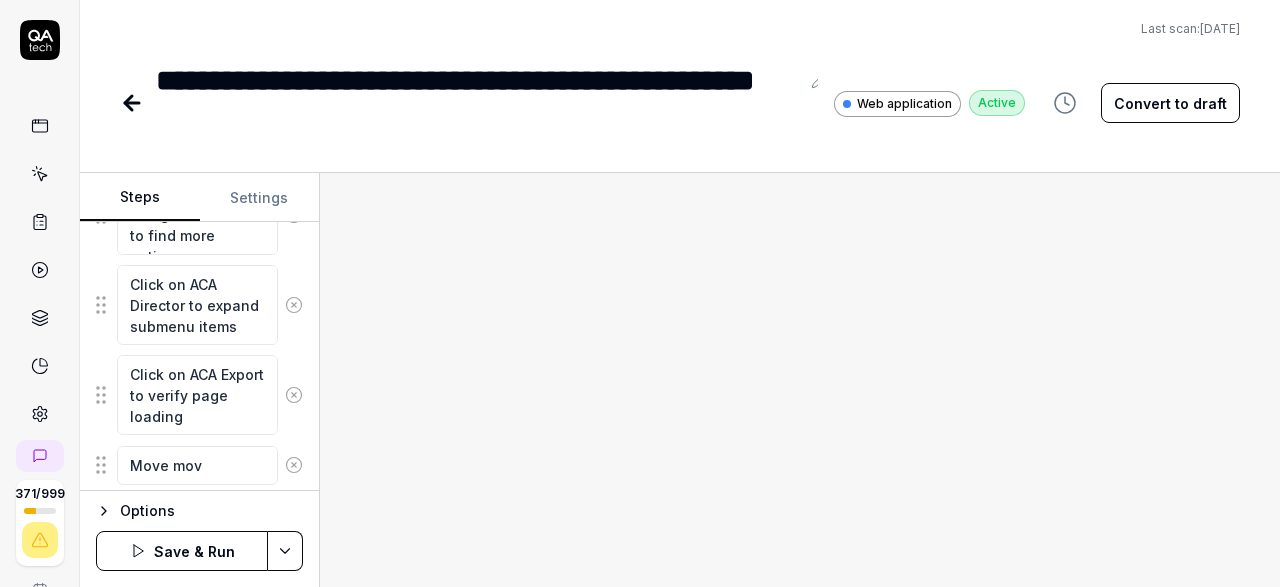type on "*" 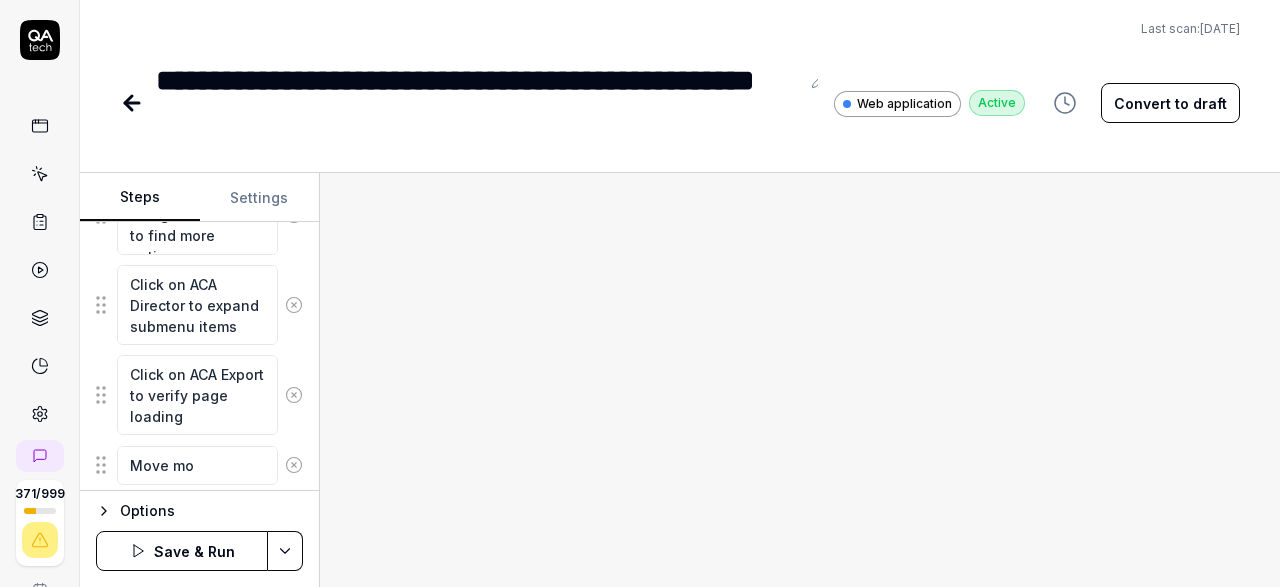 type on "*" 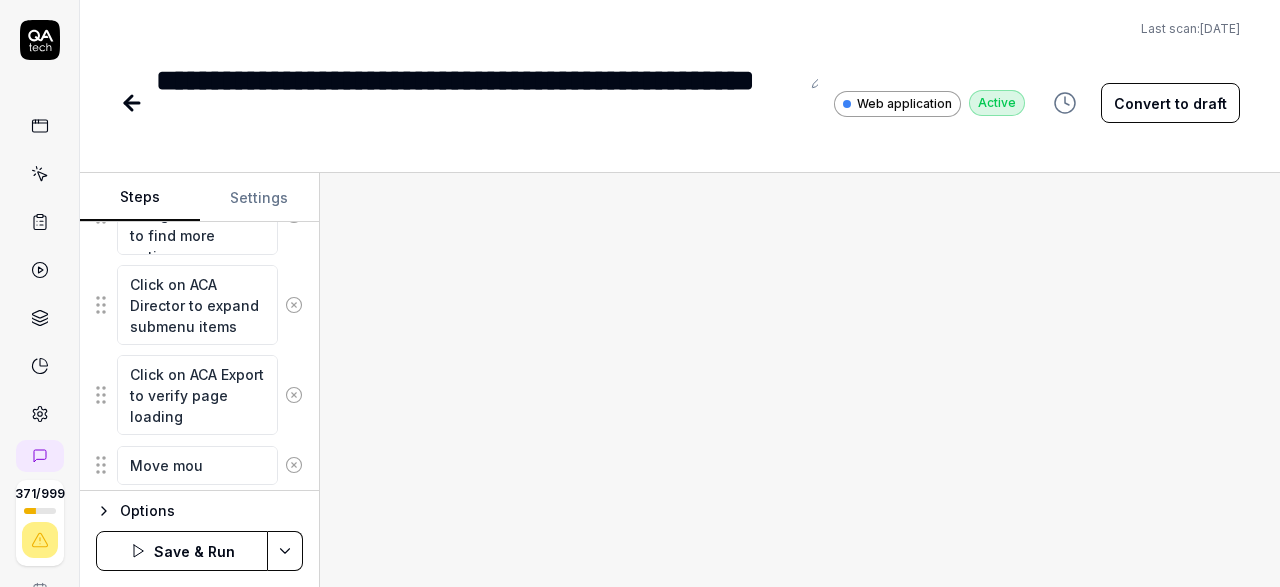 type on "*" 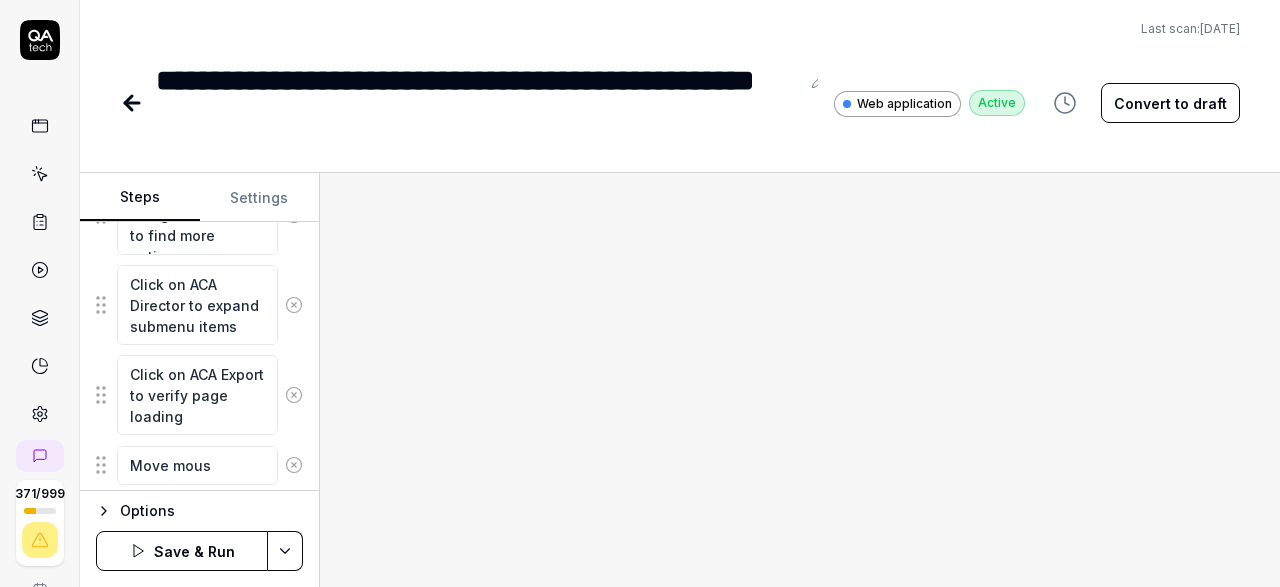 type on "*" 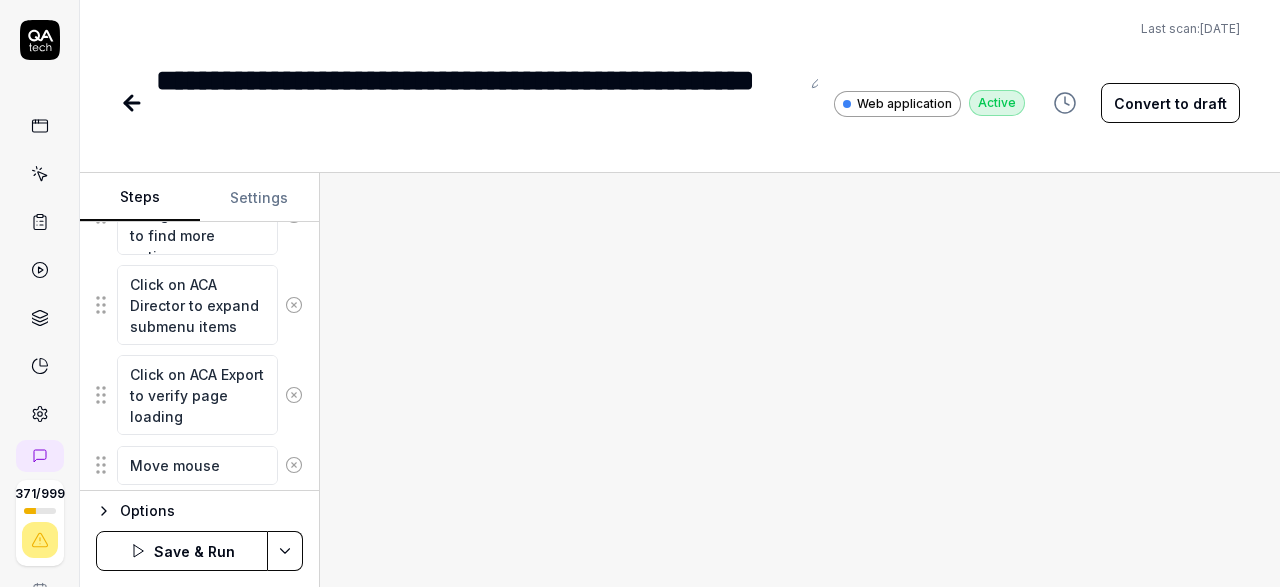 type on "*" 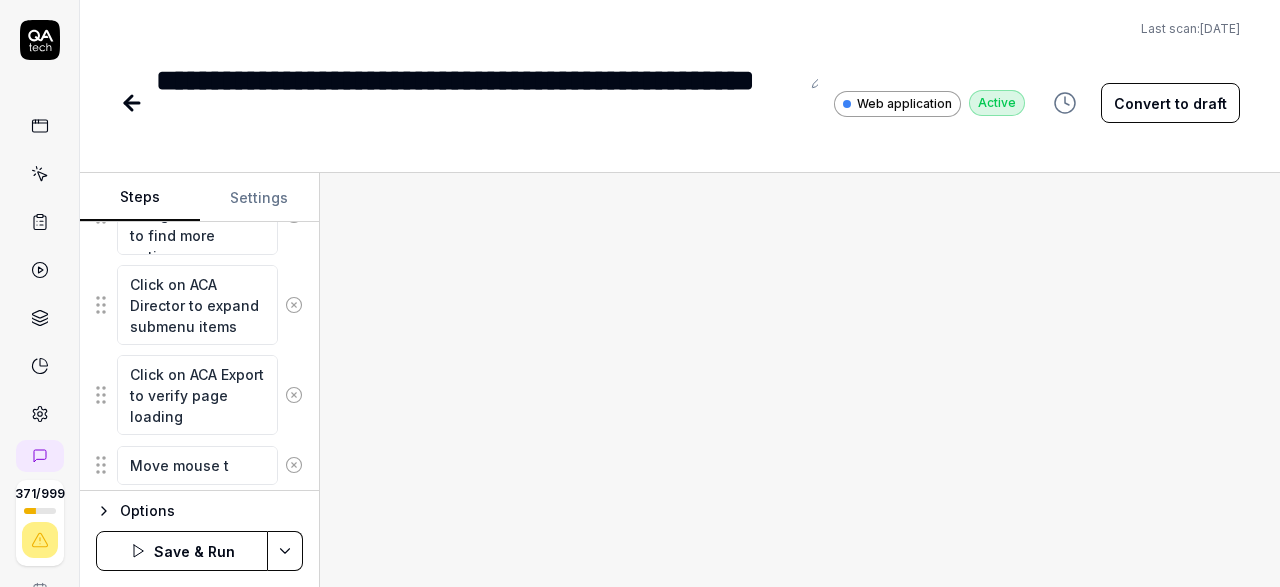 type on "*" 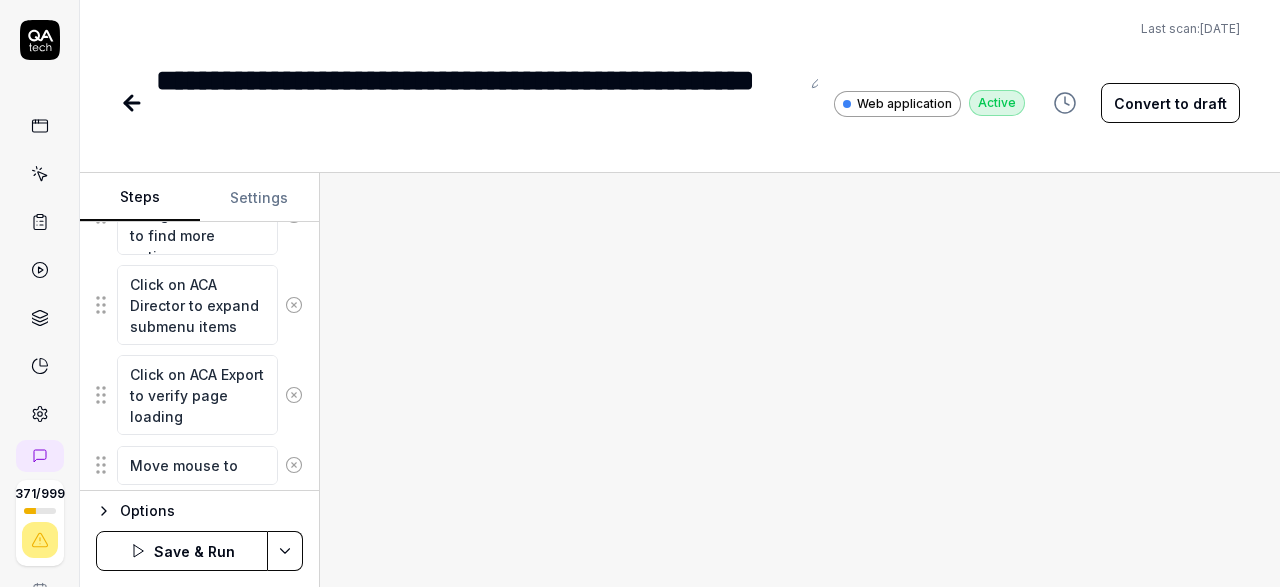 type on "*" 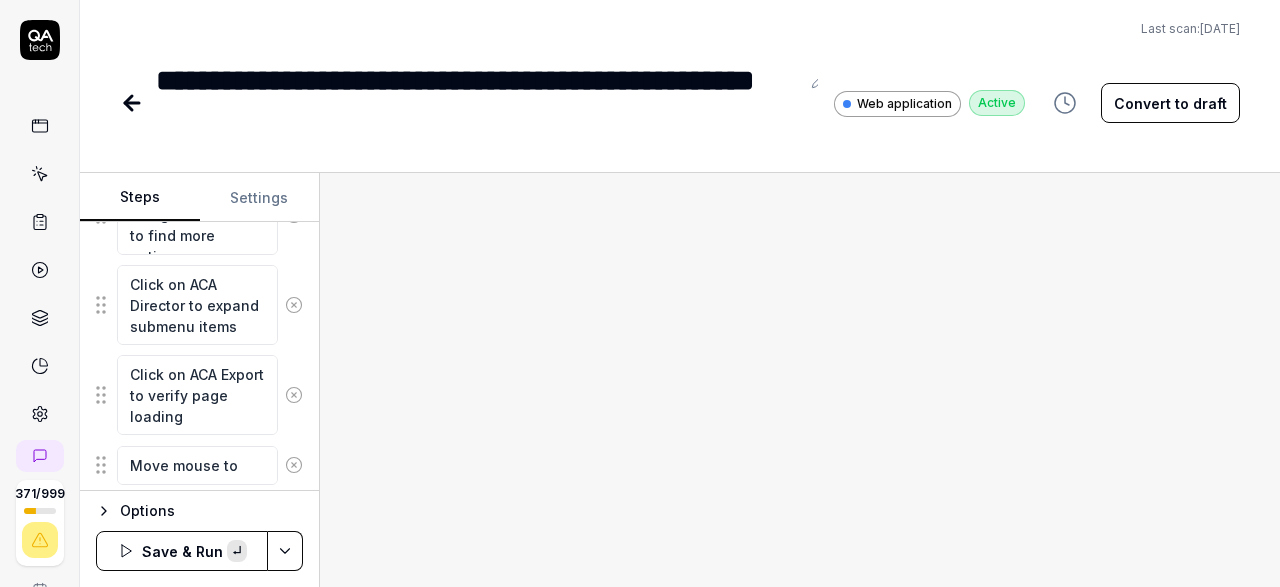 type on "*" 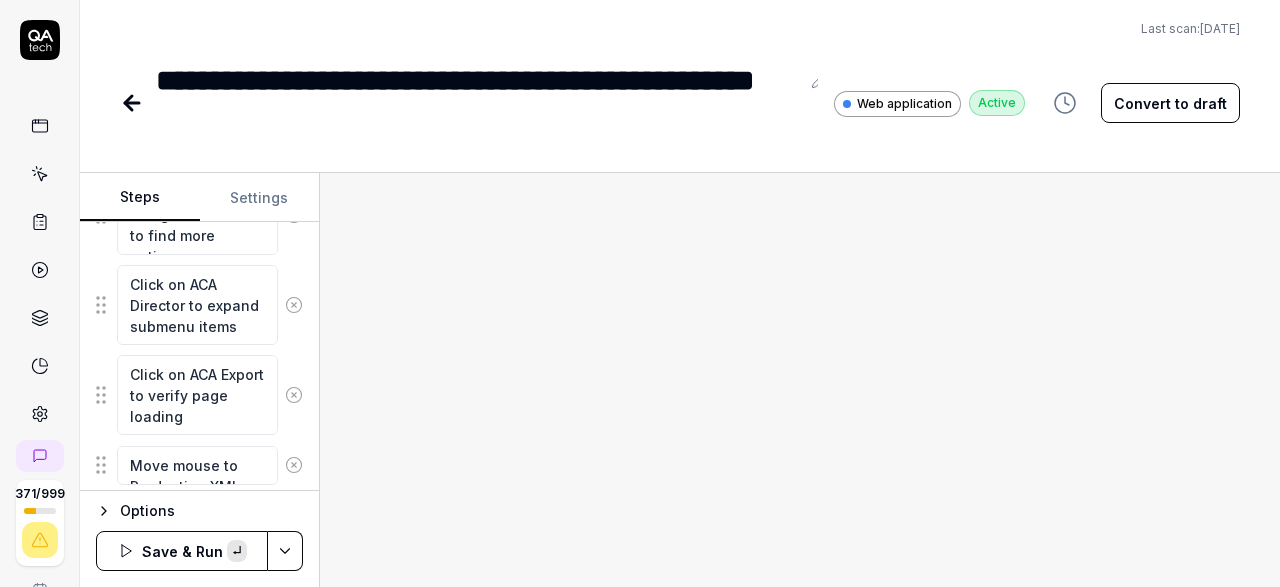 scroll, scrollTop: 938, scrollLeft: 0, axis: vertical 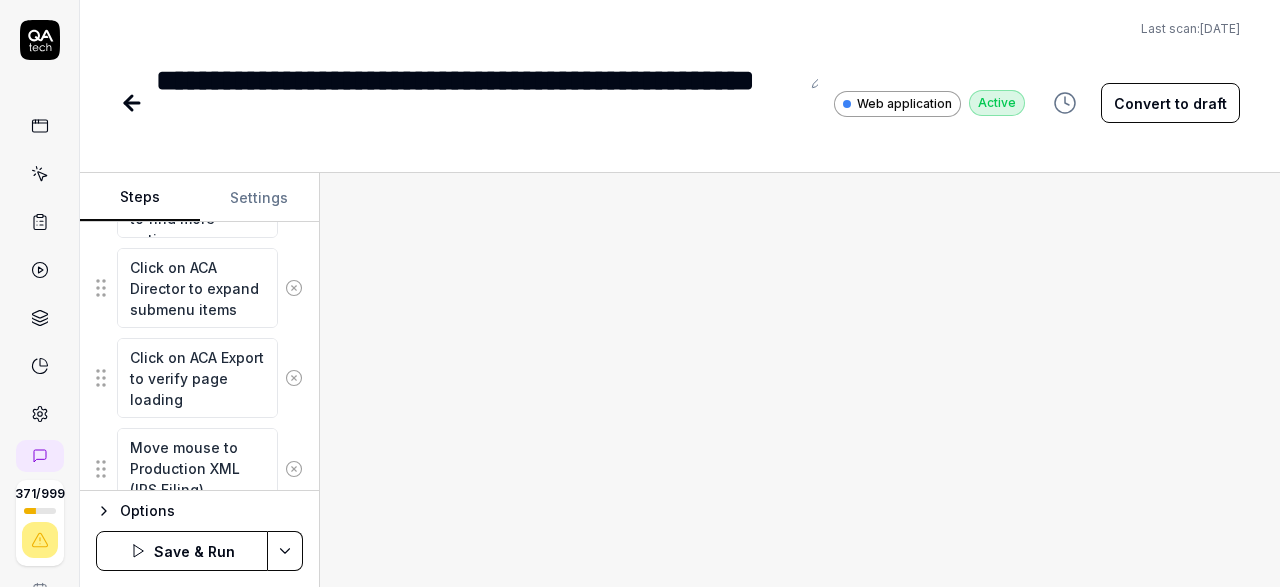 type on "Move mouse to Production XML (IRS Filing)" 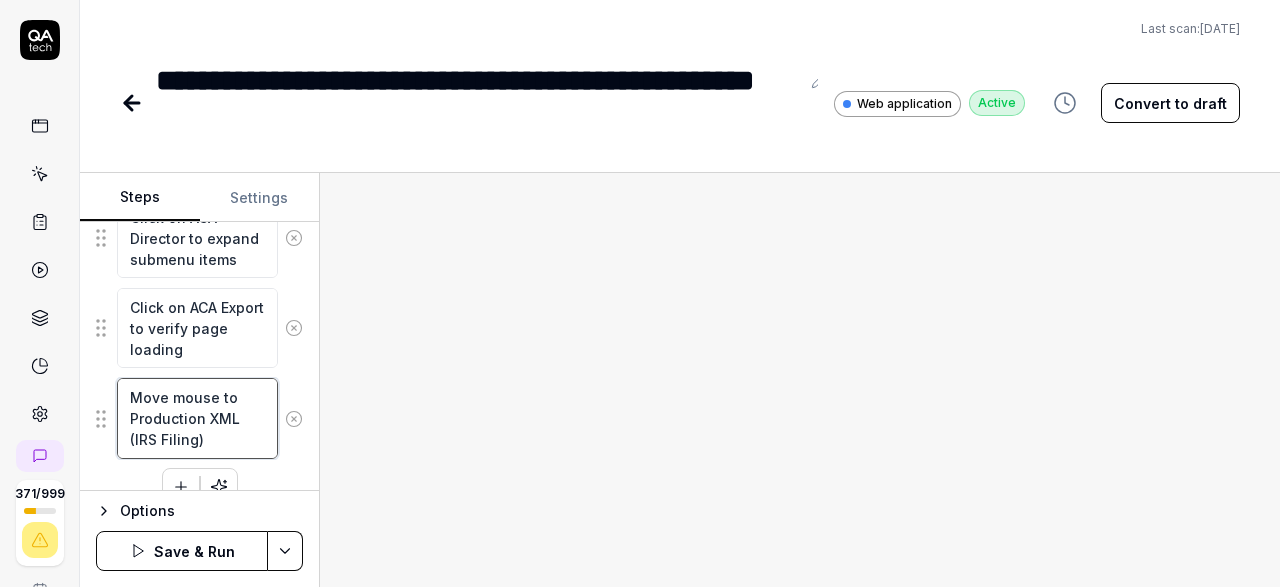 scroll, scrollTop: 1011, scrollLeft: 0, axis: vertical 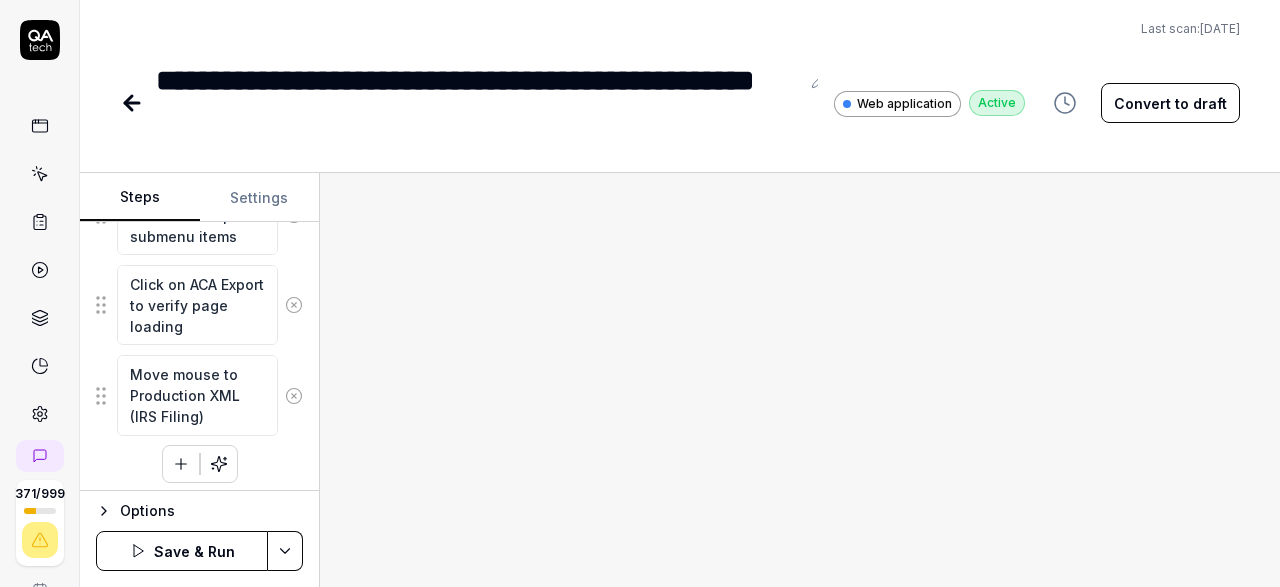 click 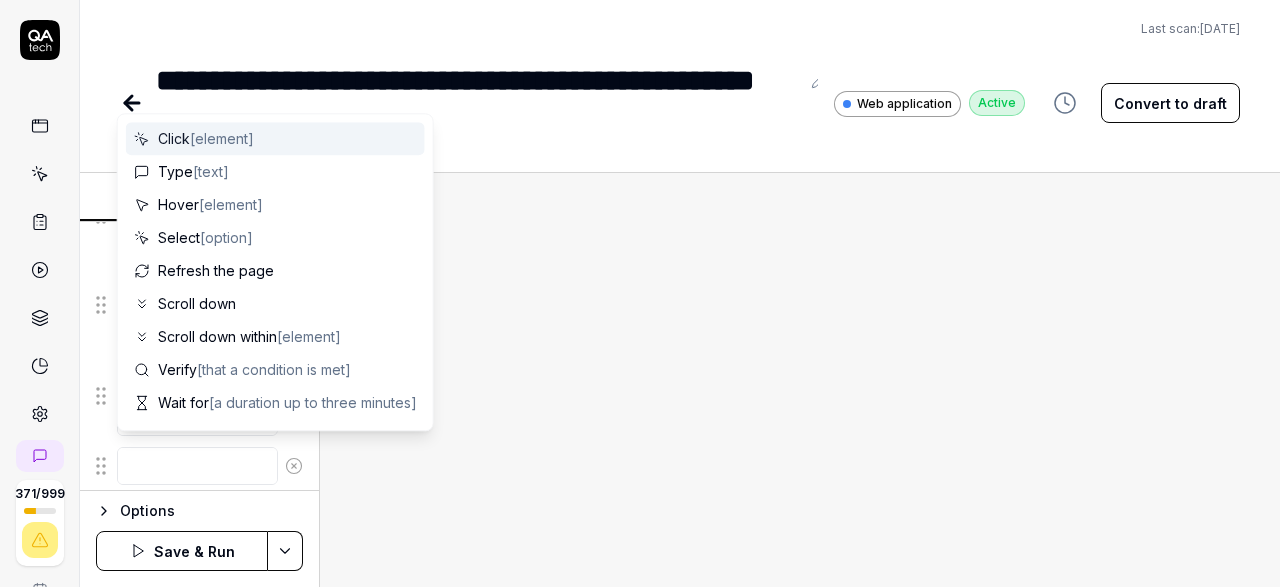 click at bounding box center (197, 466) 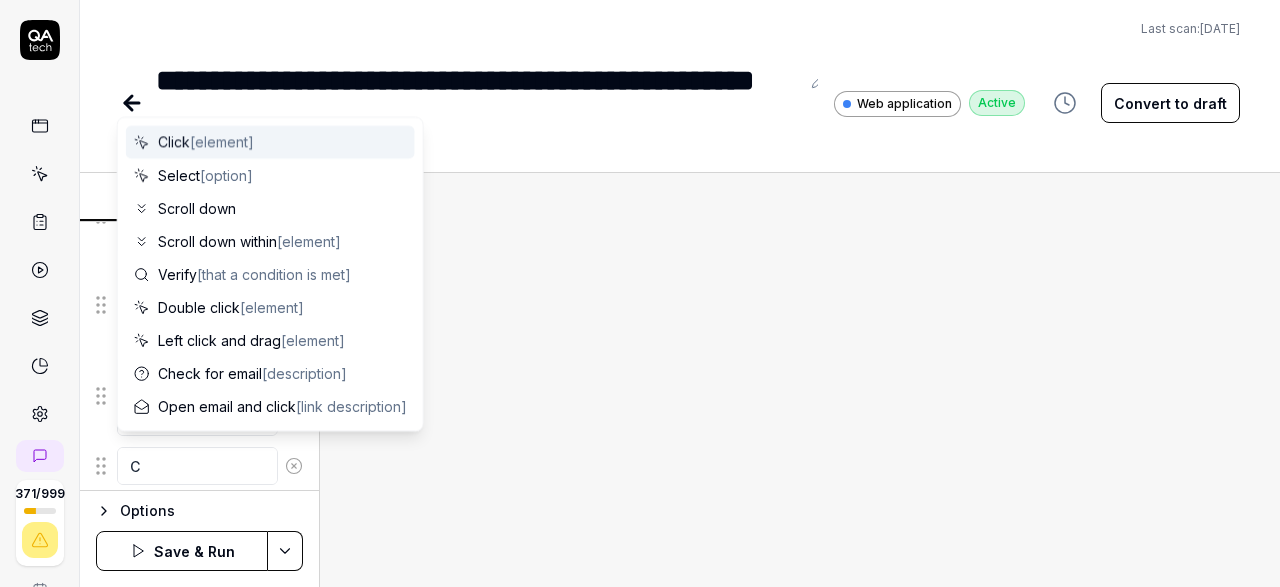 type on "Cl" 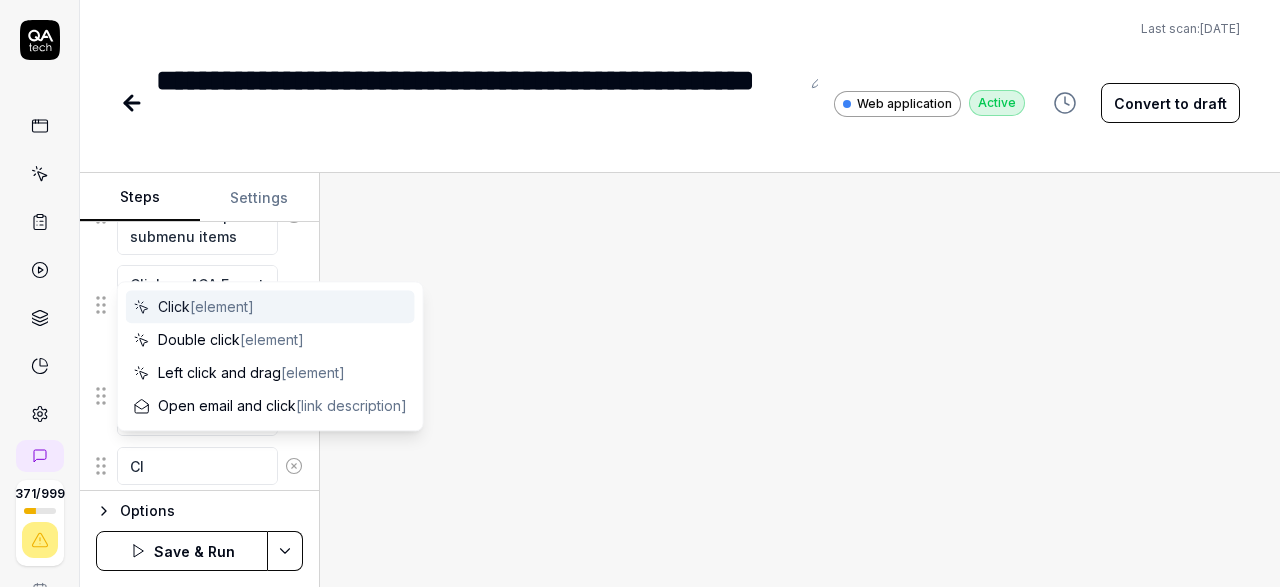 type on "*" 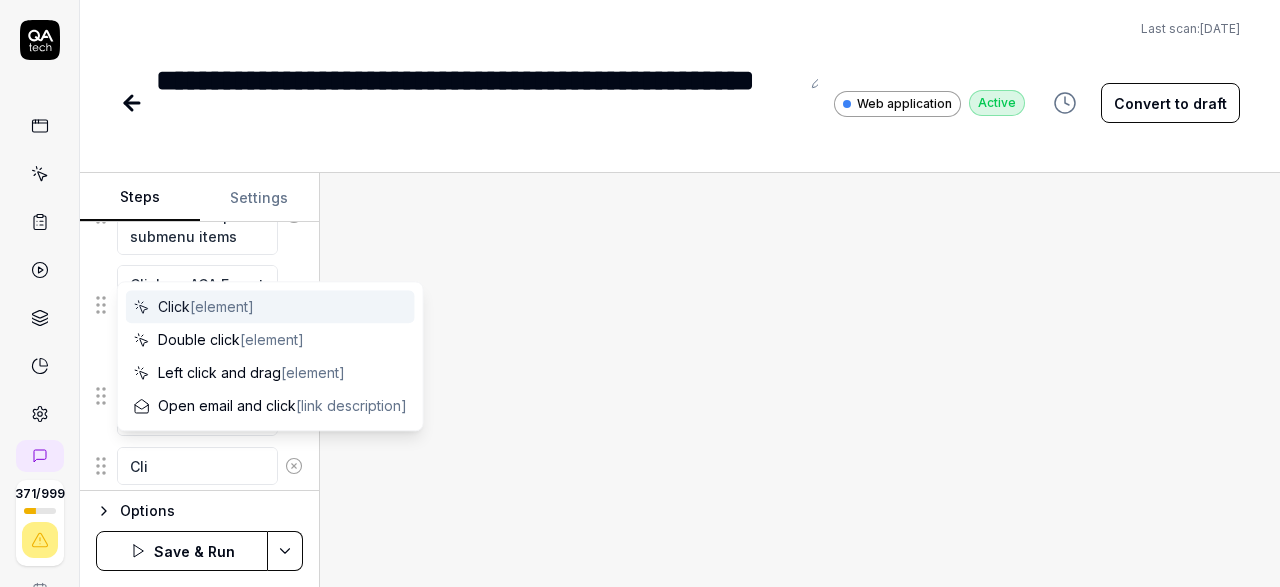 type on "*" 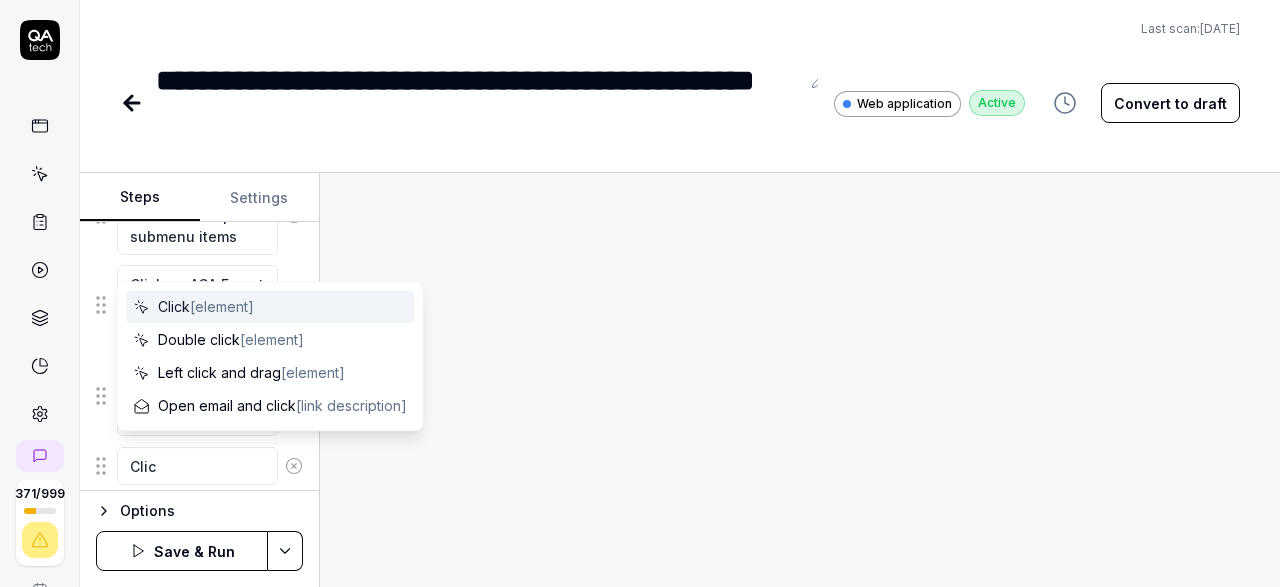 type on "*" 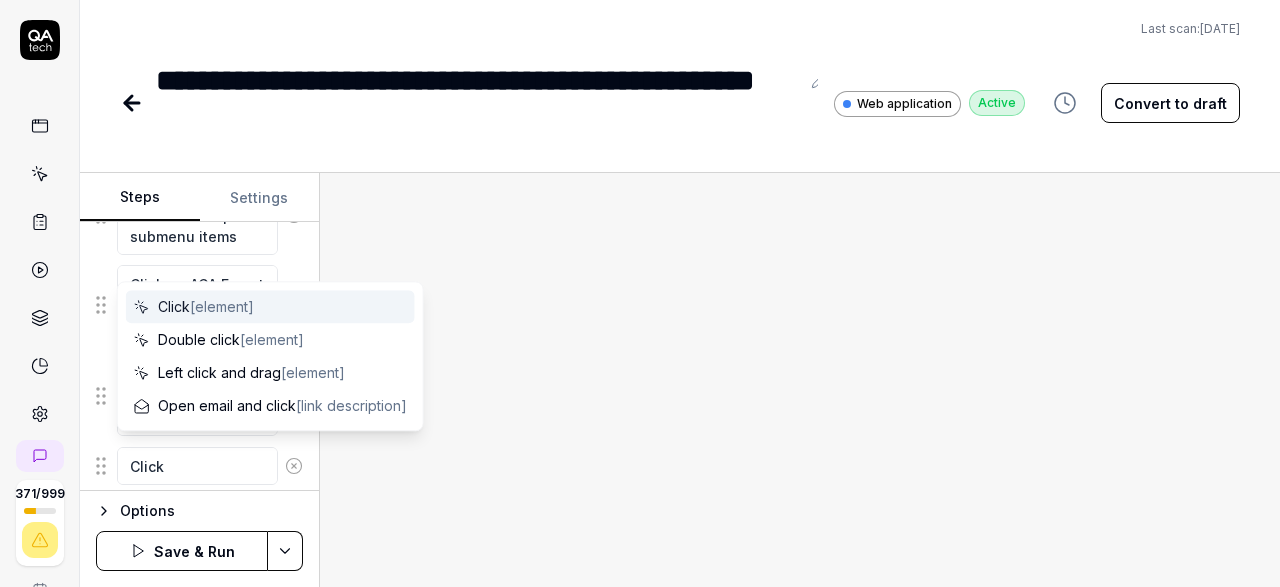 type on "*" 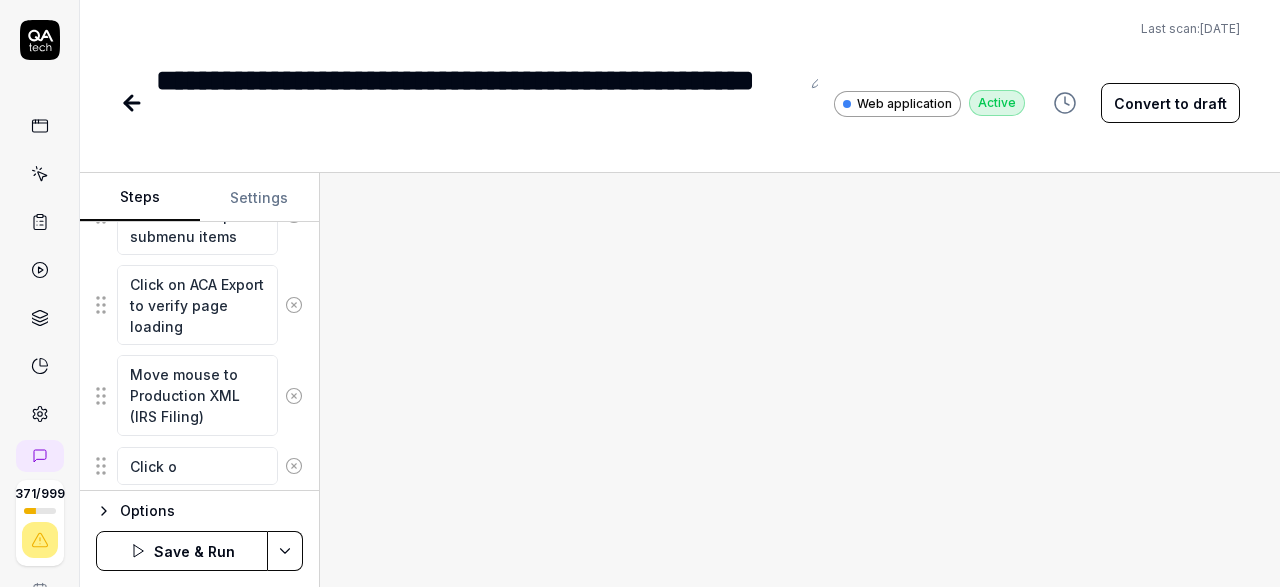type on "*" 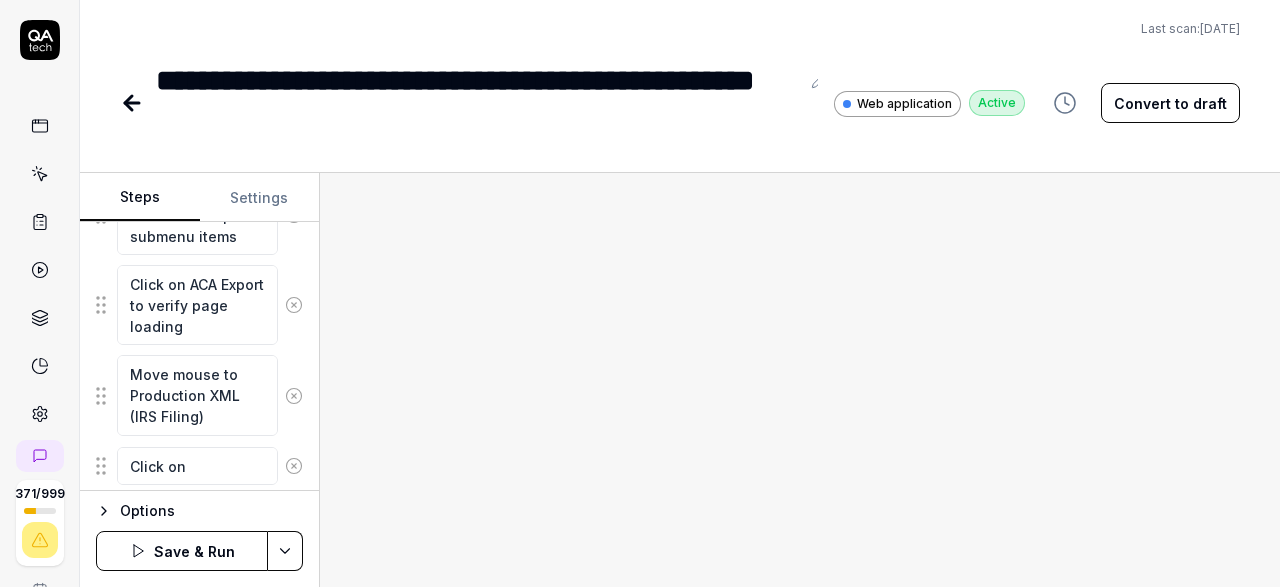 type on "*" 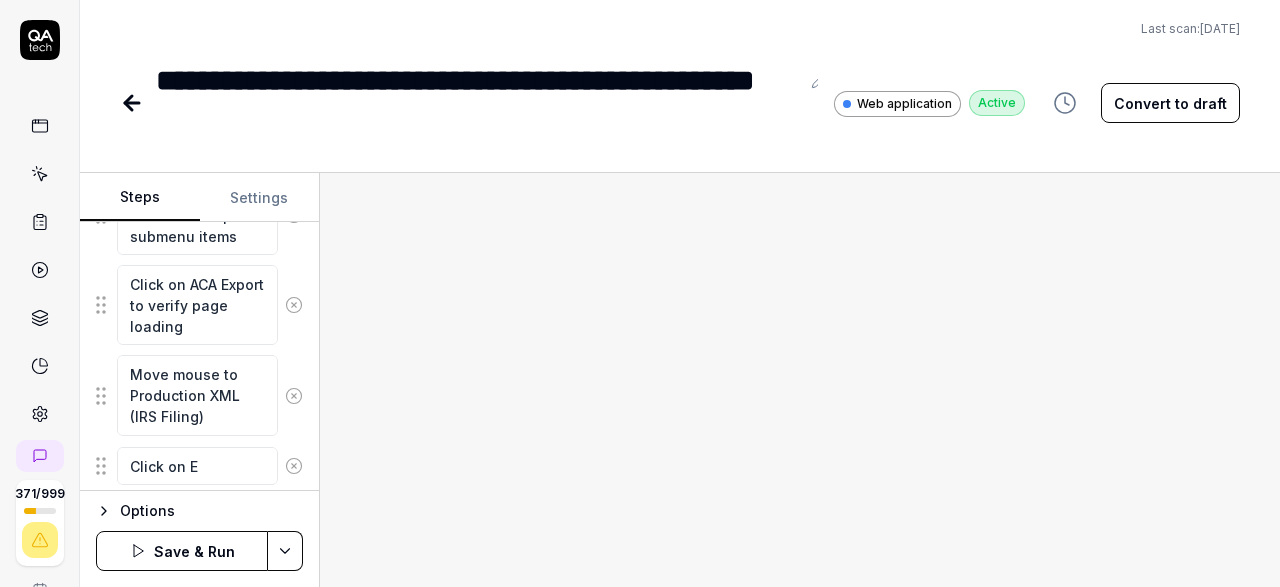 type on "*" 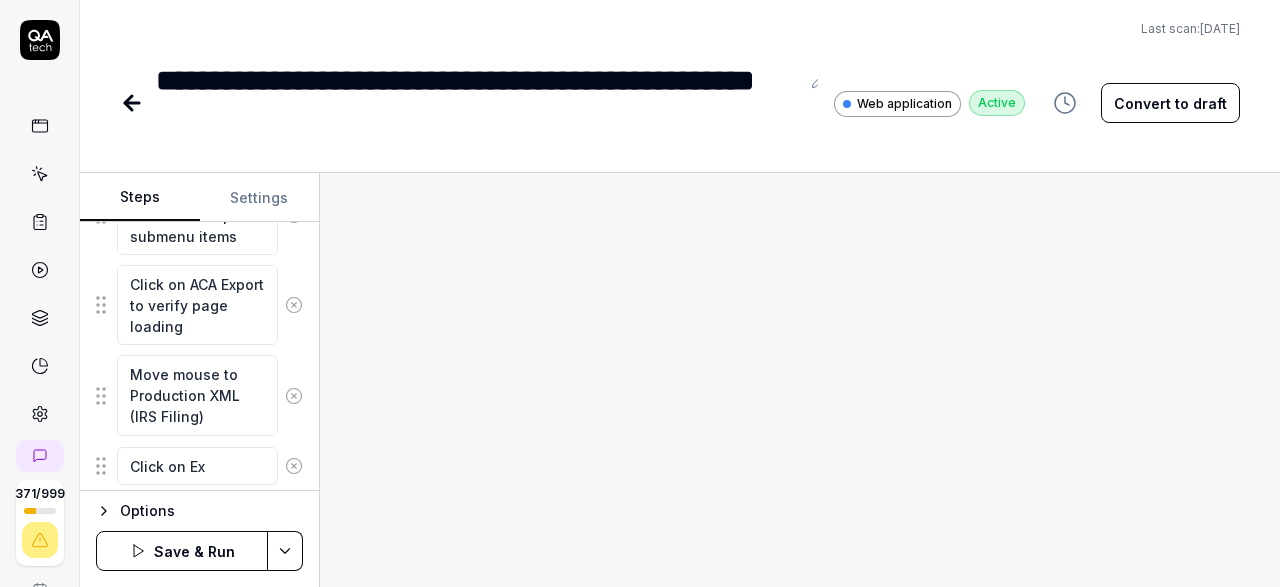 type on "*" 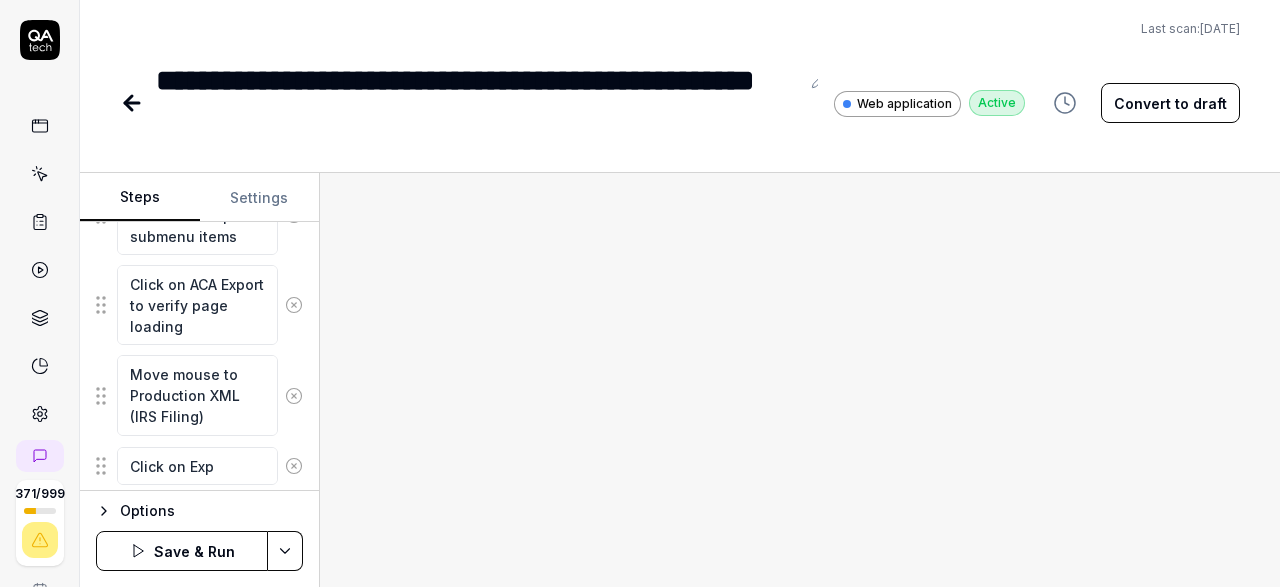 type on "*" 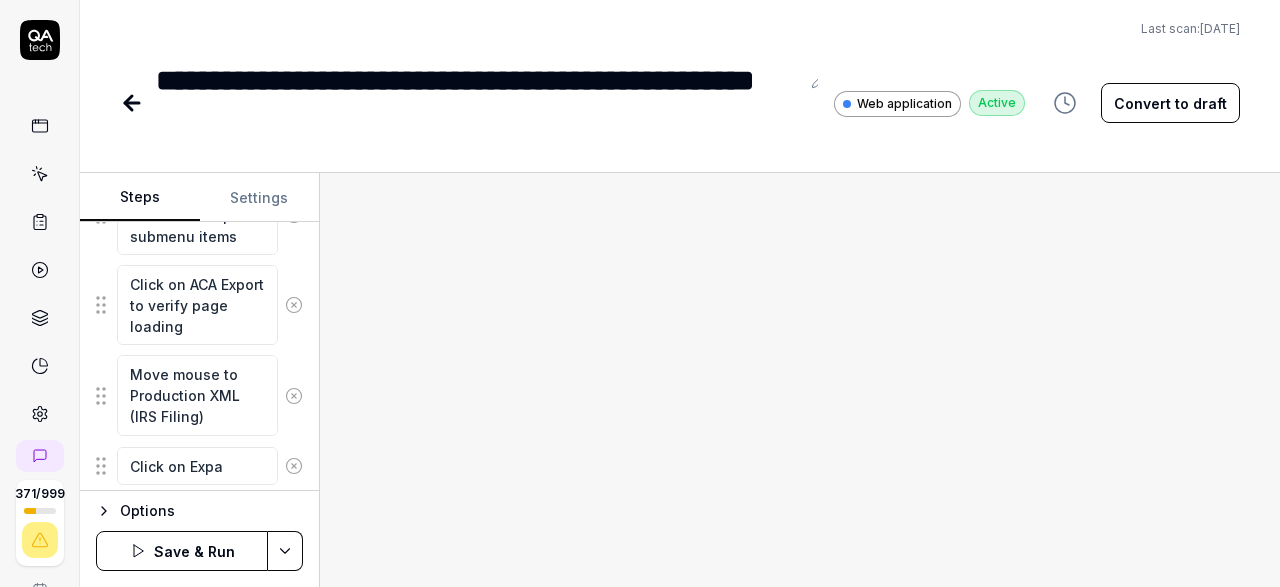 type on "*" 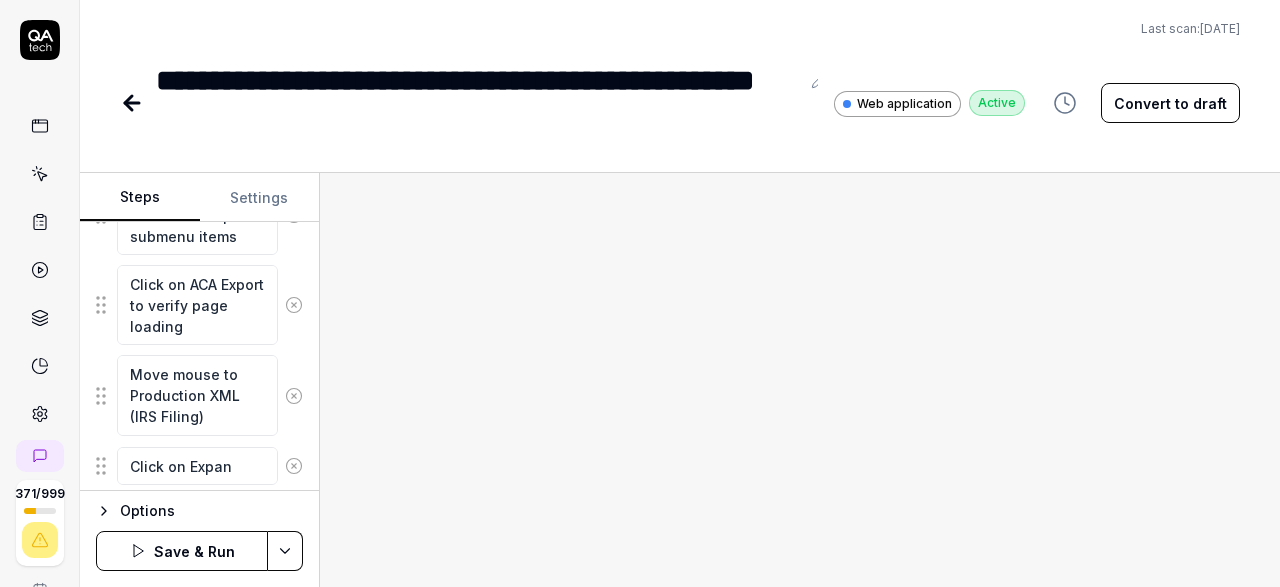type on "*" 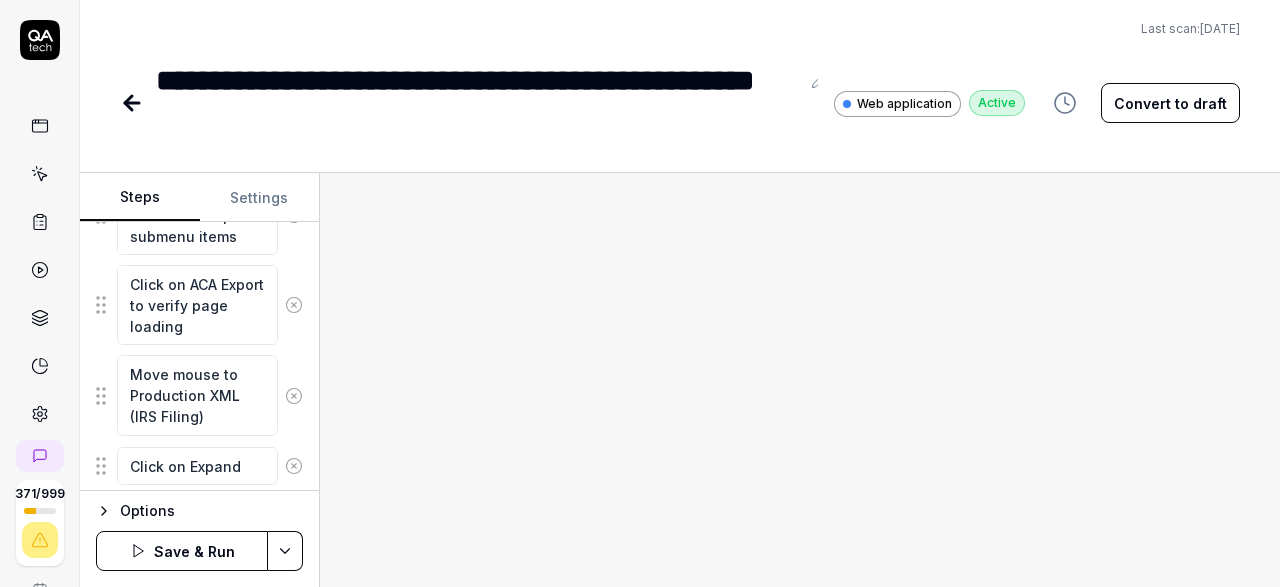 type on "*" 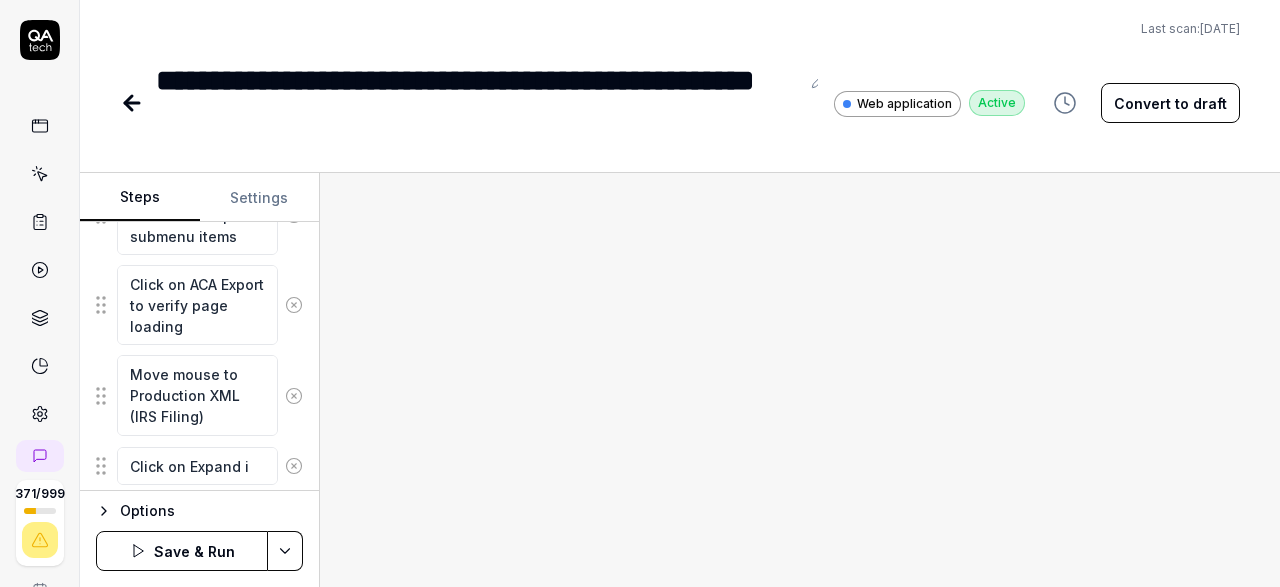 type on "*" 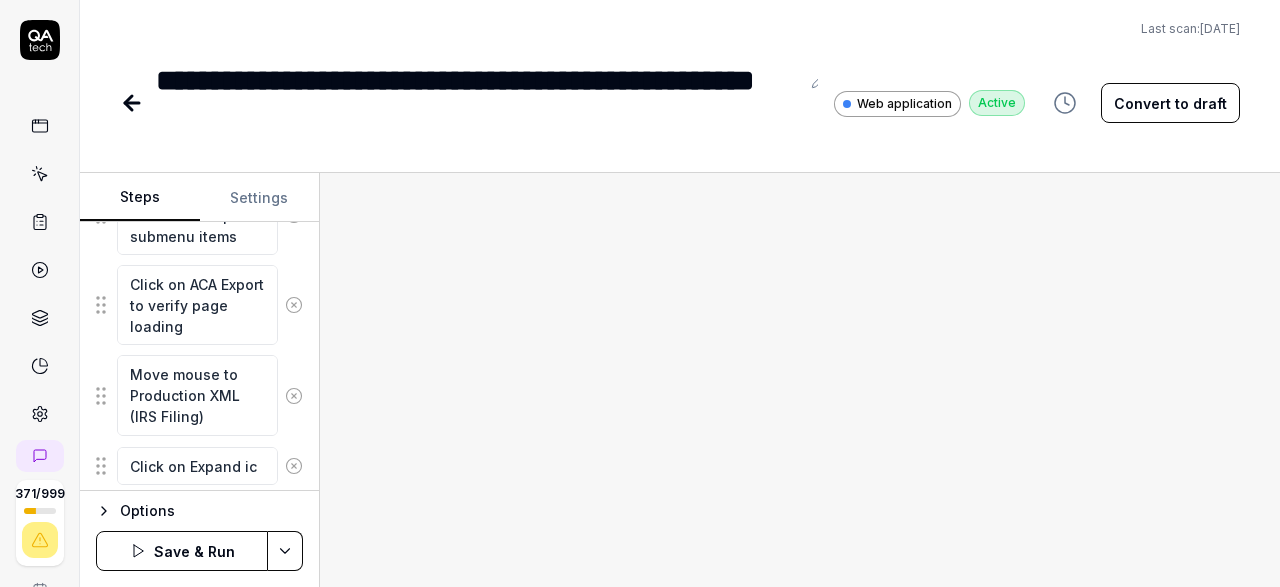 type on "*" 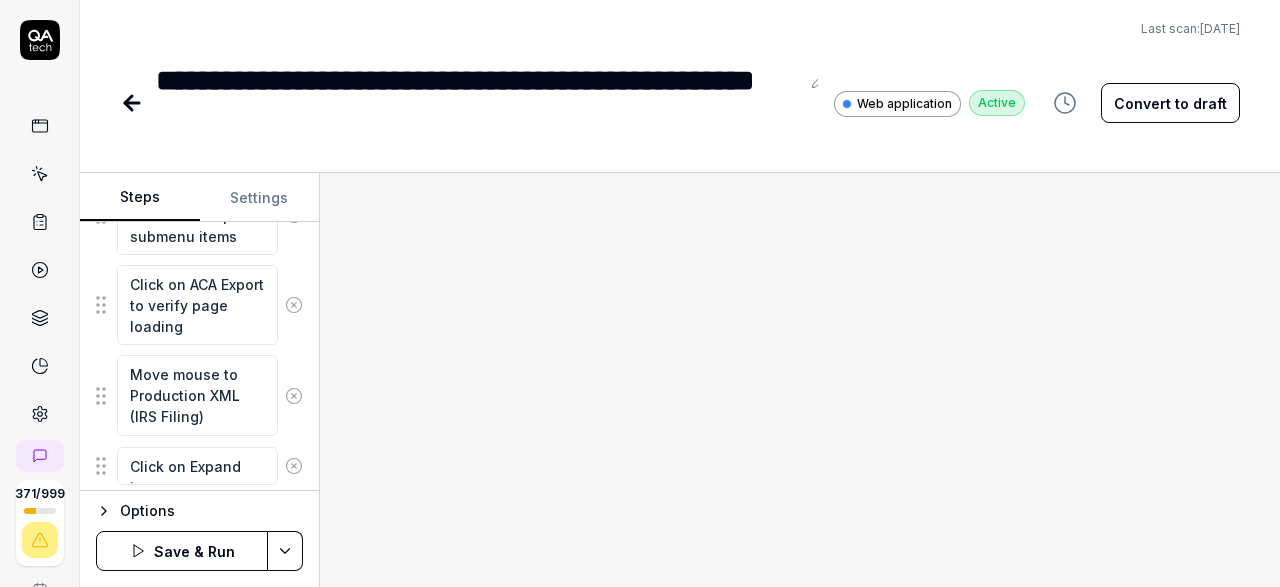 type on "*" 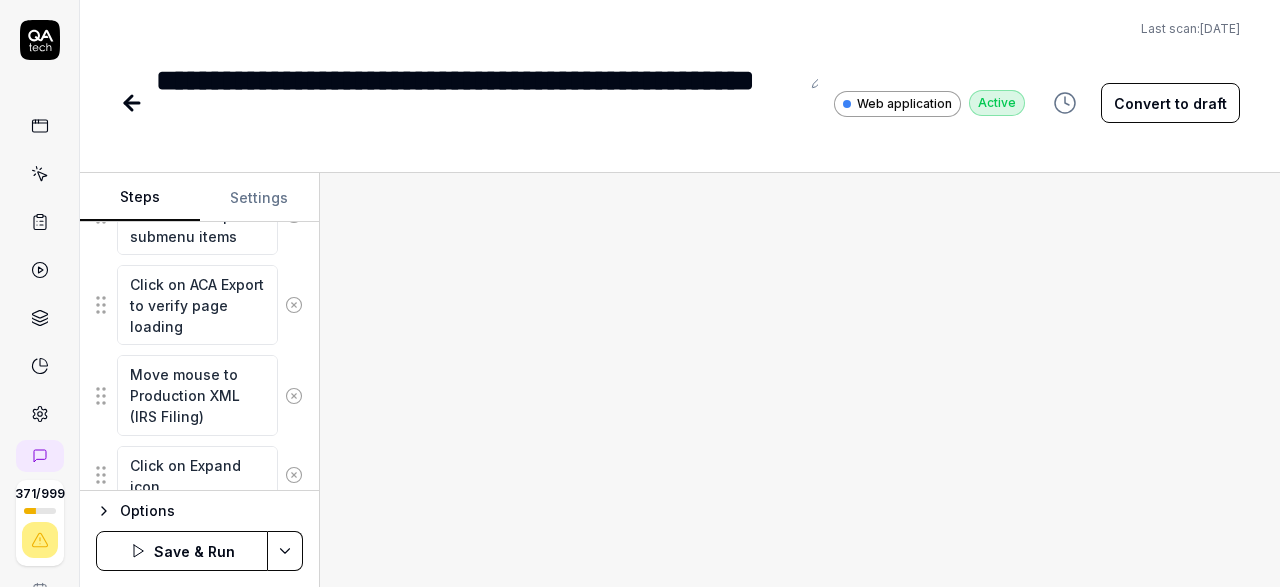 type on "*" 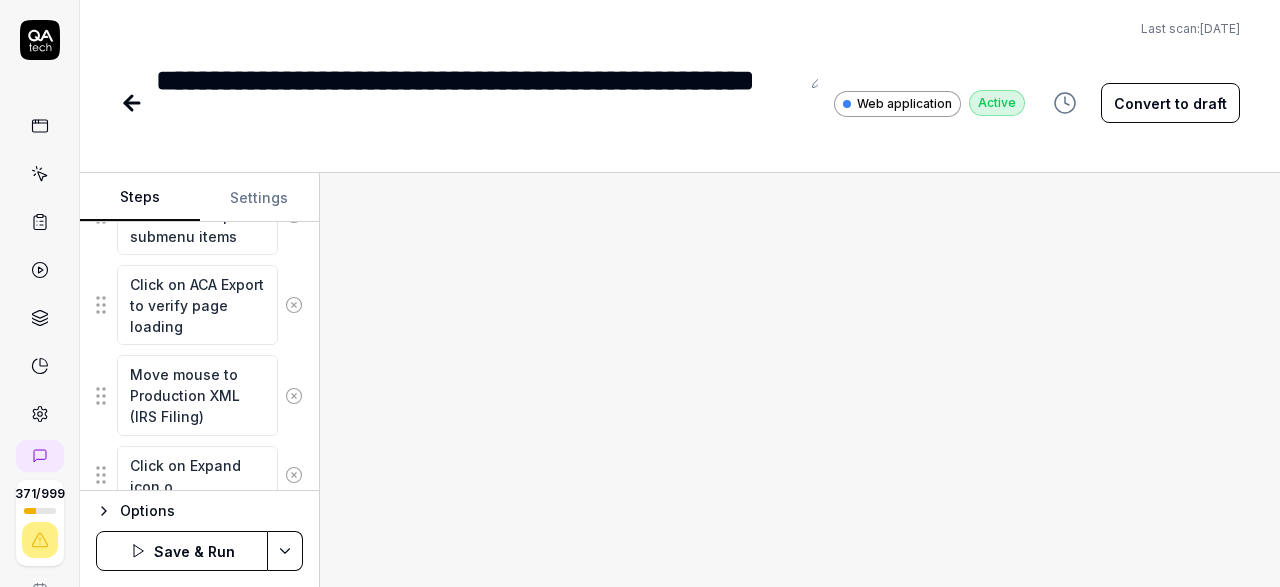 type on "*" 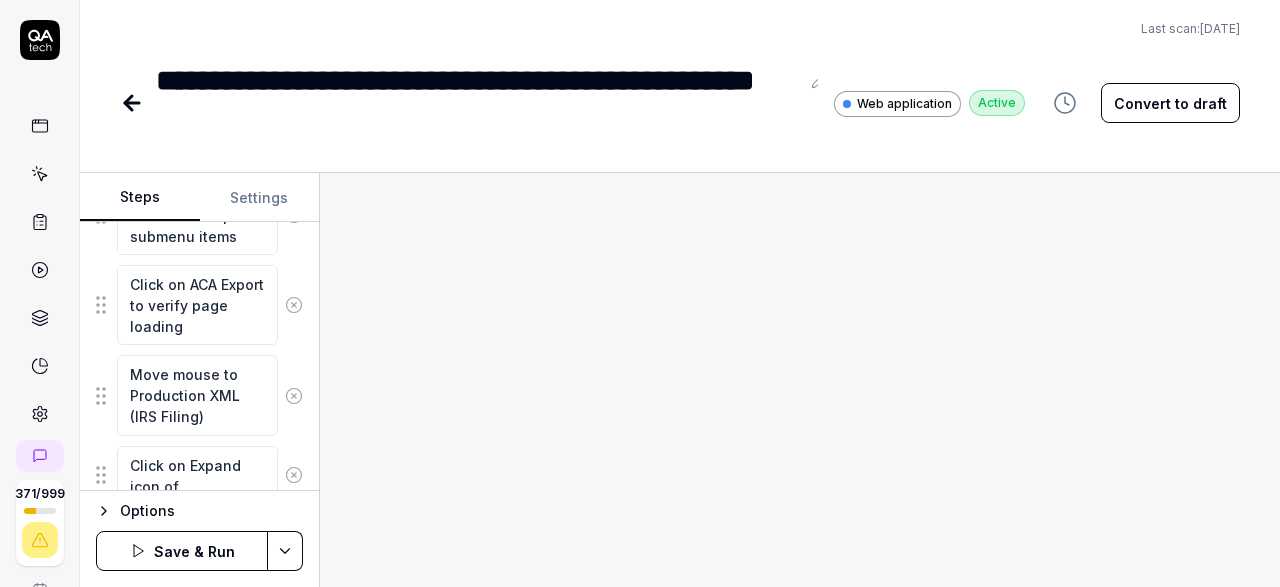 type on "*" 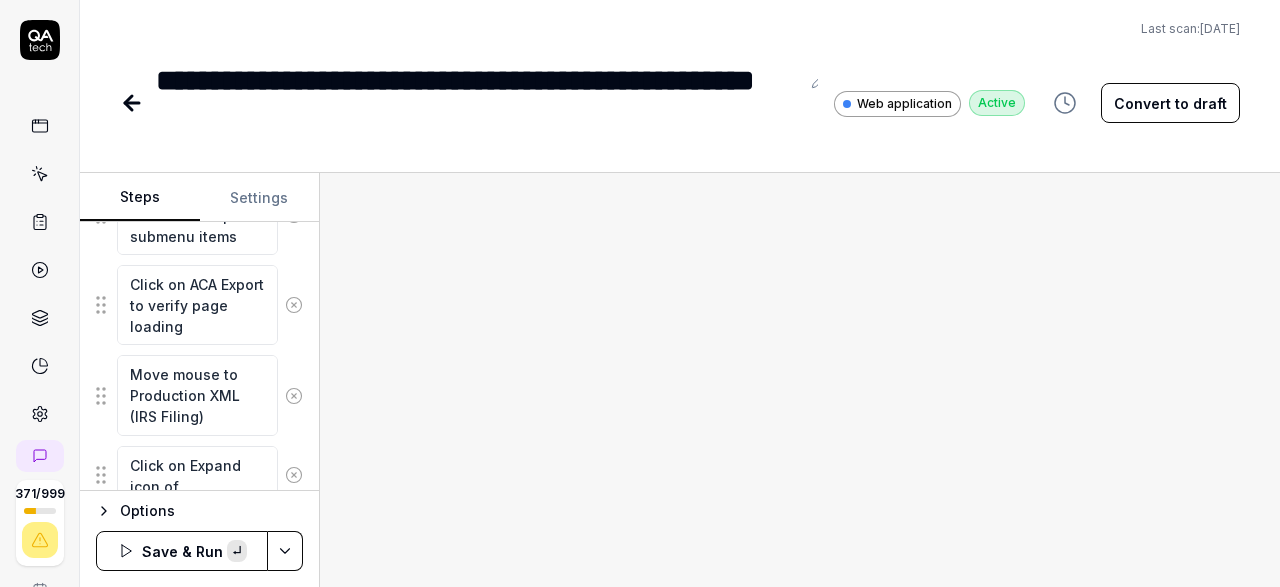 type on "*" 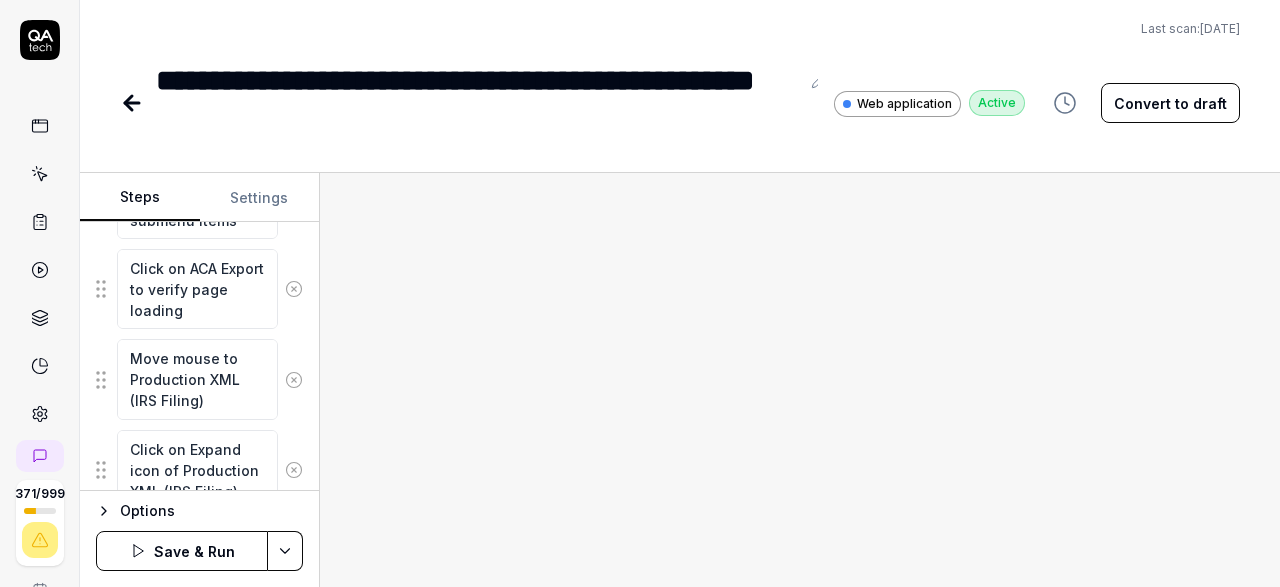 scroll, scrollTop: 1100, scrollLeft: 0, axis: vertical 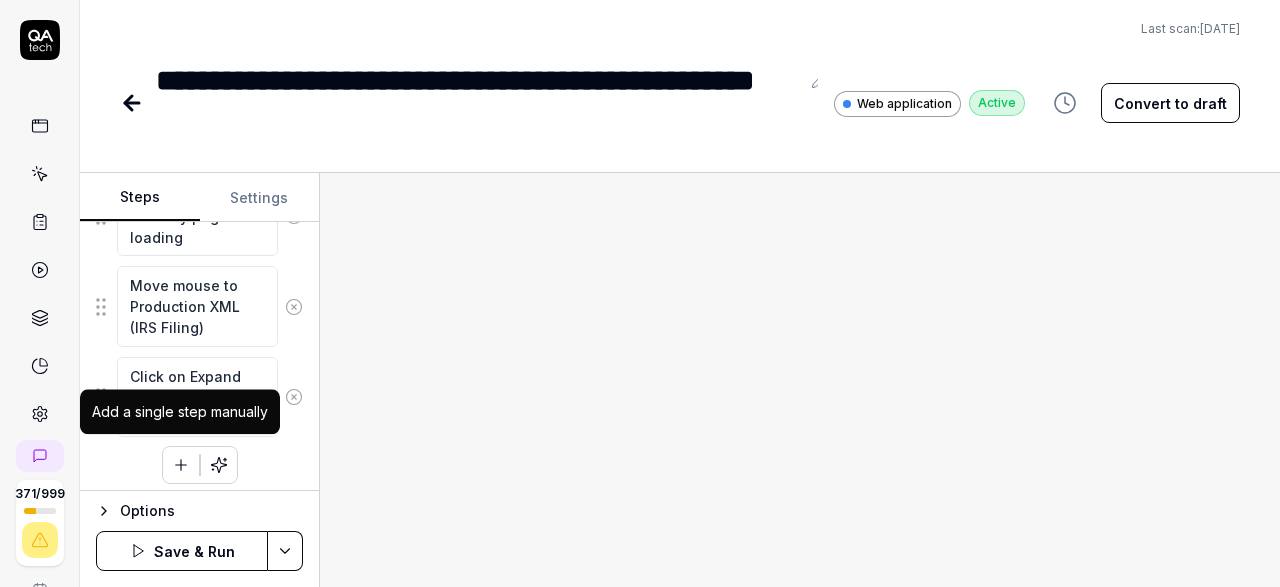 type on "Click on Expand icon of Production XML (IRS Filing)" 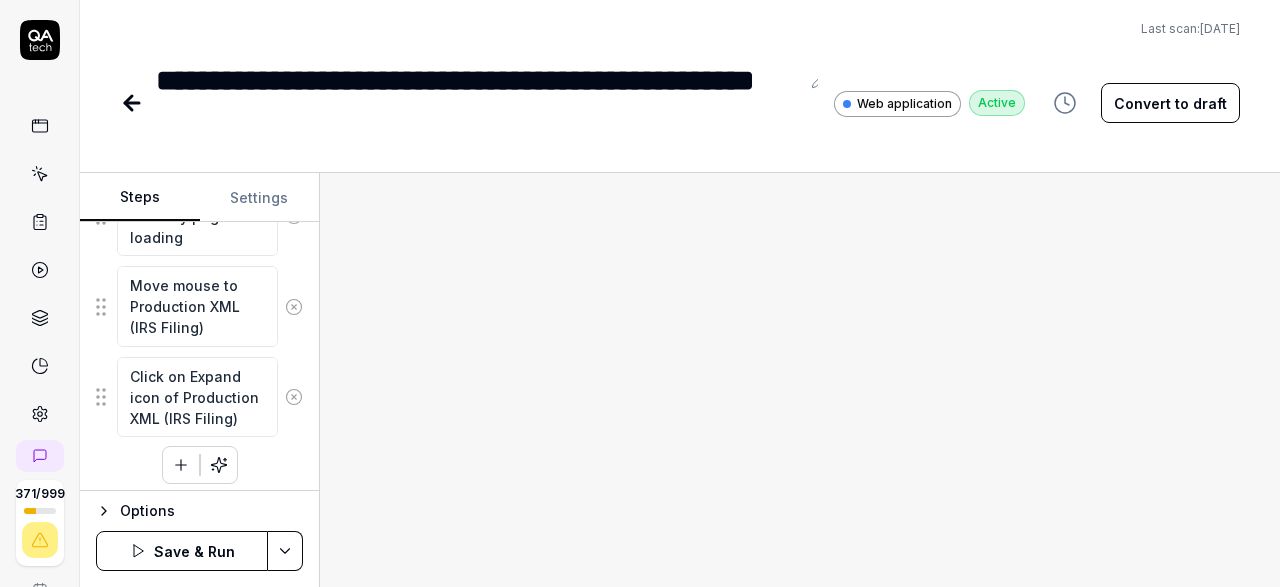 click at bounding box center (181, 465) 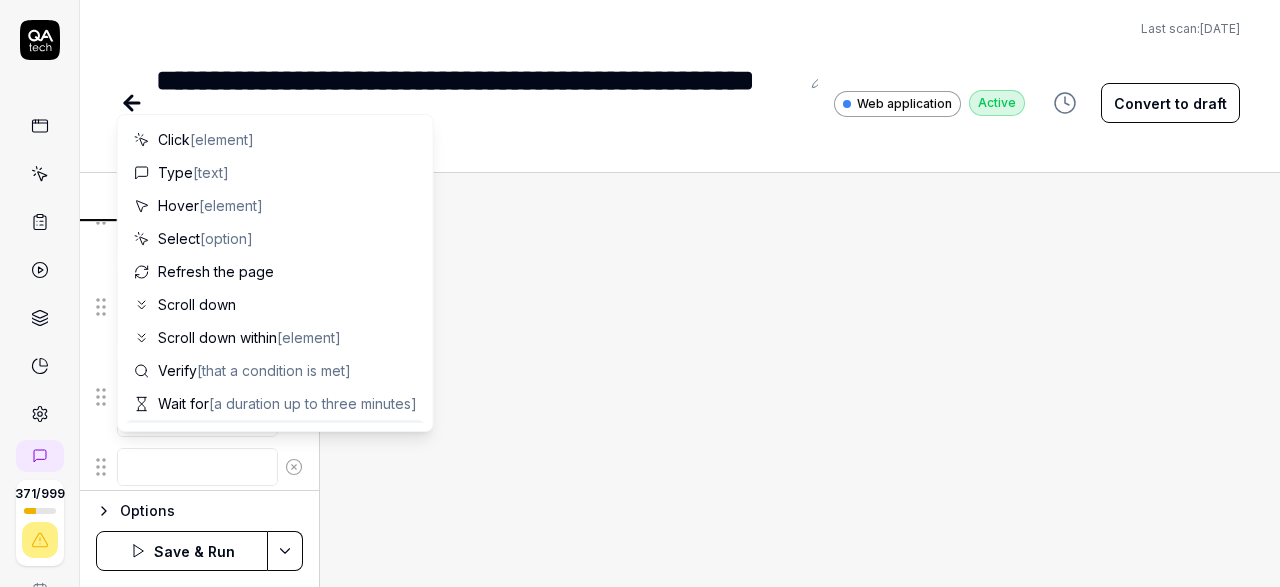click at bounding box center (197, 467) 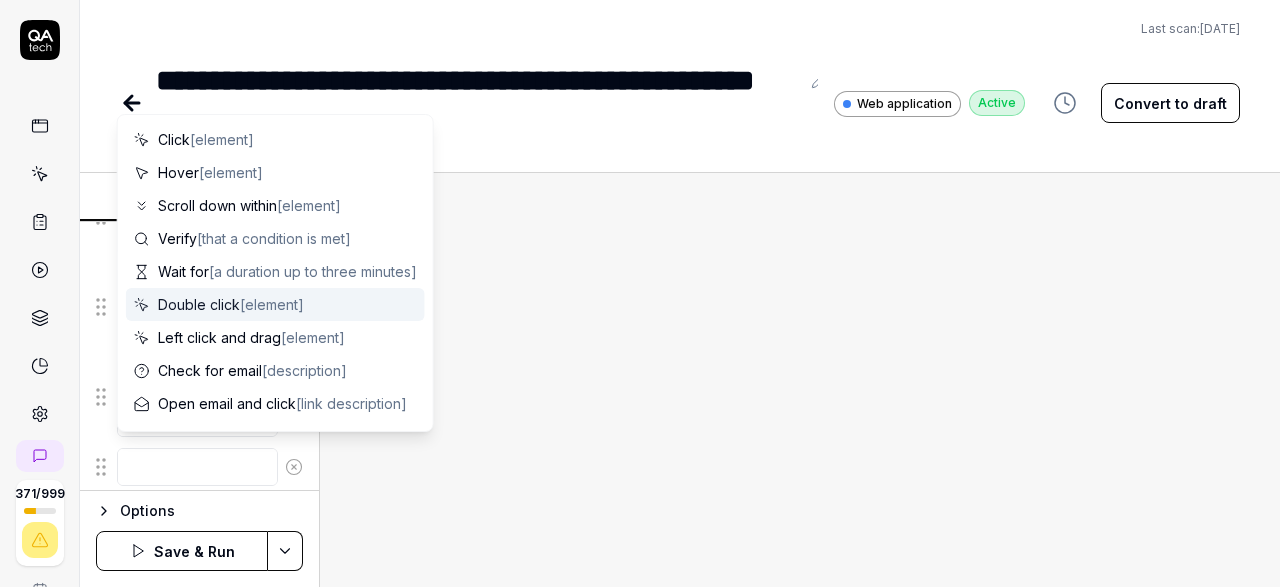 type on "*" 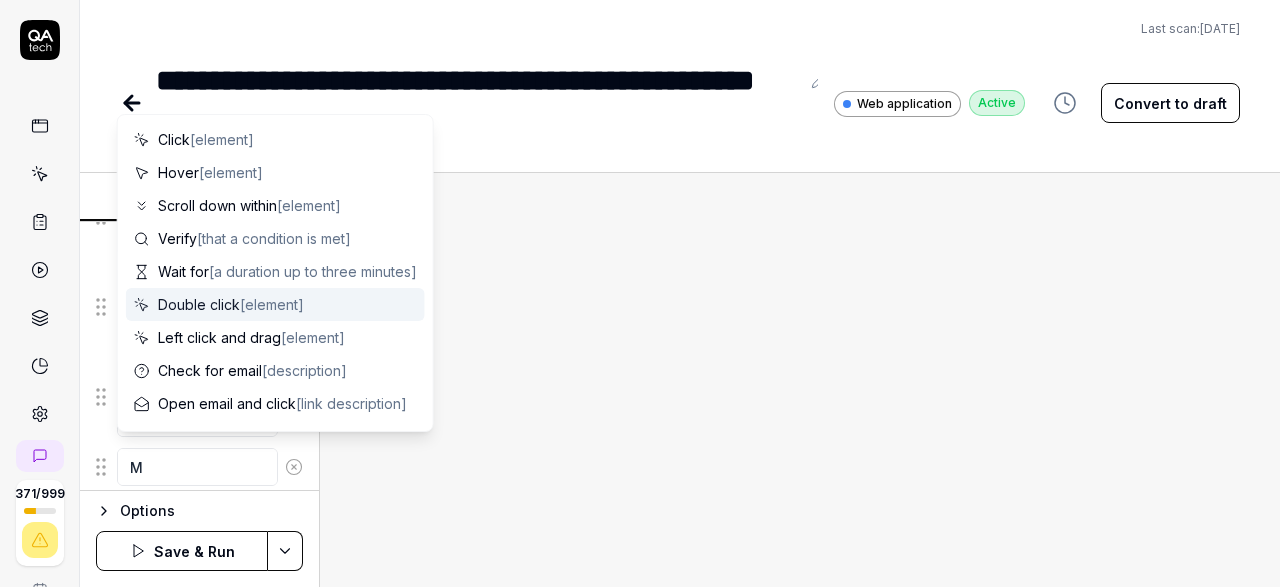 type on "*" 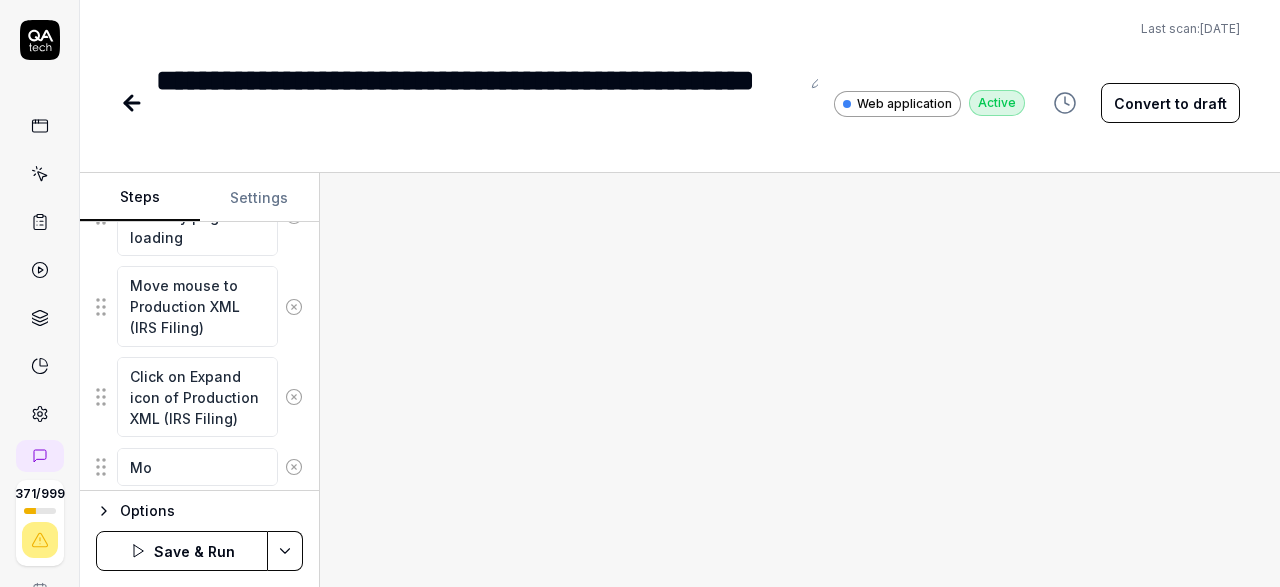 type on "*" 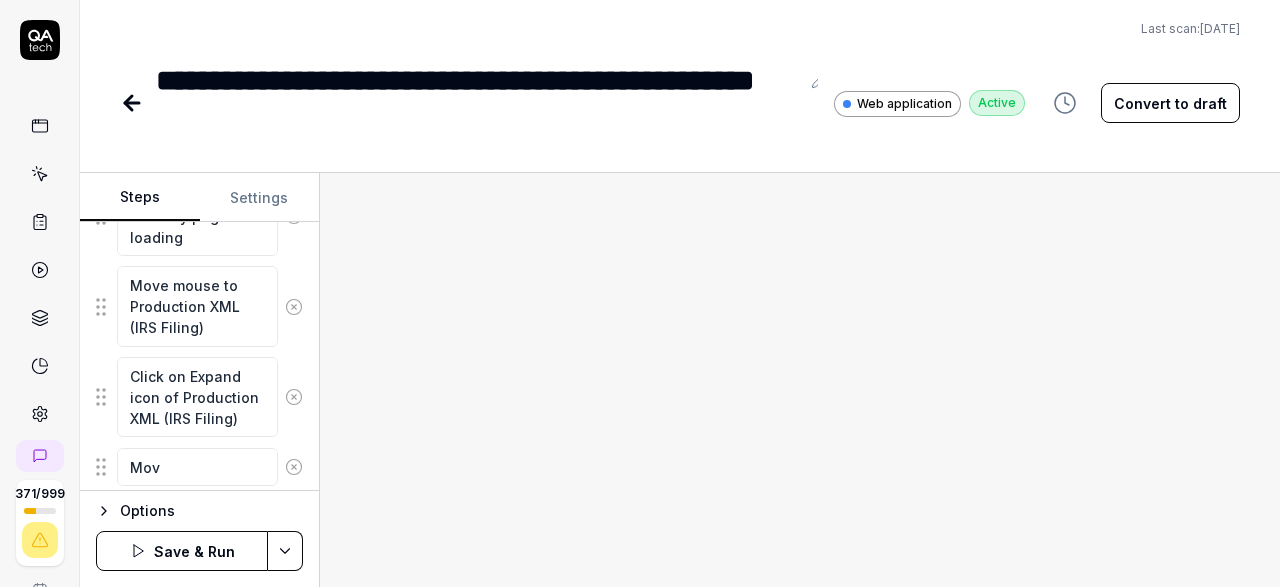 type on "*" 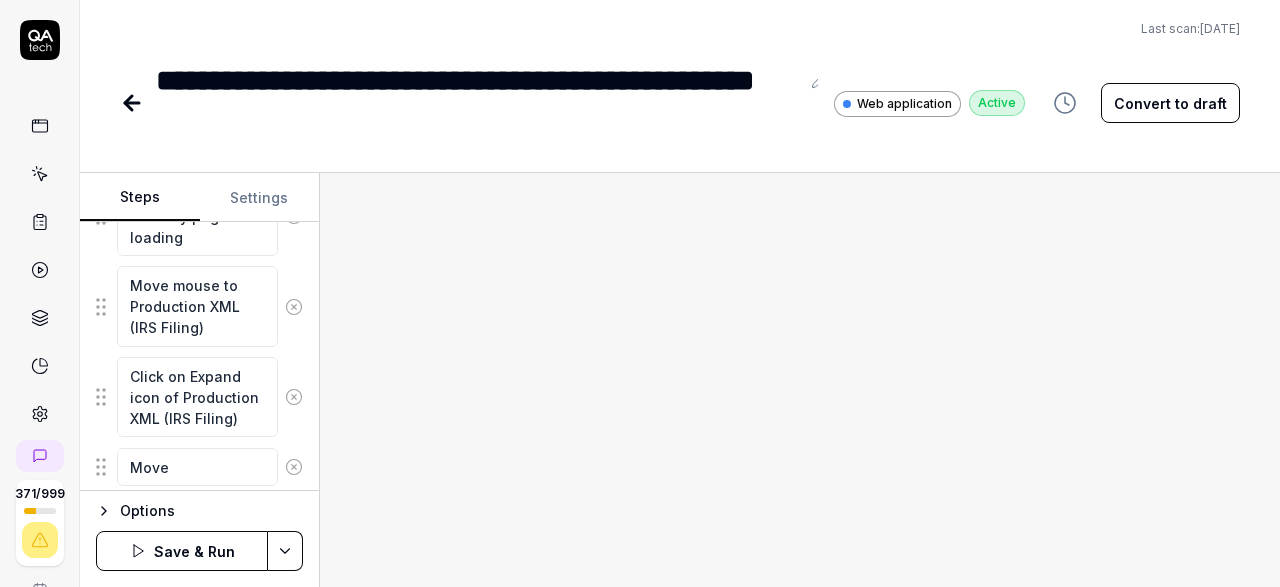 type on "*" 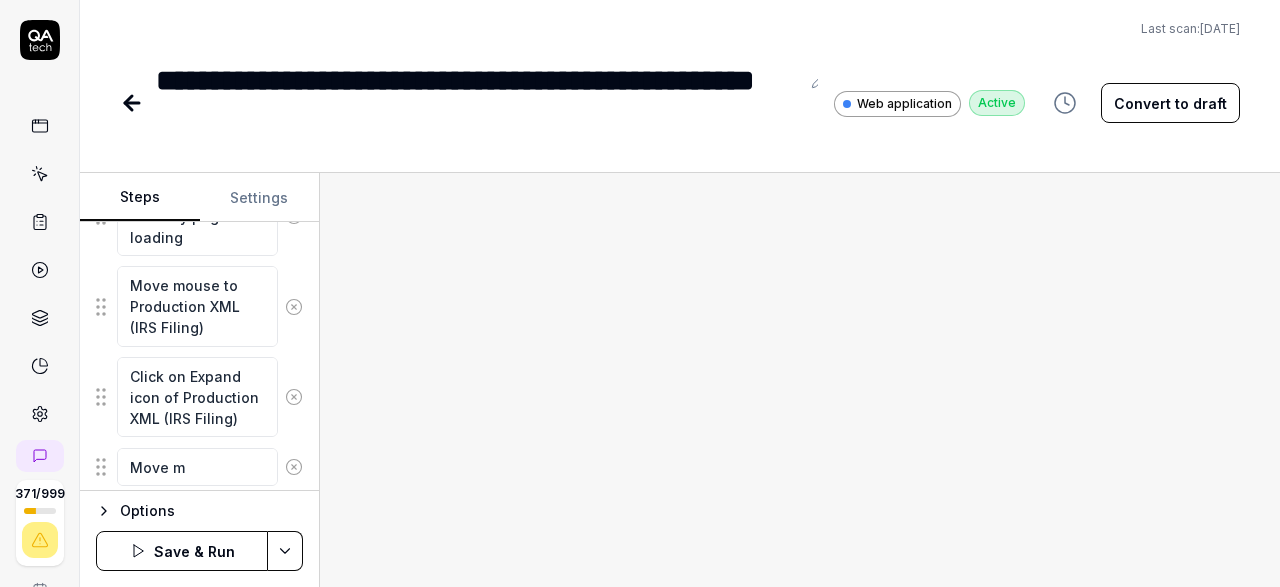 type on "*" 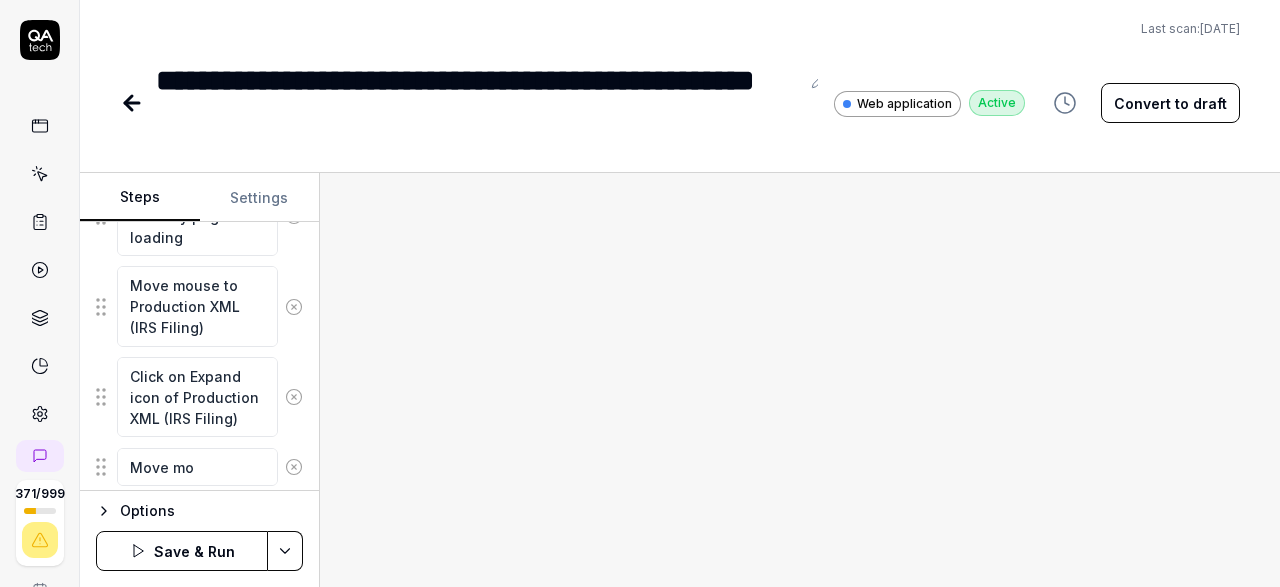 type on "*" 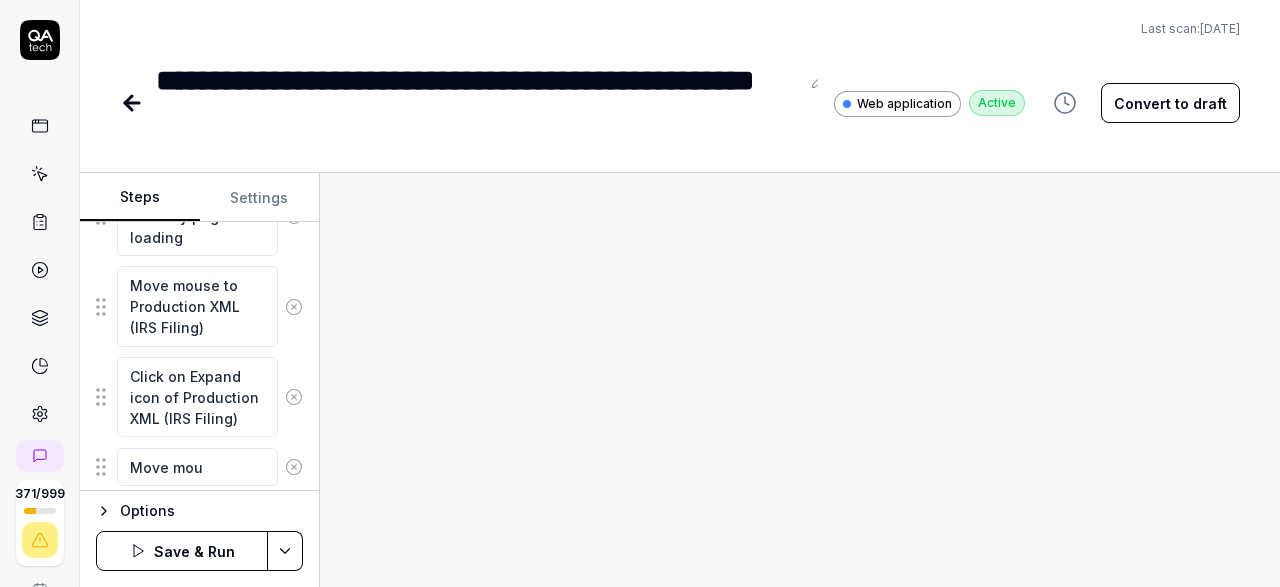 type on "*" 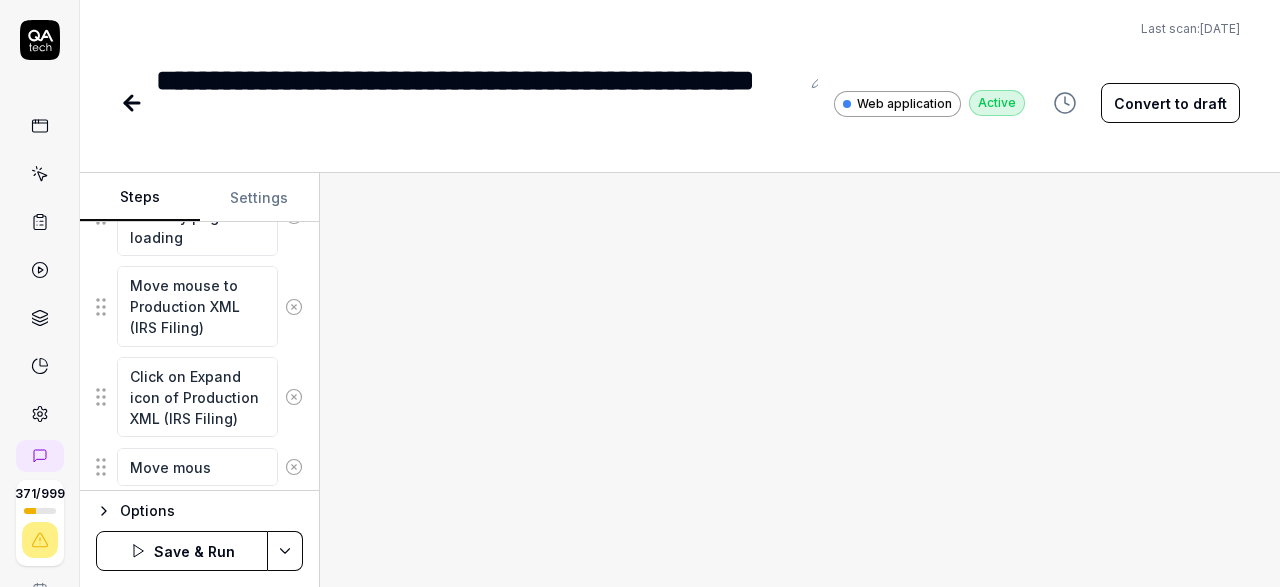 type on "*" 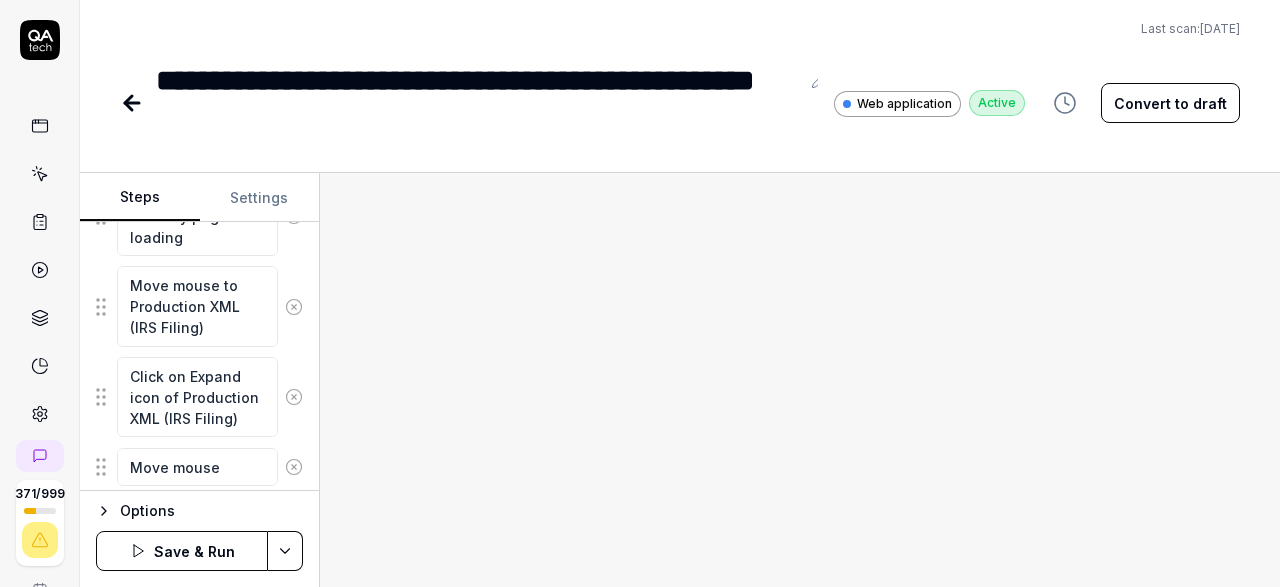 type on "*" 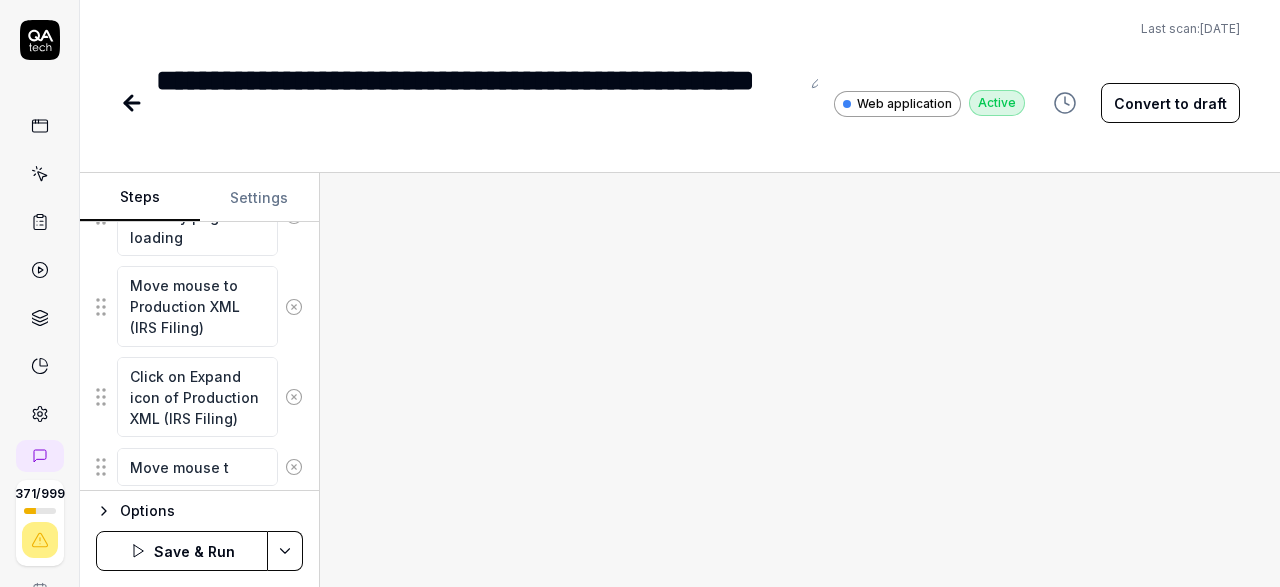 type on "*" 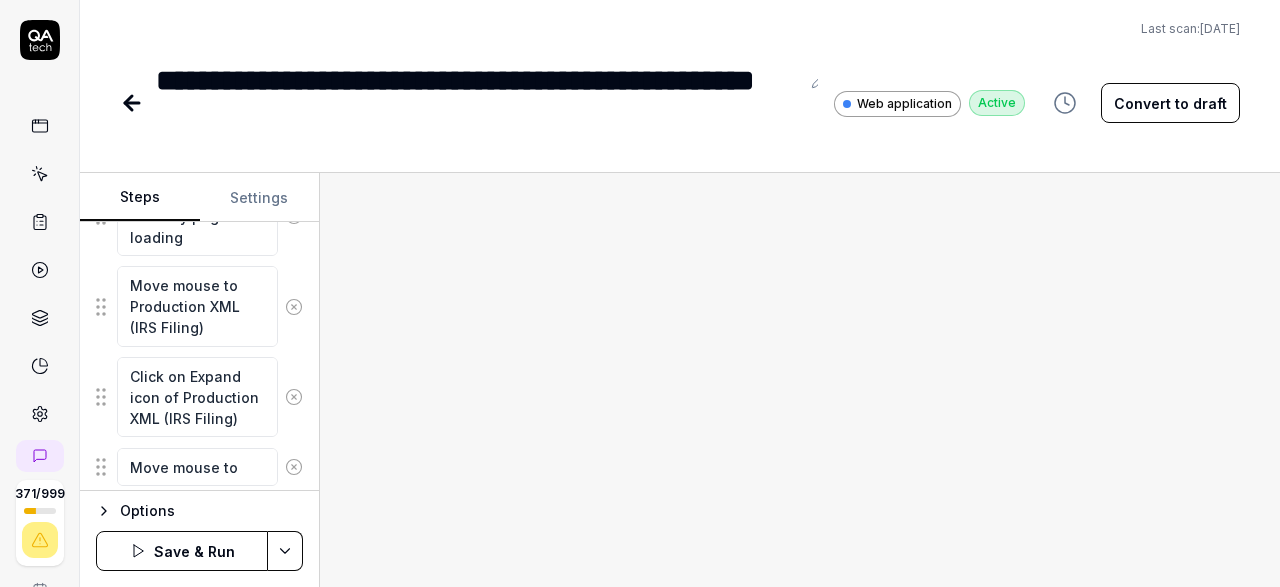 type on "*" 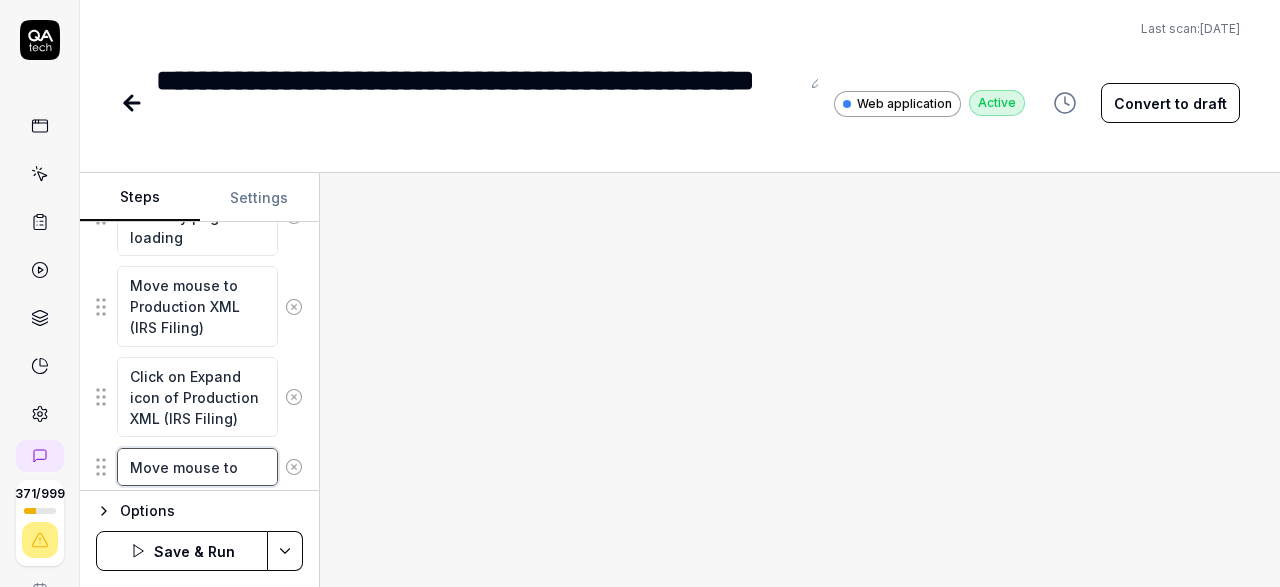 type on "*" 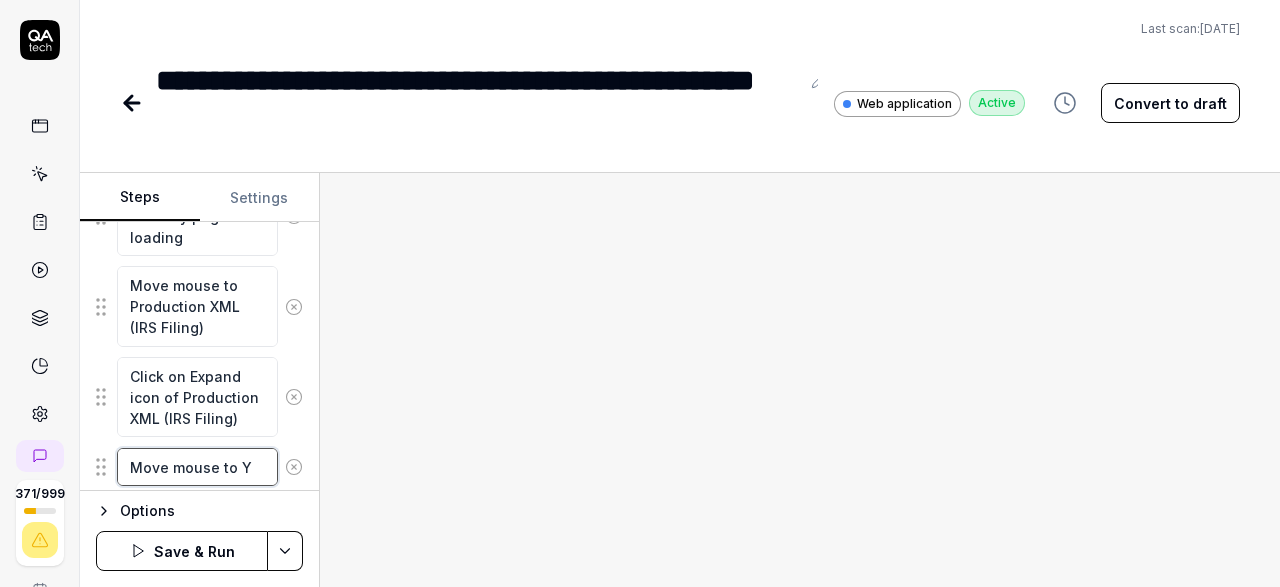 type on "*" 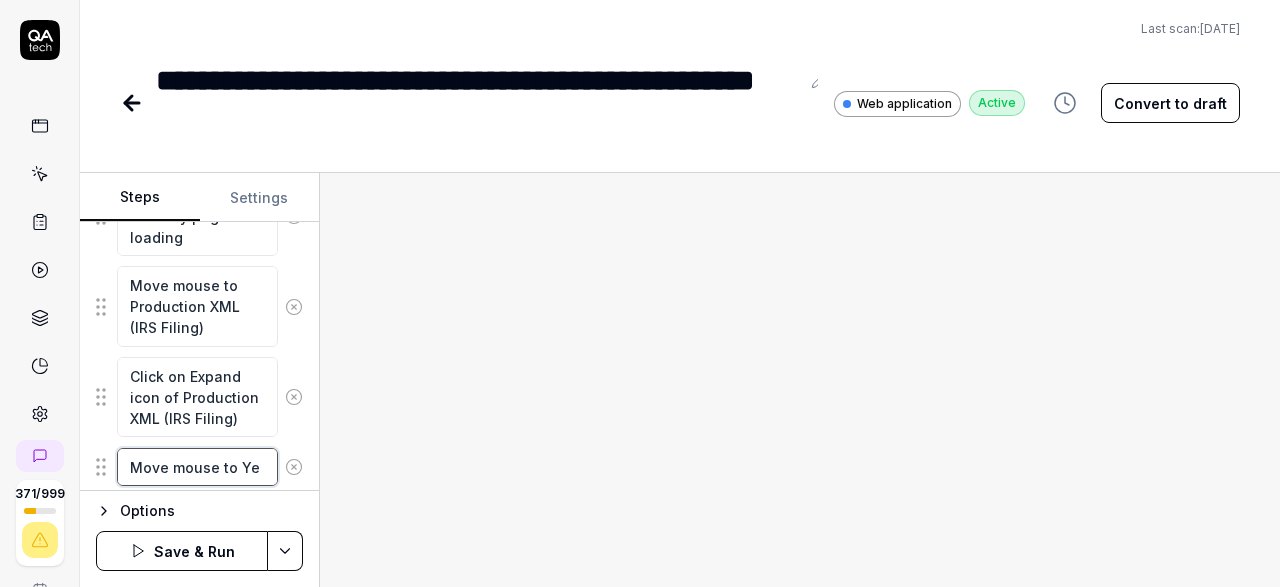 type on "*" 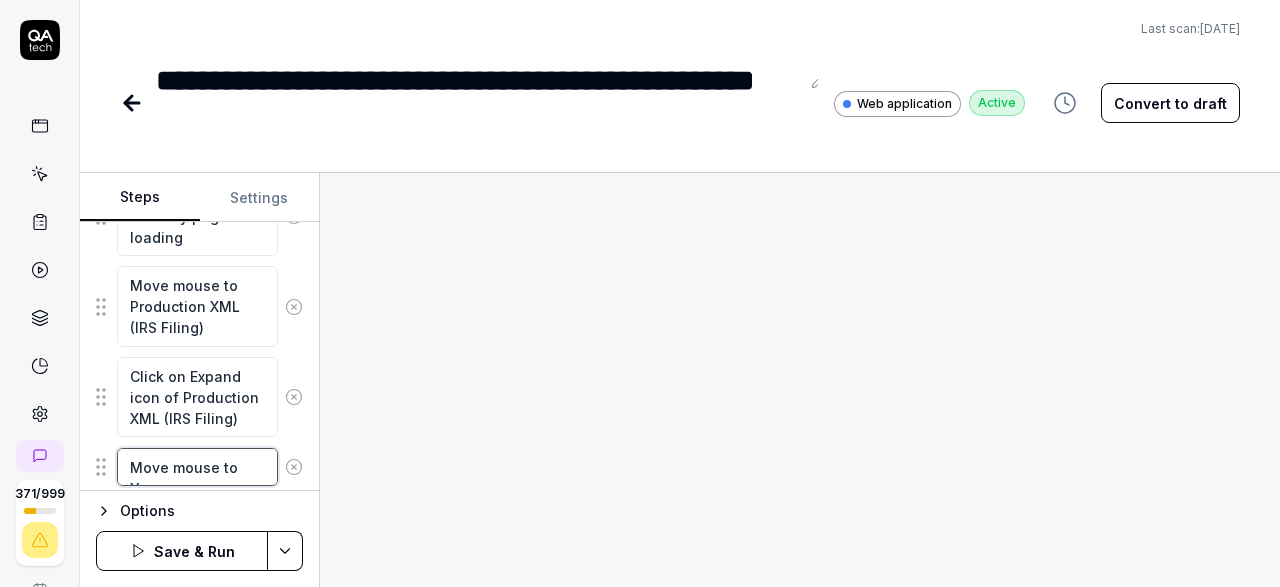 type on "*" 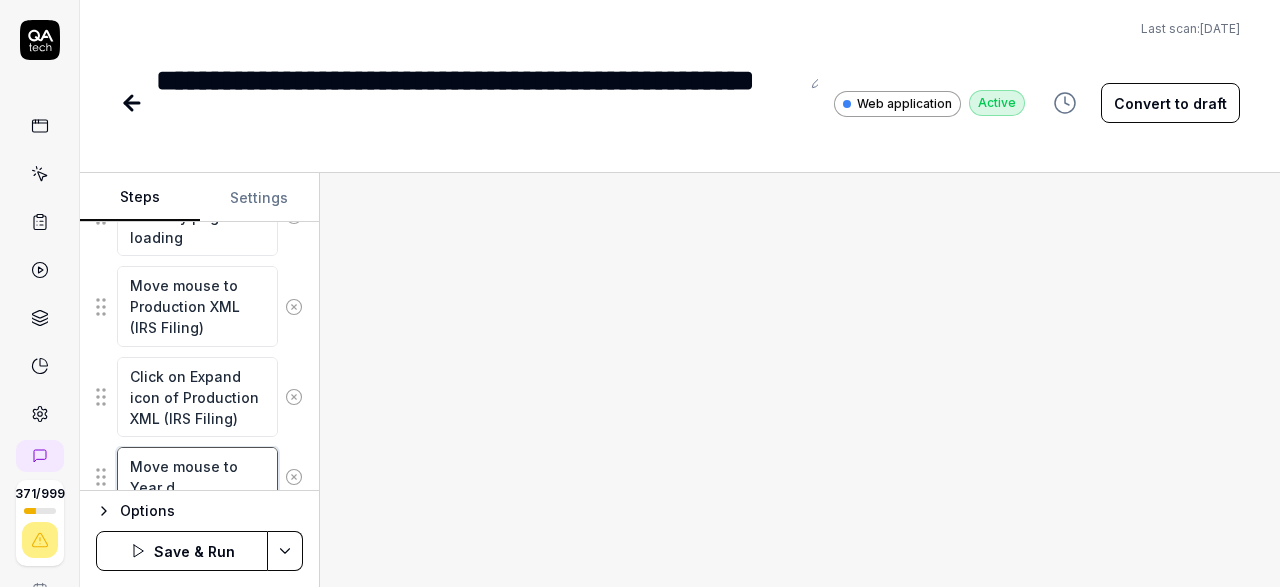 type on "*" 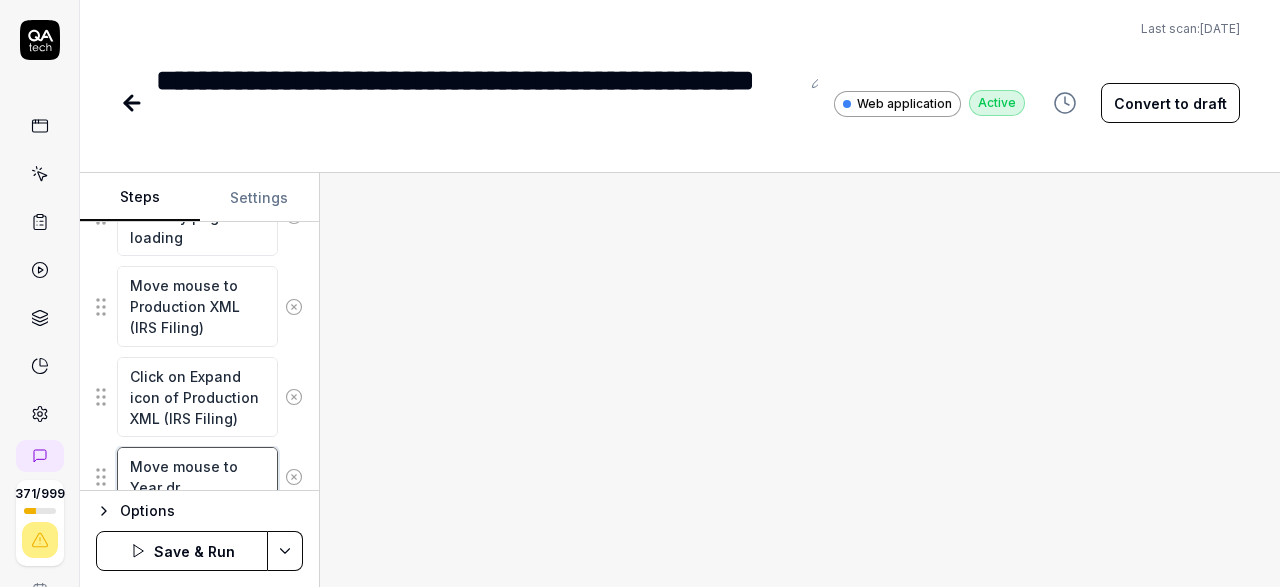 type on "*" 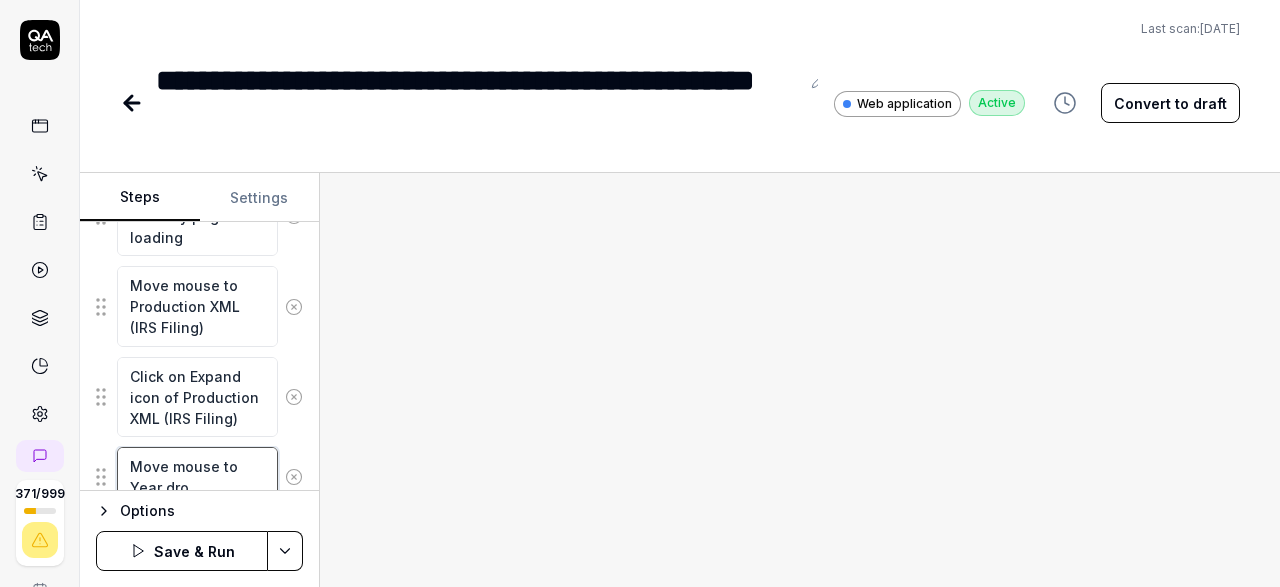 type on "*" 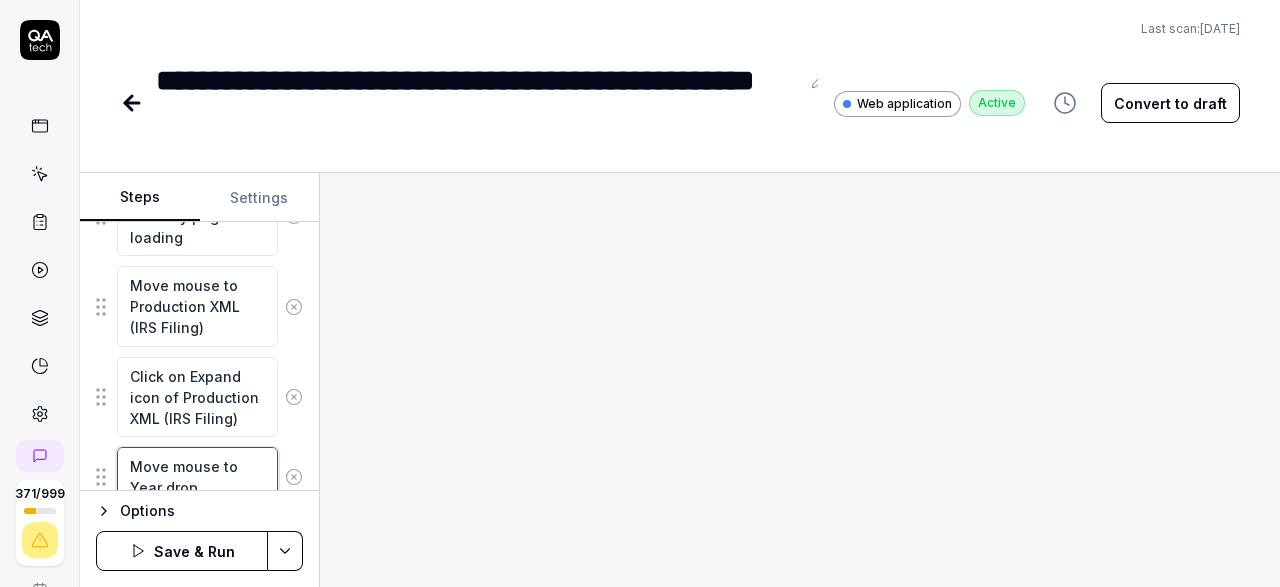 type on "*" 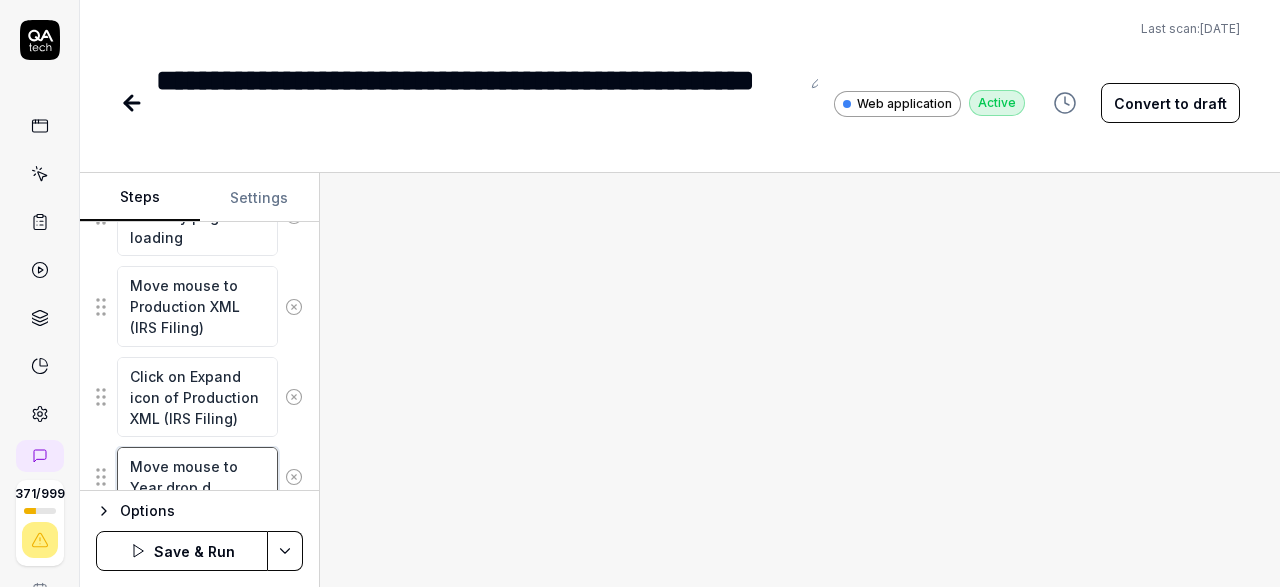 type on "*" 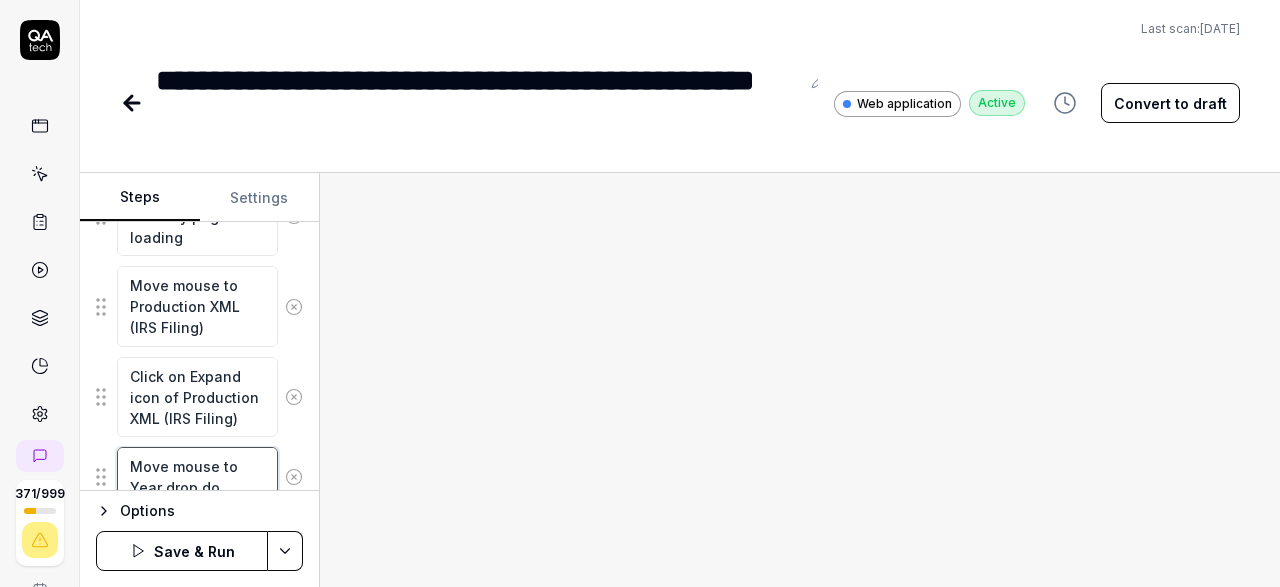 type on "*" 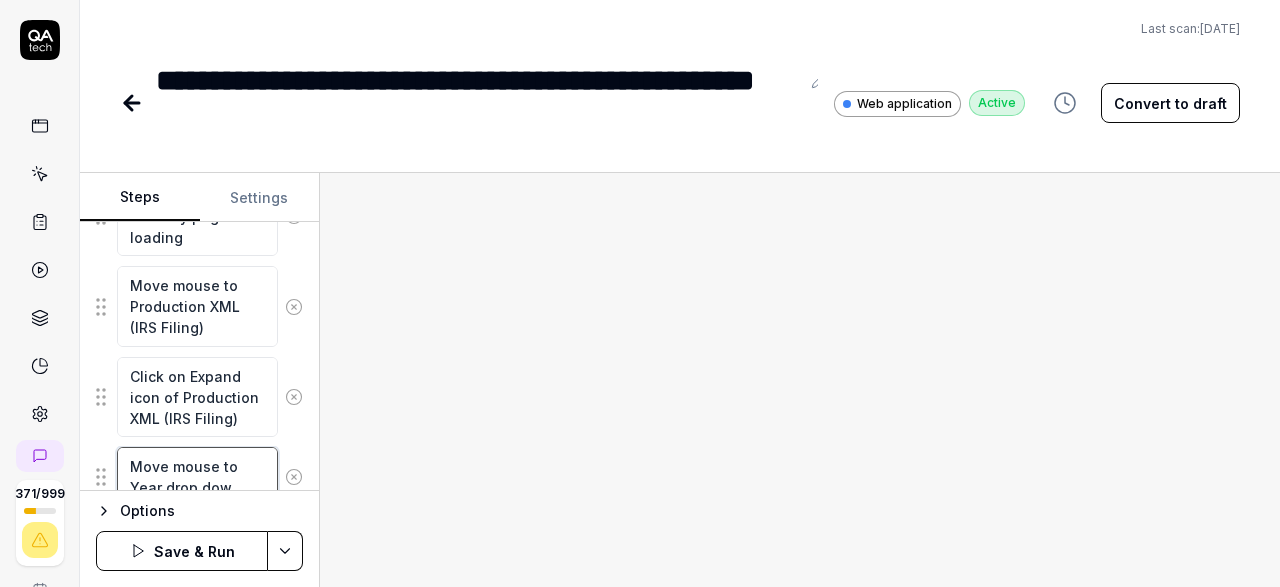 type on "*" 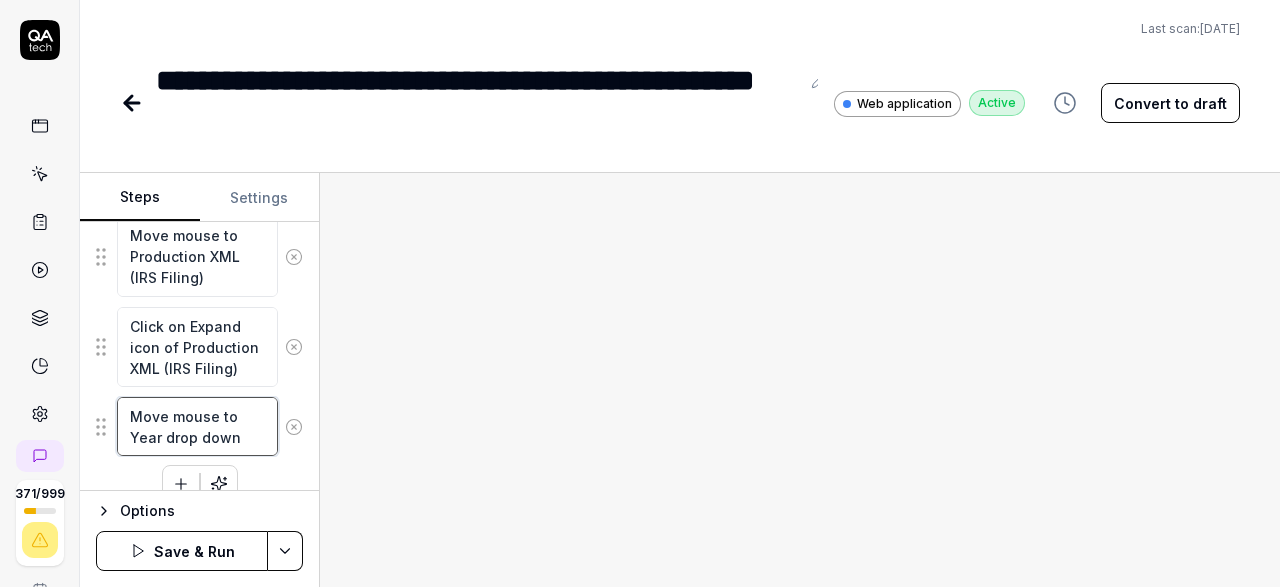 scroll, scrollTop: 1169, scrollLeft: 0, axis: vertical 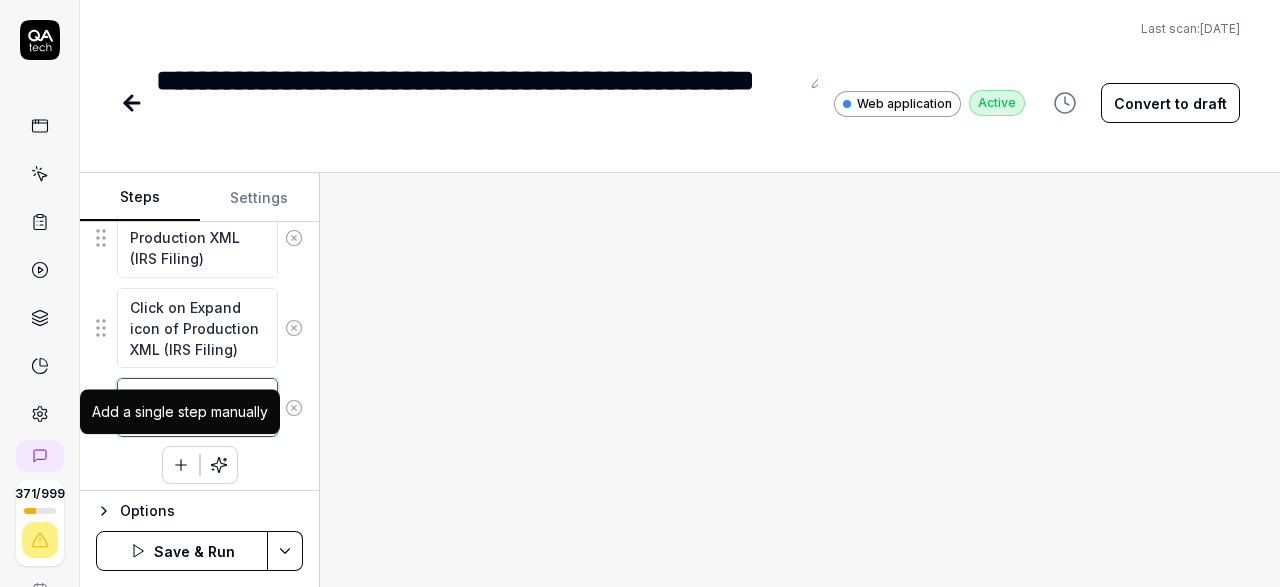 type on "Move mouse to Year drop down" 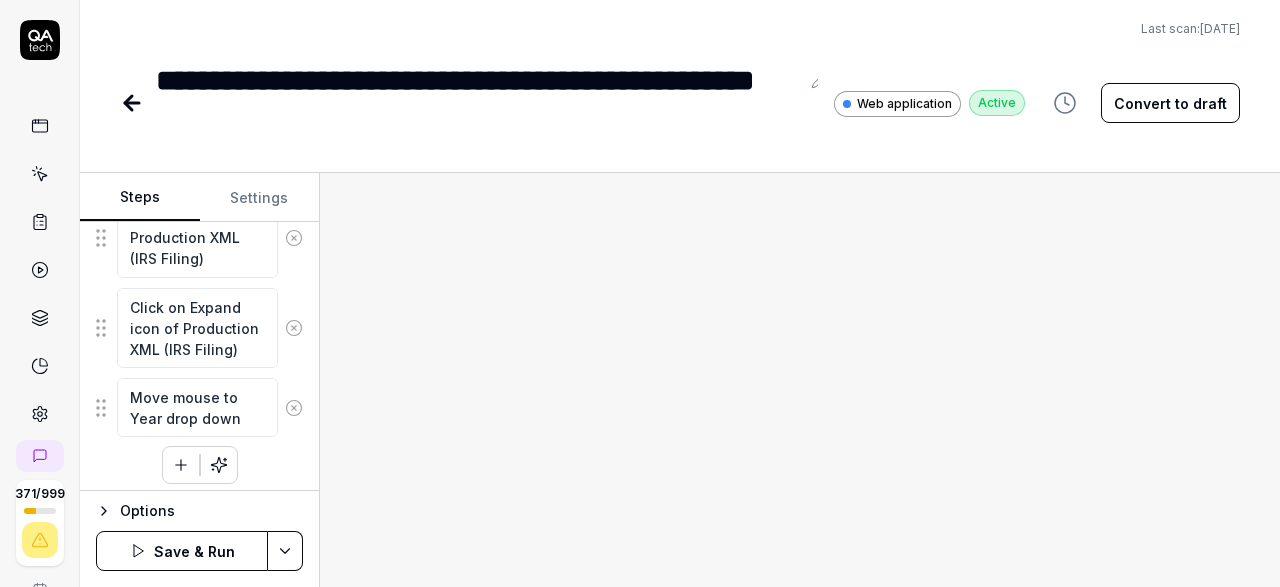 click 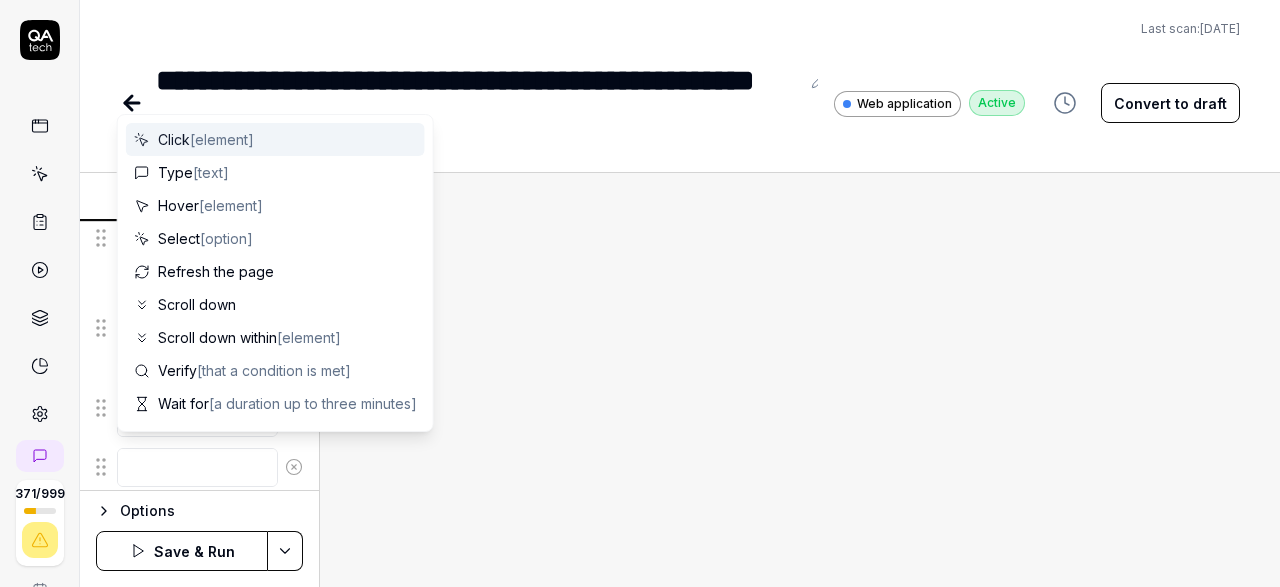 click at bounding box center [197, 467] 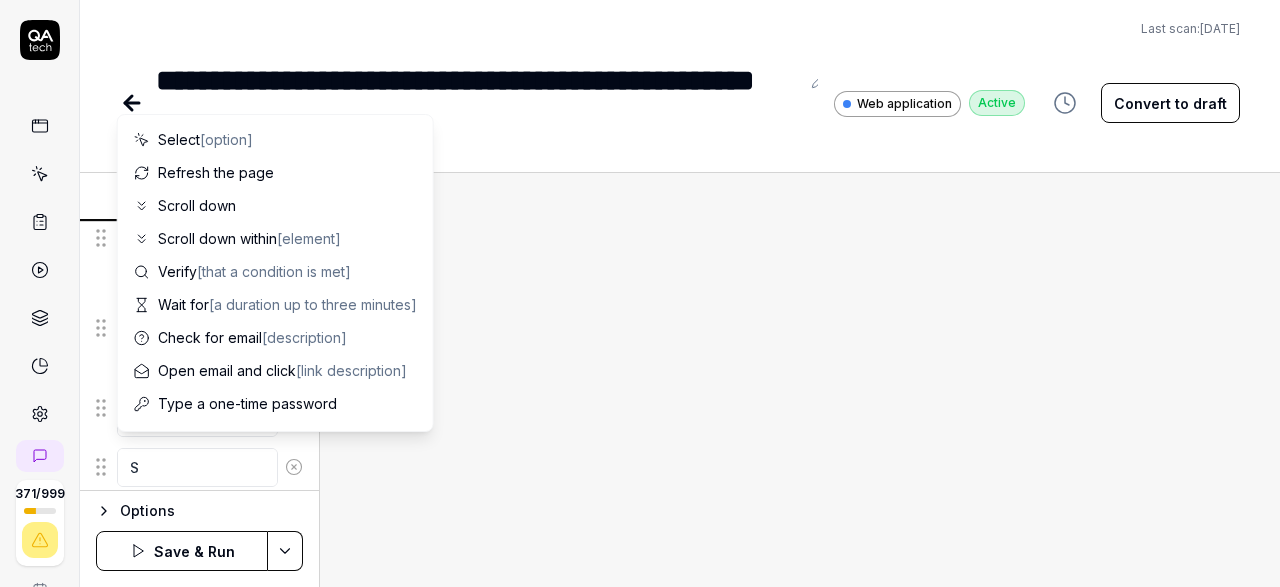 type on "*" 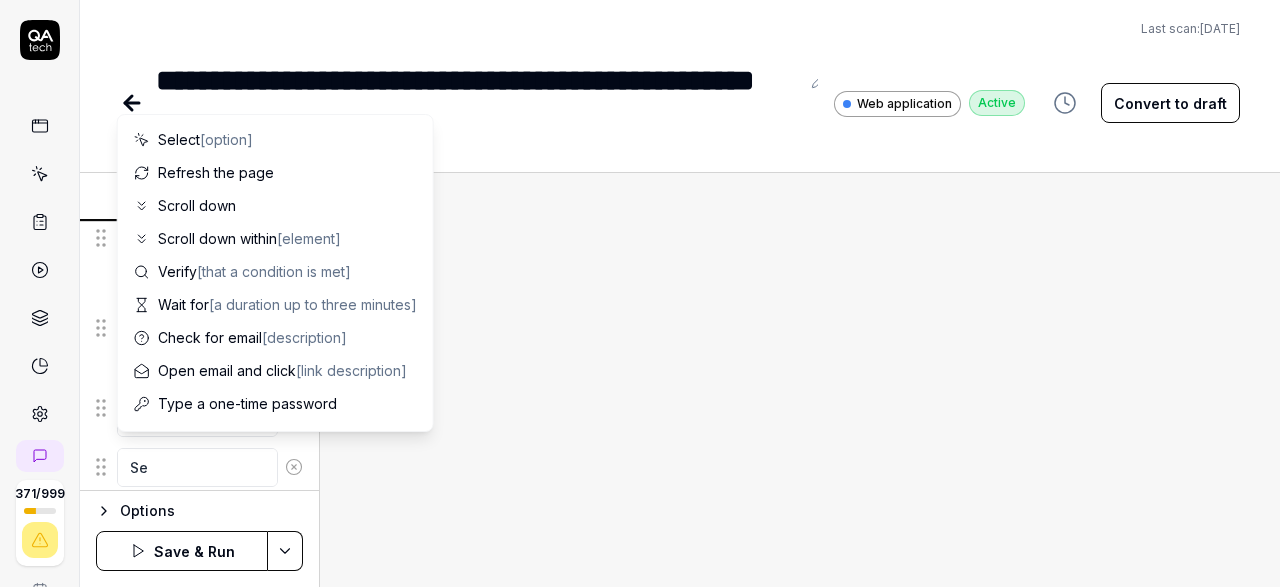 type on "*" 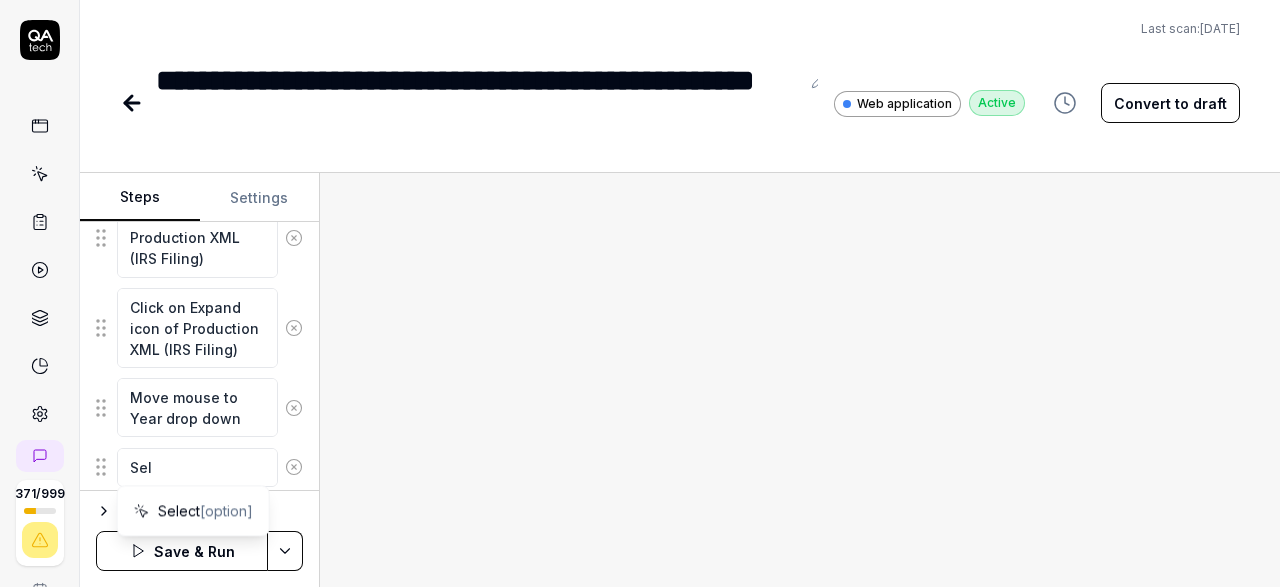 type on "*" 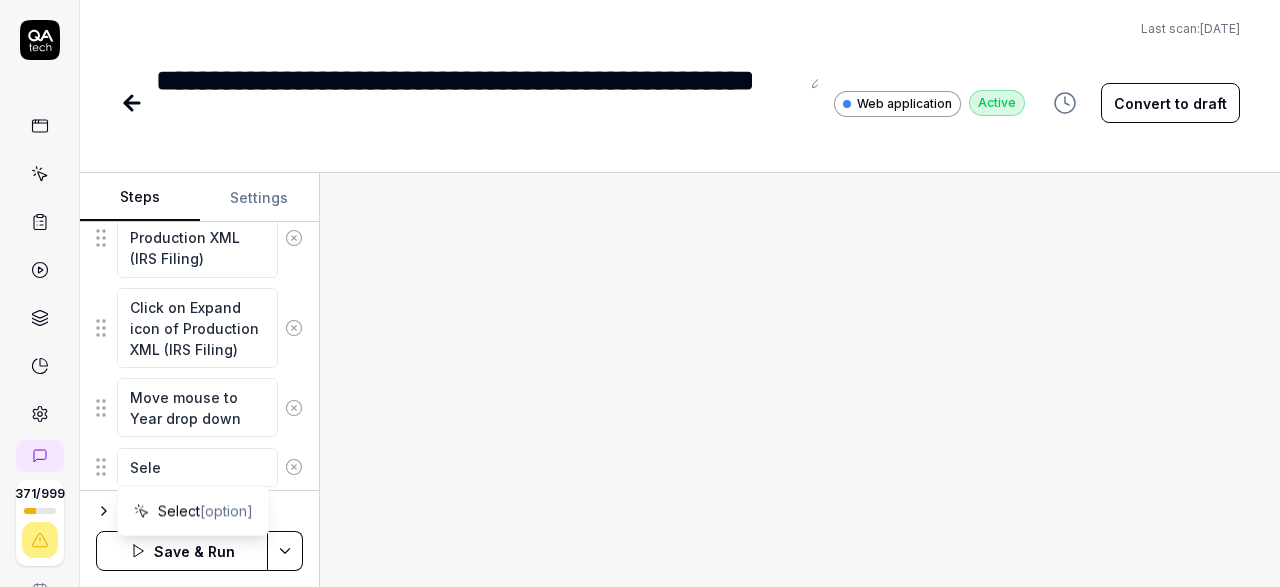 type on "*" 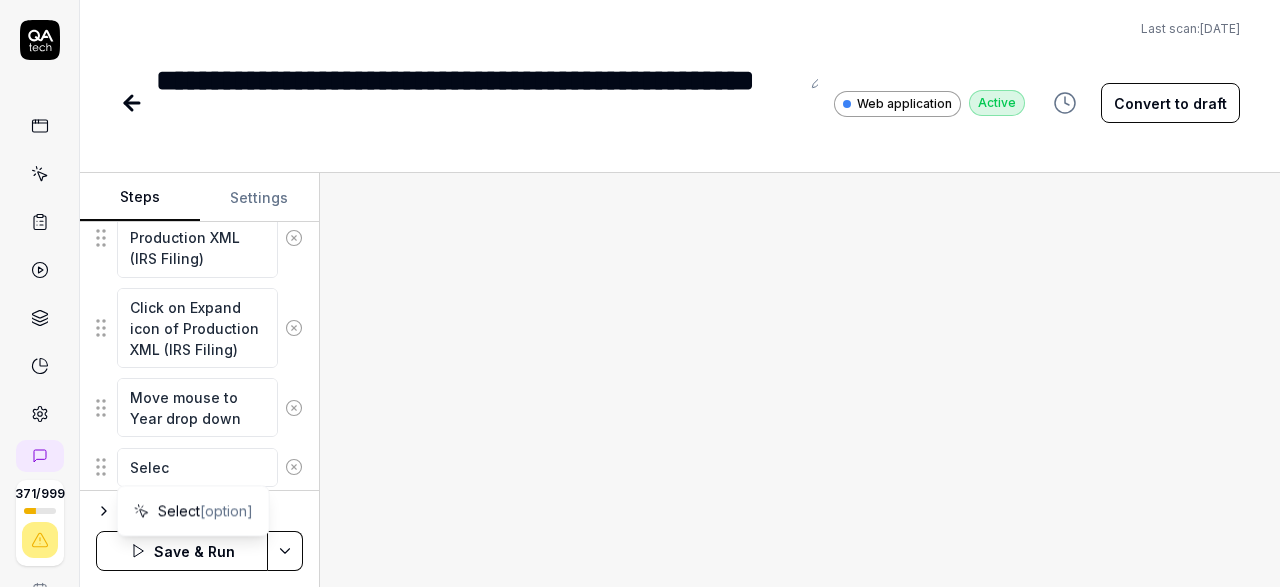 type on "*" 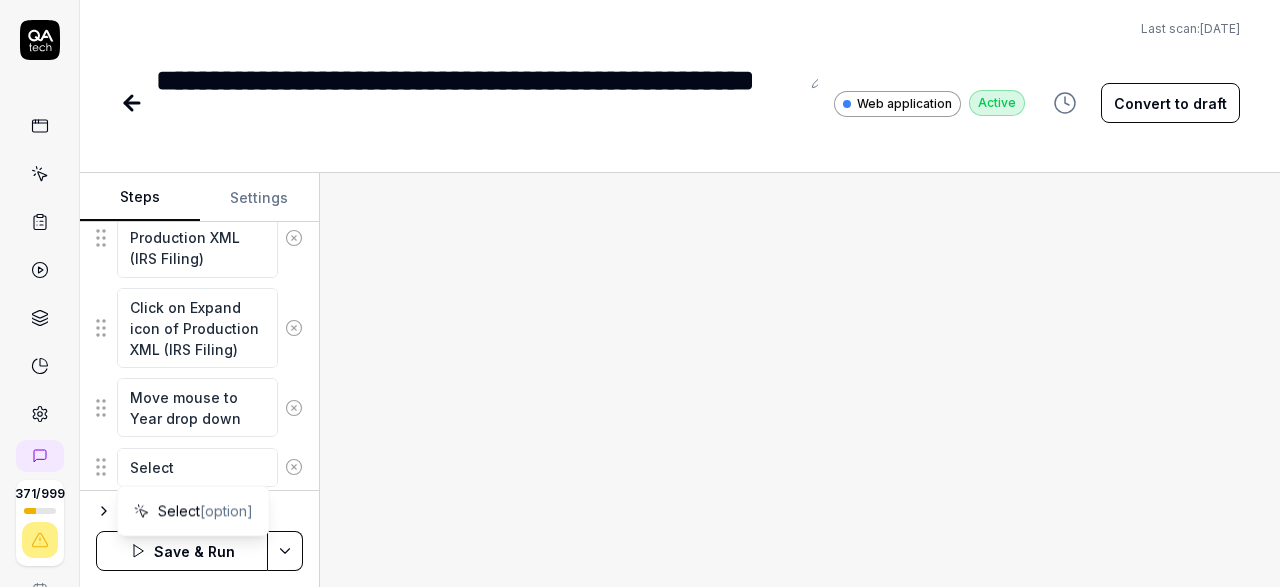 type on "*" 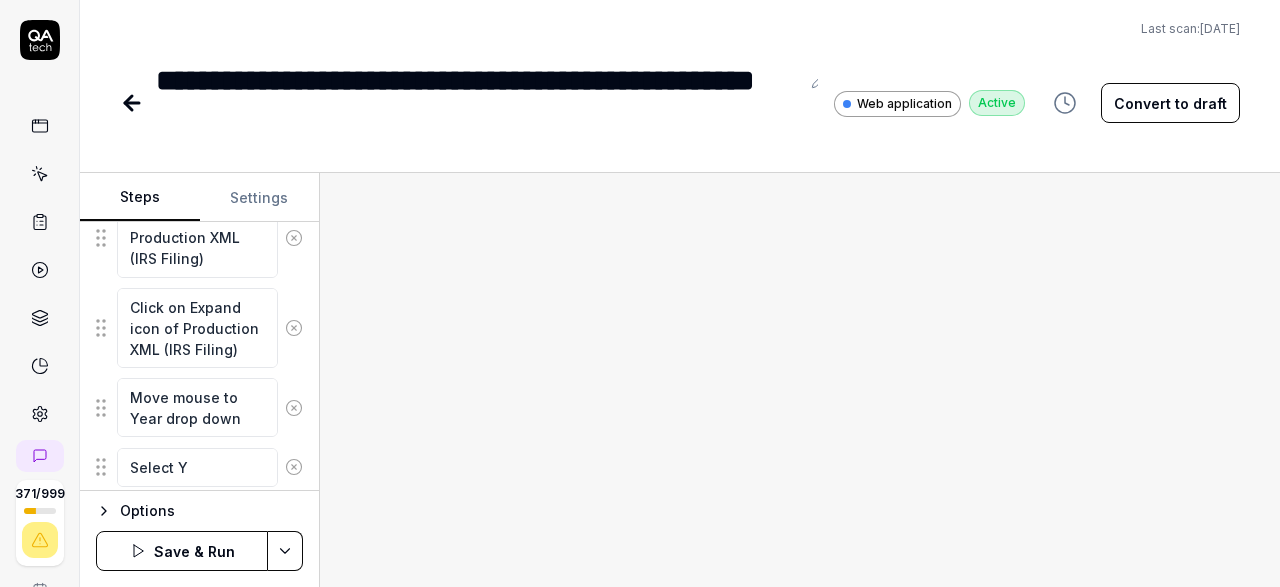 type on "*" 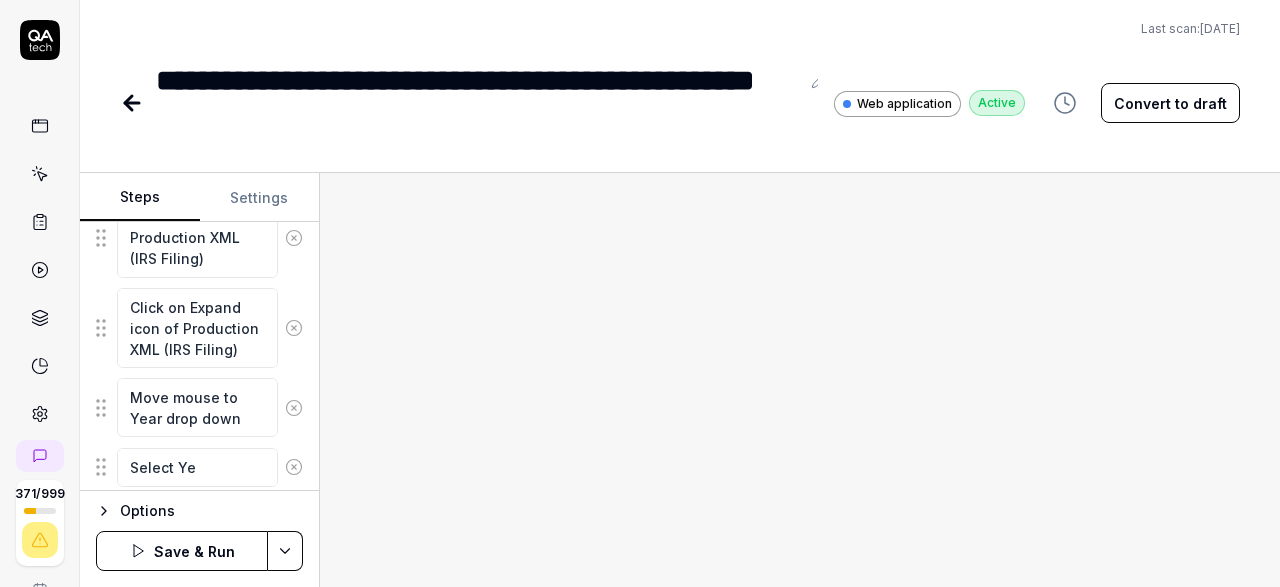type on "*" 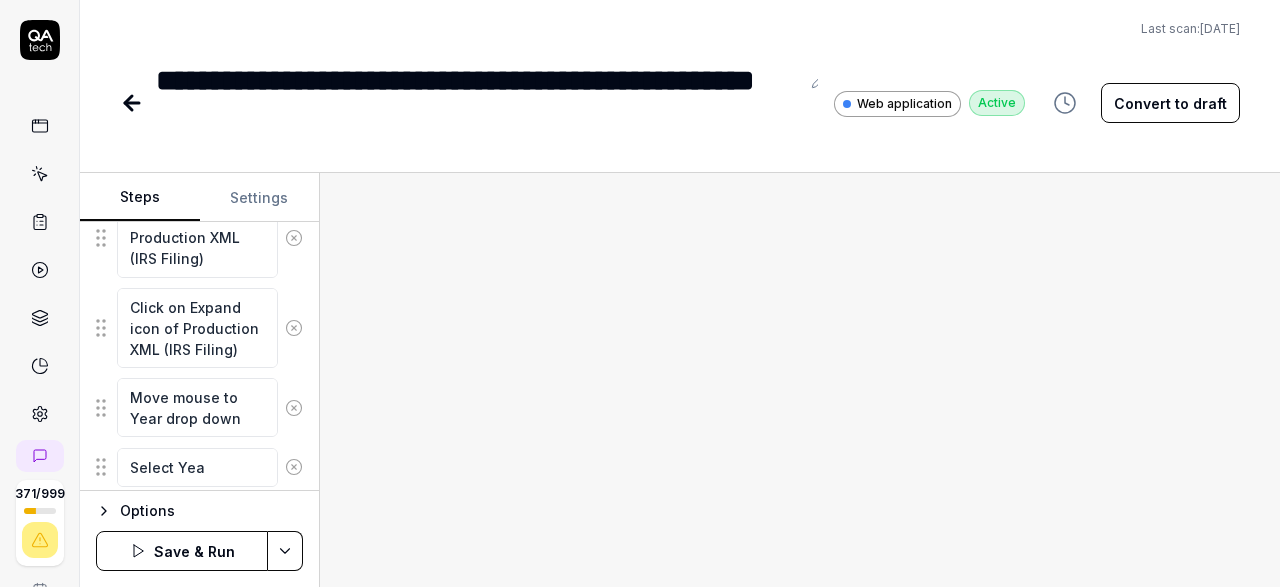 type on "*" 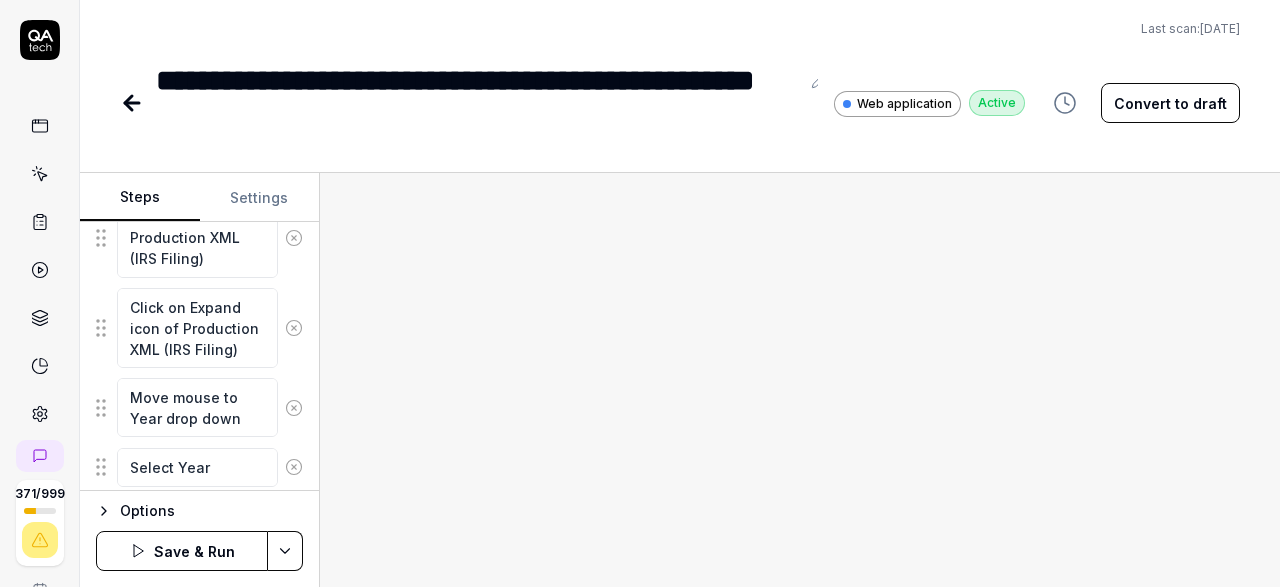 type on "*" 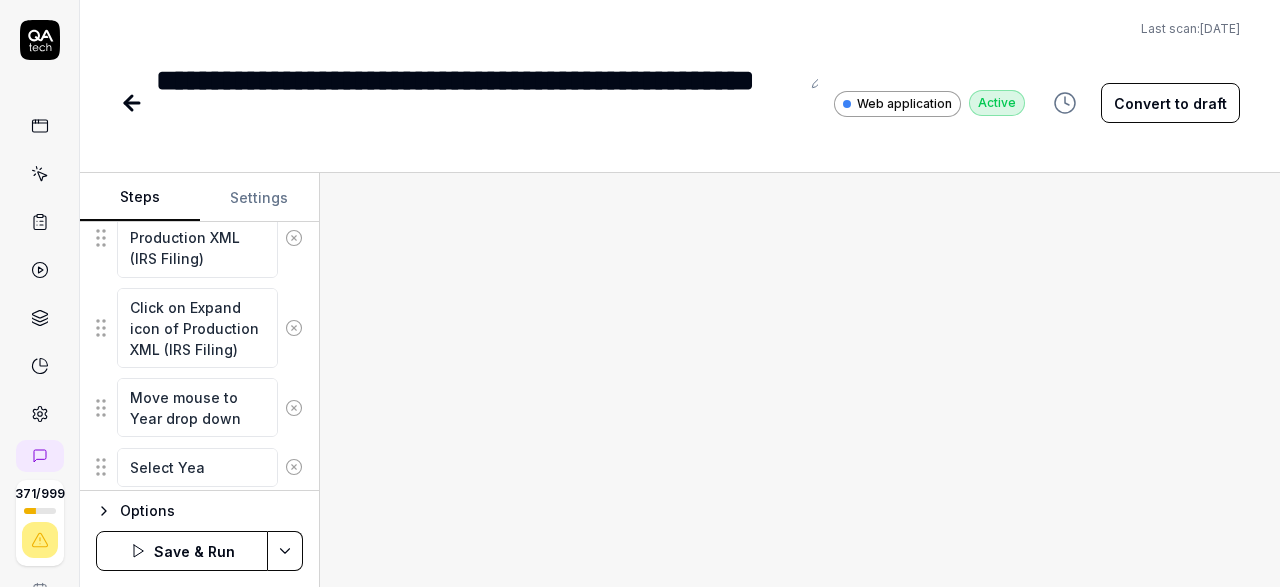 type on "*" 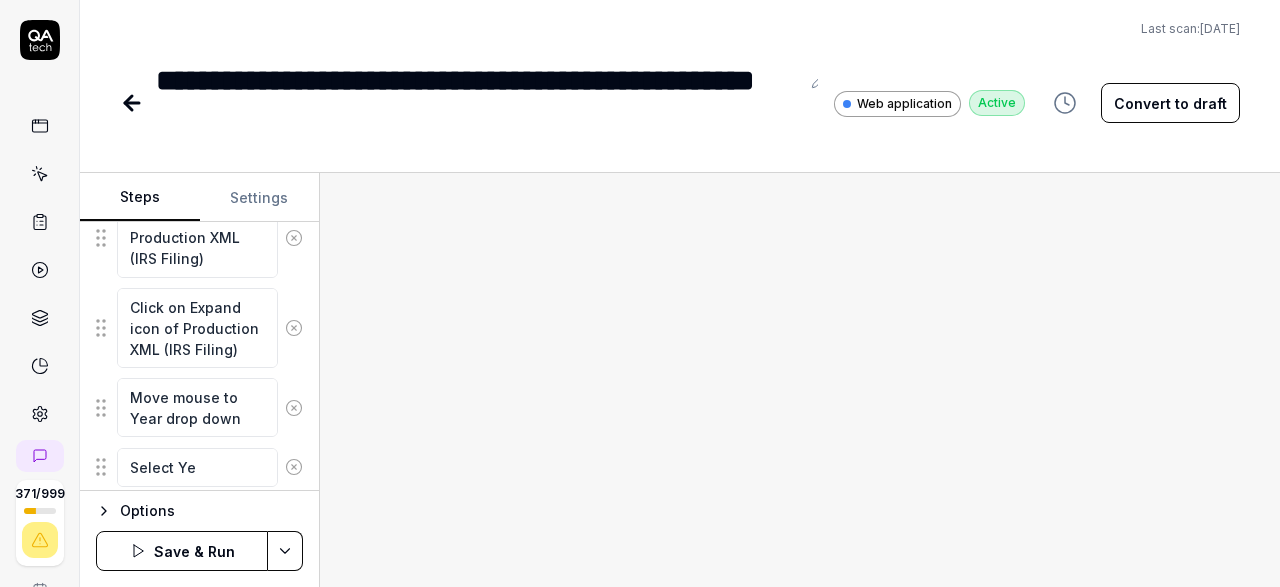 type 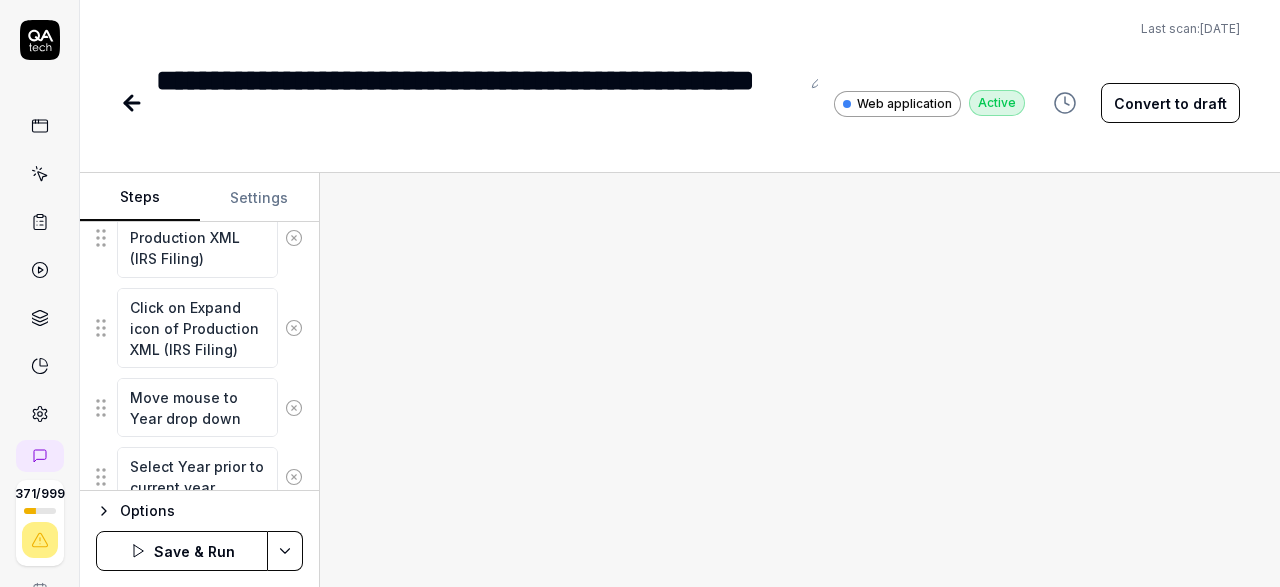 scroll, scrollTop: 1237, scrollLeft: 0, axis: vertical 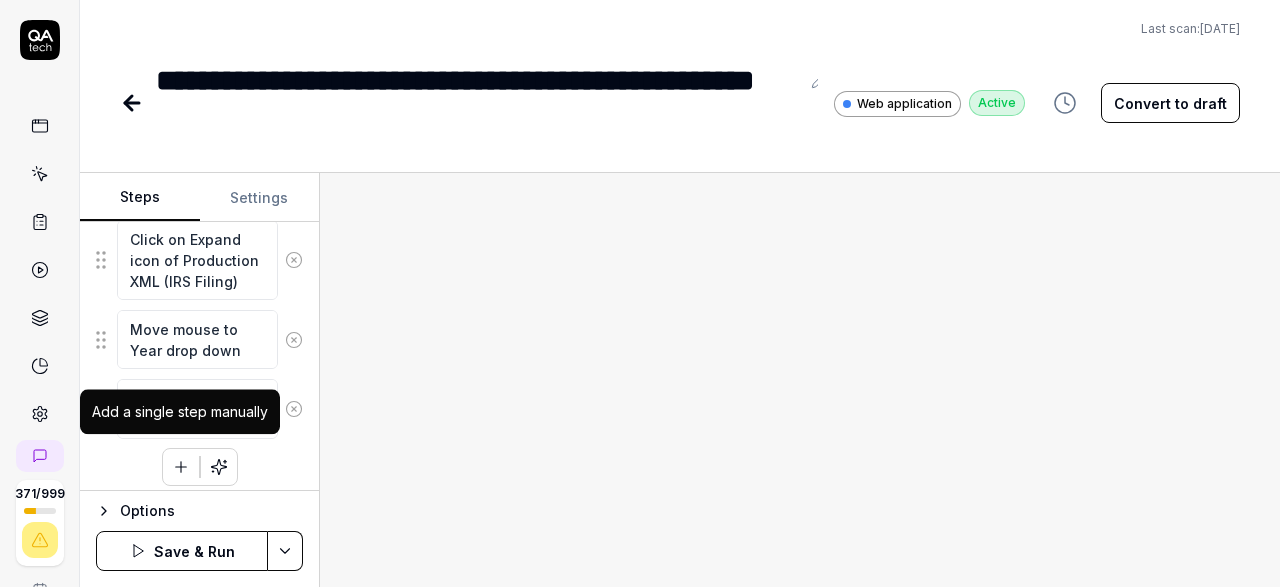 click 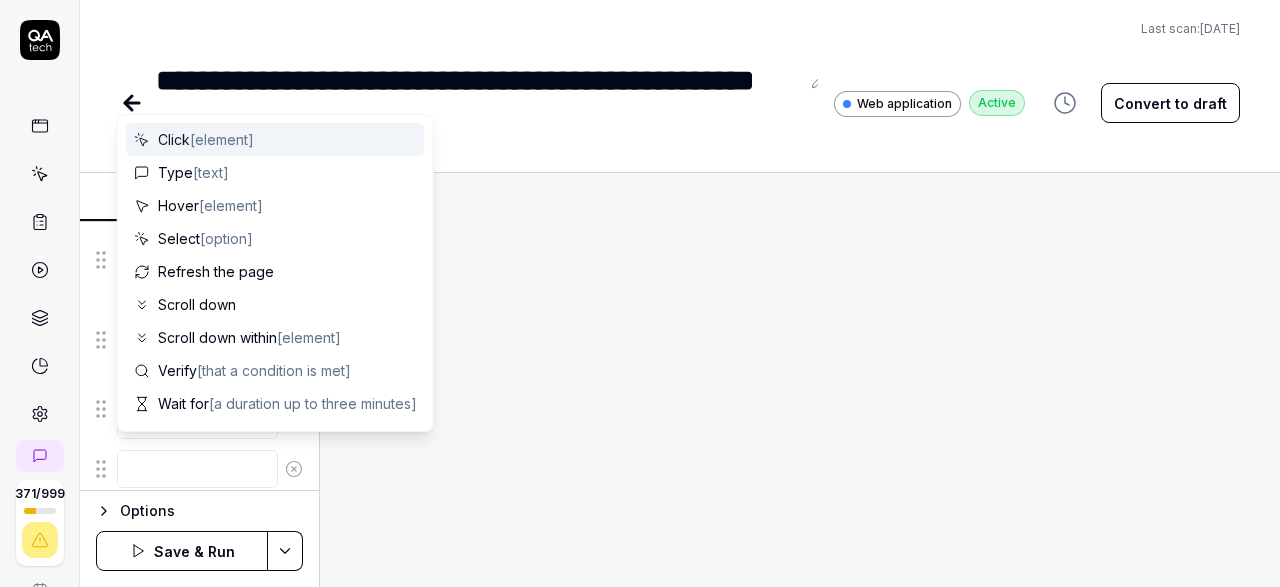 click at bounding box center (197, 469) 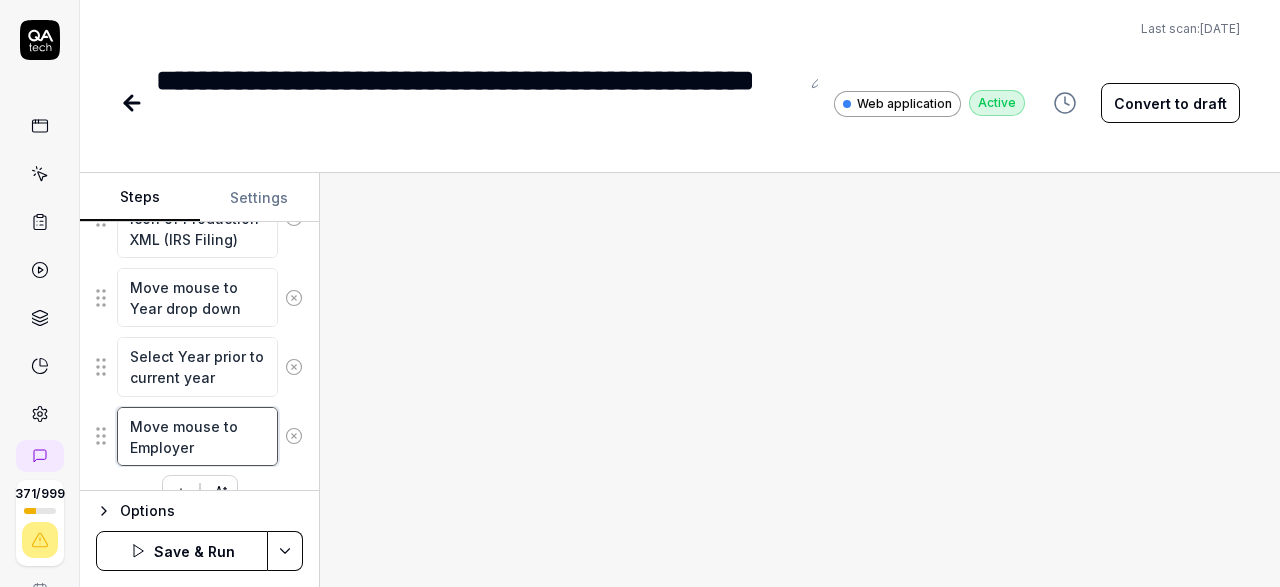 scroll, scrollTop: 1306, scrollLeft: 0, axis: vertical 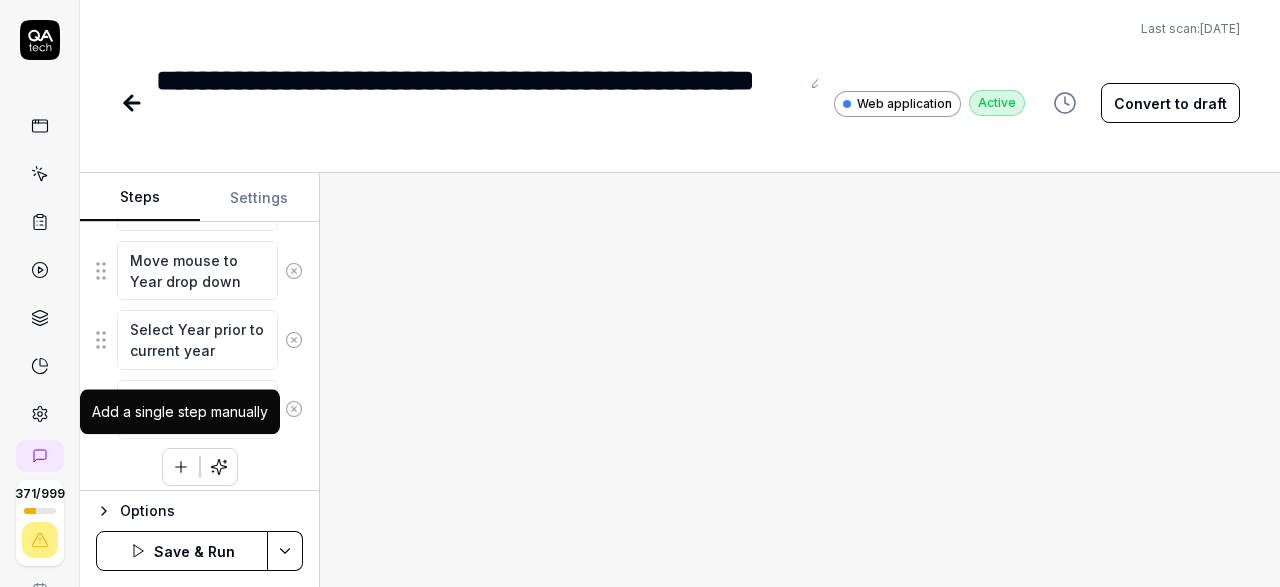 click 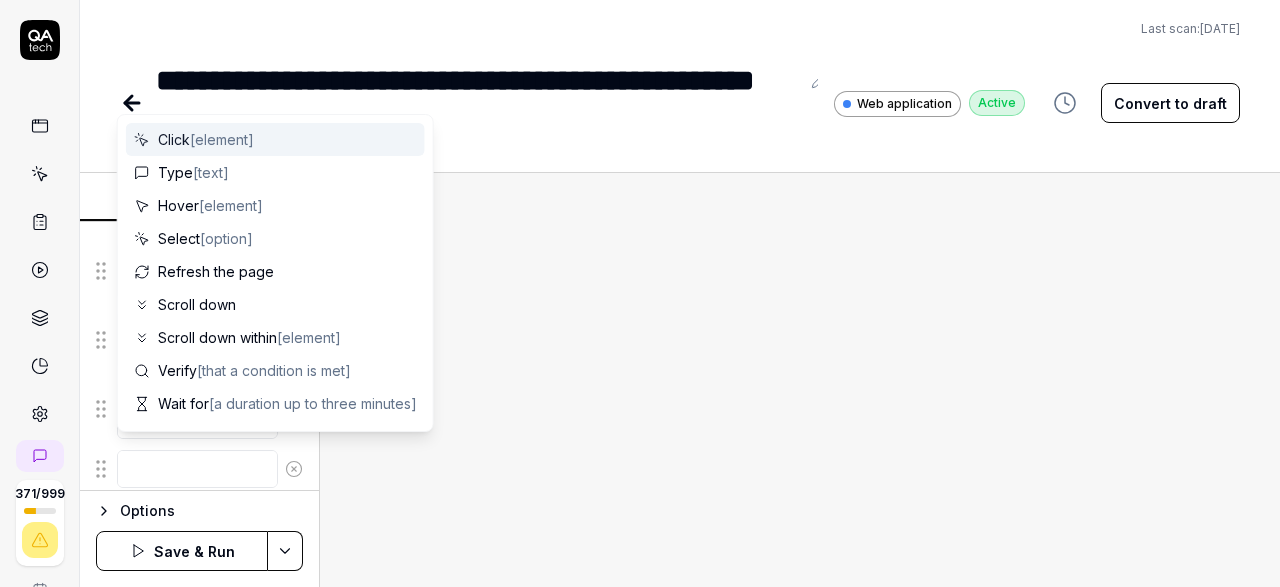 click at bounding box center [197, 469] 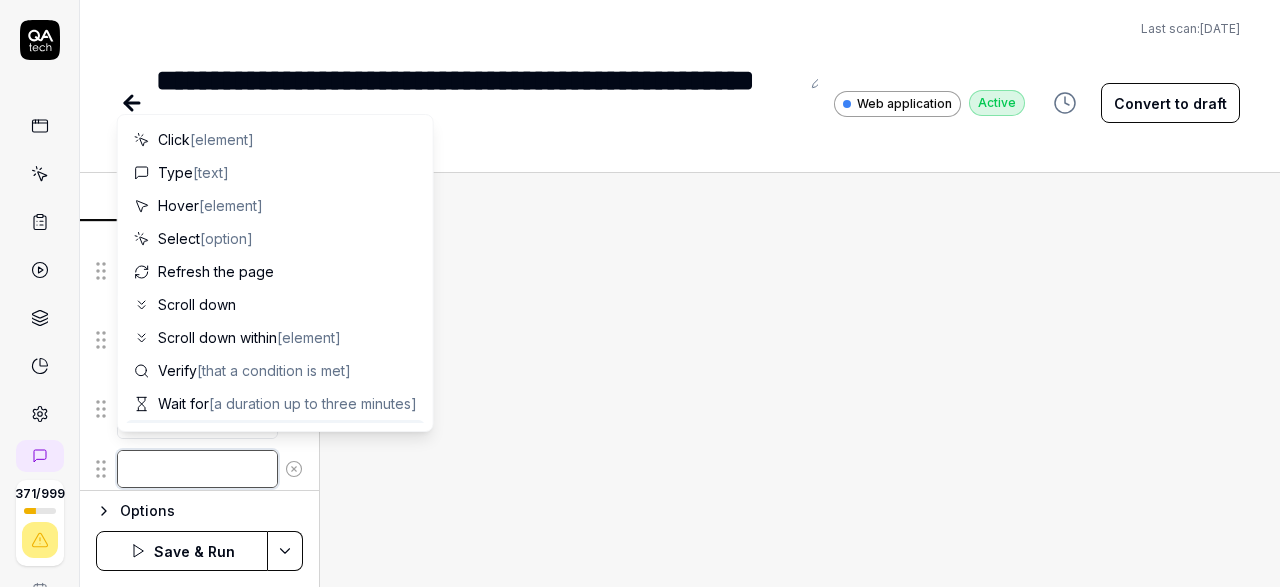 click at bounding box center [197, 469] 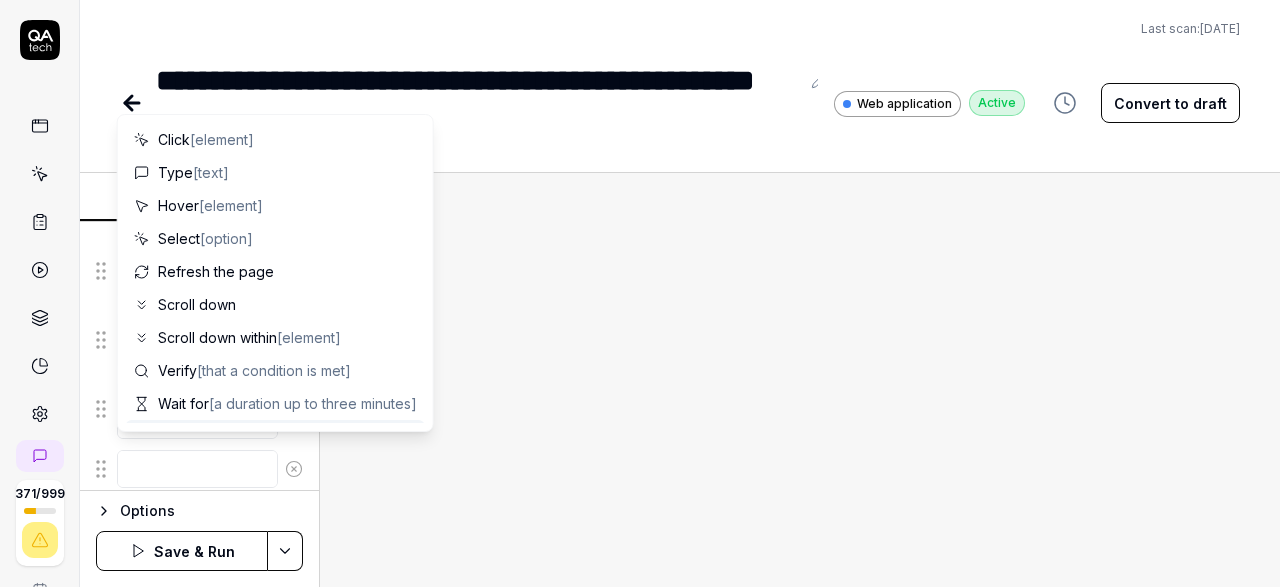 click at bounding box center (800, 380) 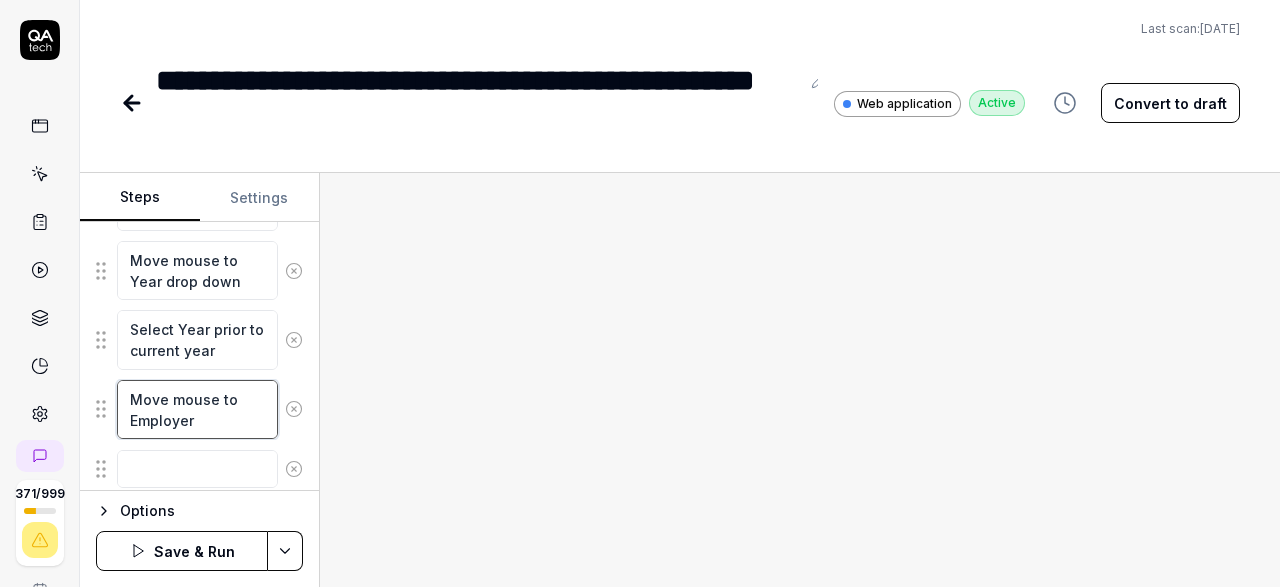 click on "Move mouse to Employer" at bounding box center [197, 409] 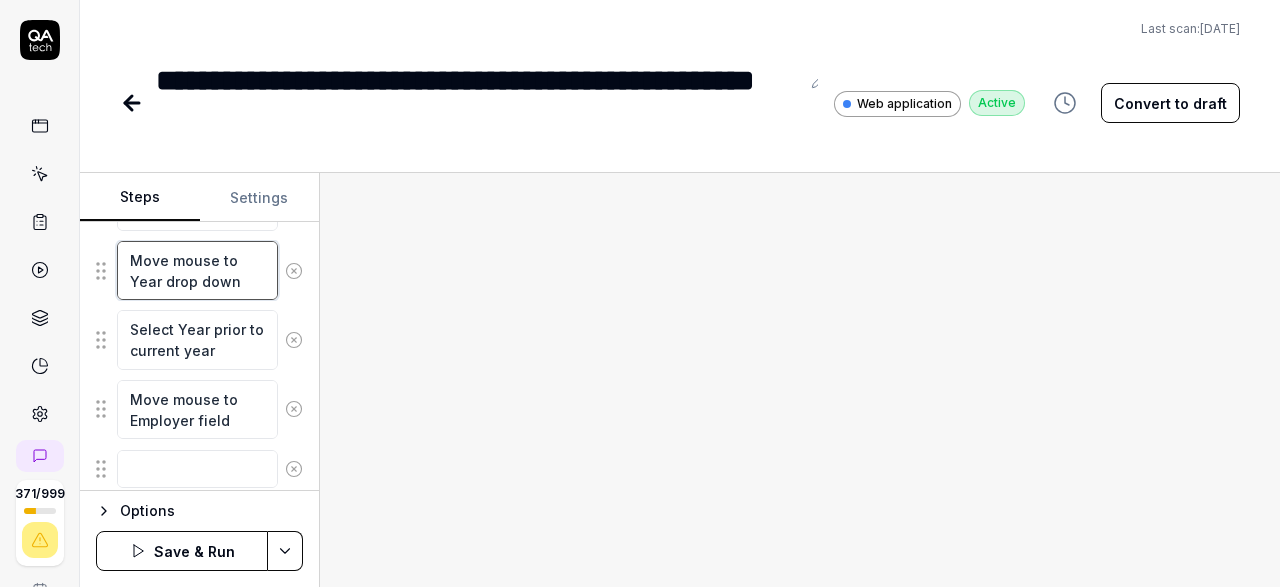 click on "Move mouse to Year drop down" at bounding box center (197, 270) 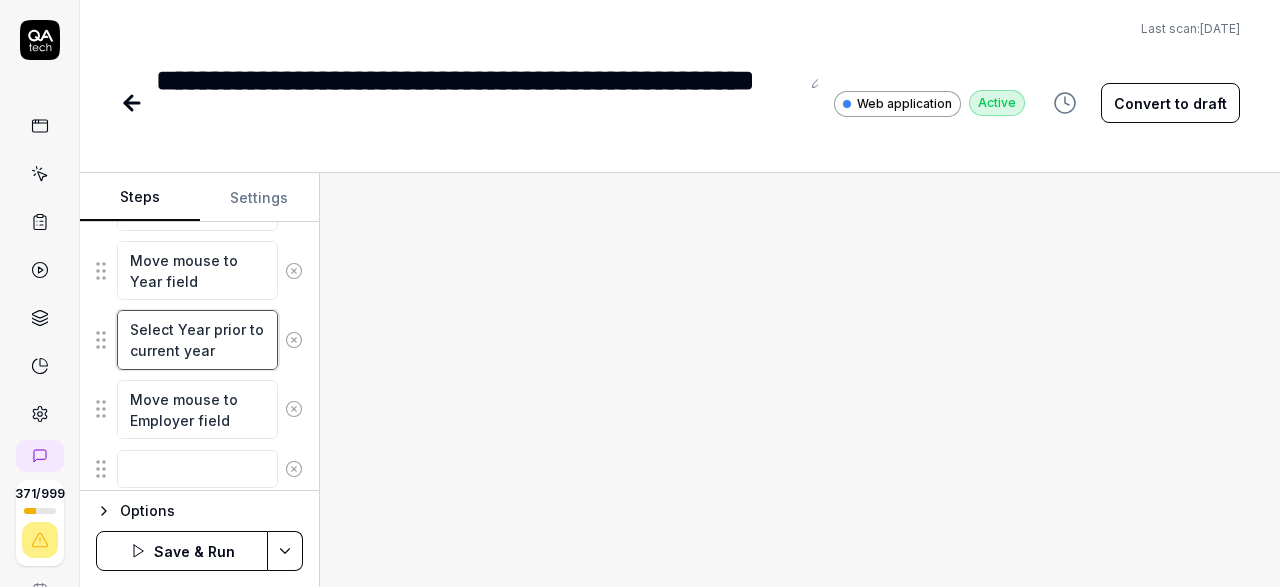 drag, startPoint x: 215, startPoint y: 343, endPoint x: 122, endPoint y: 318, distance: 96.30161 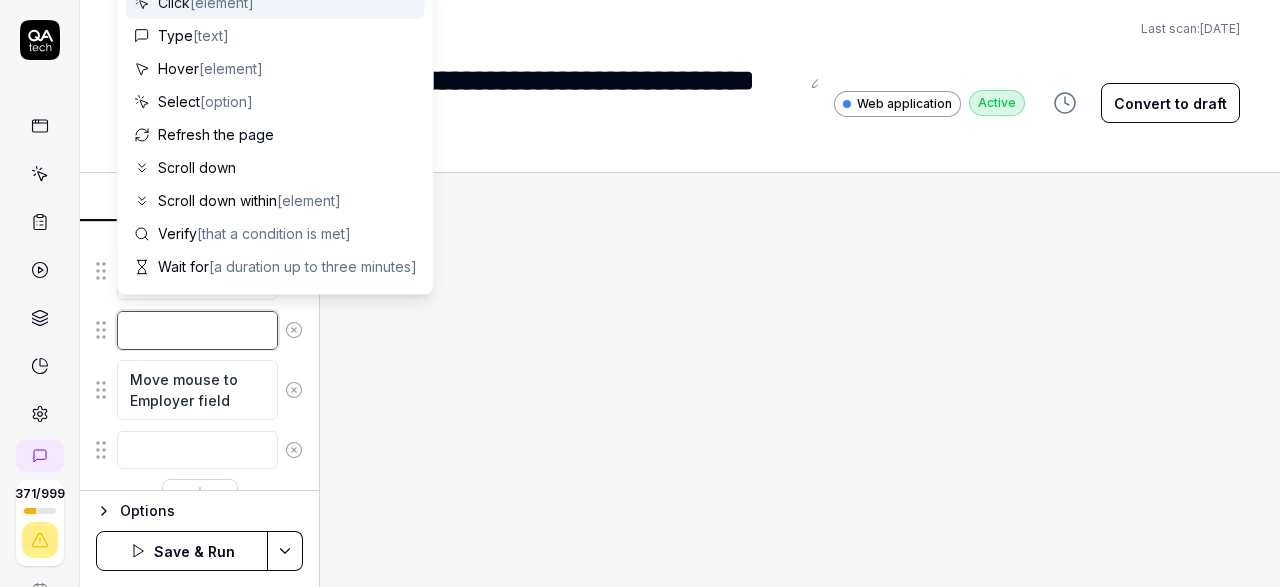click at bounding box center (197, 330) 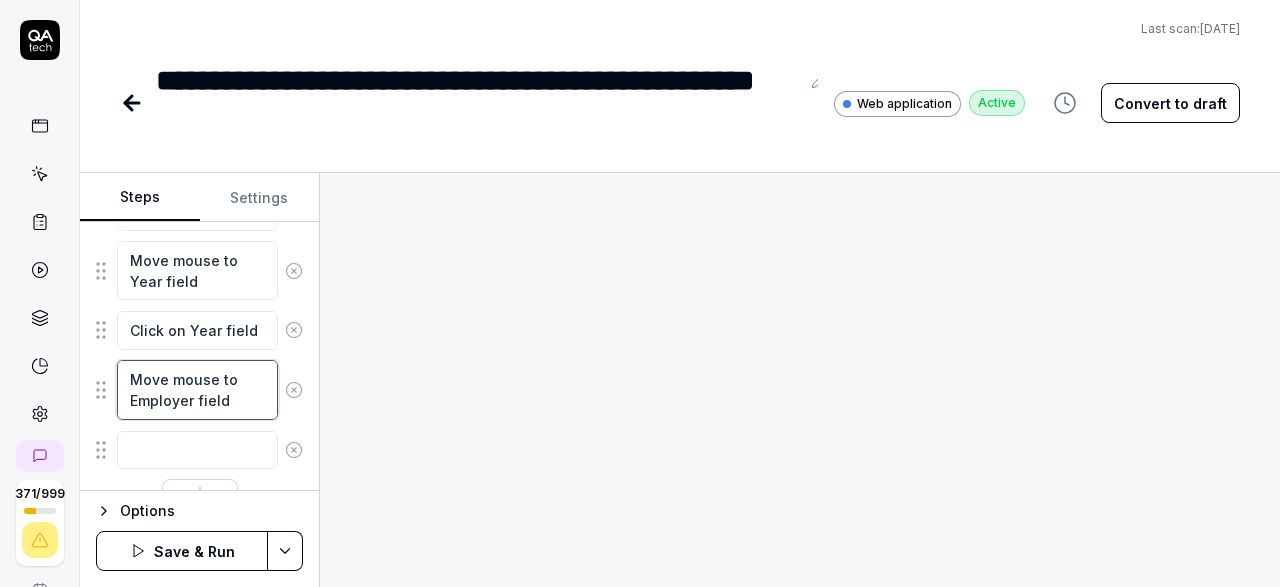 click on "Move mouse to Employer field" at bounding box center (197, 389) 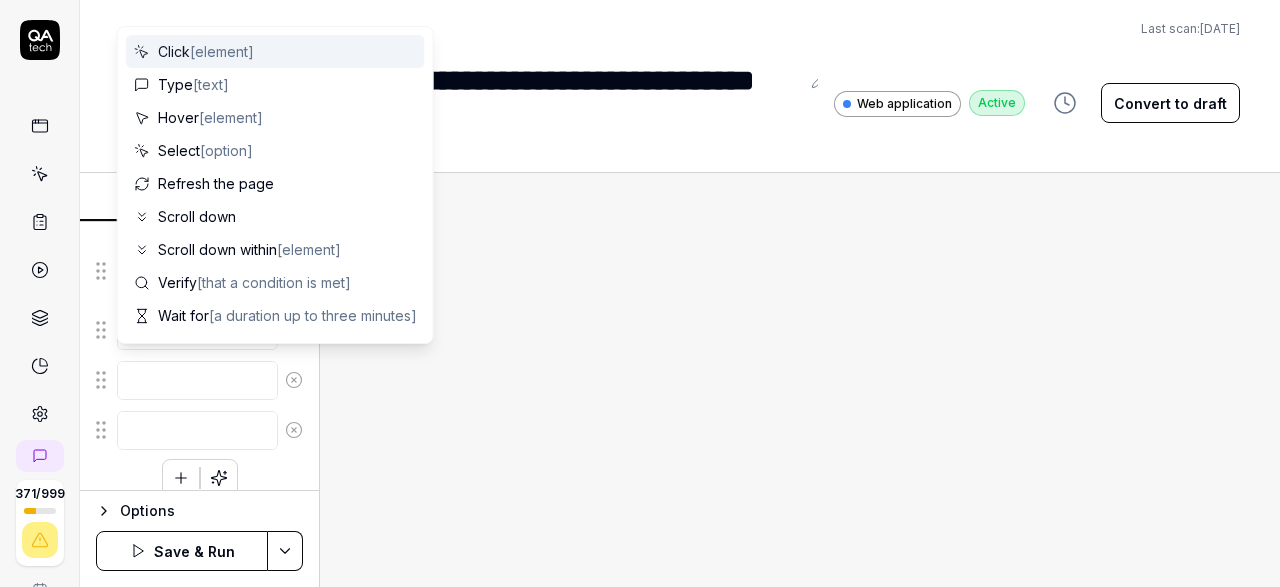 click at bounding box center [800, 380] 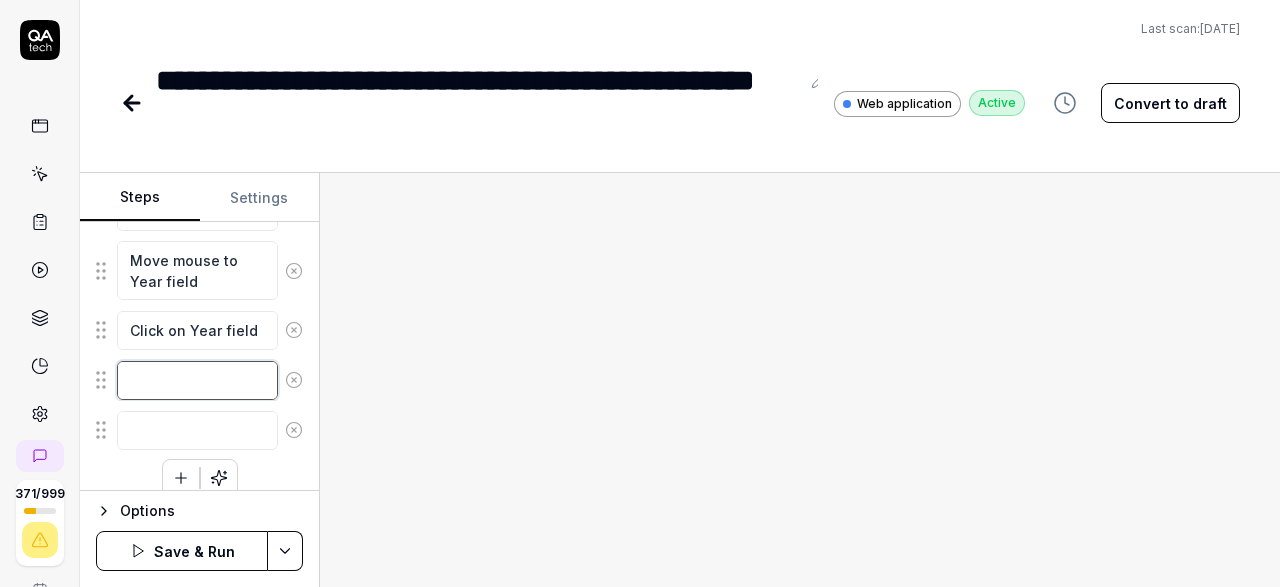 click at bounding box center [197, 380] 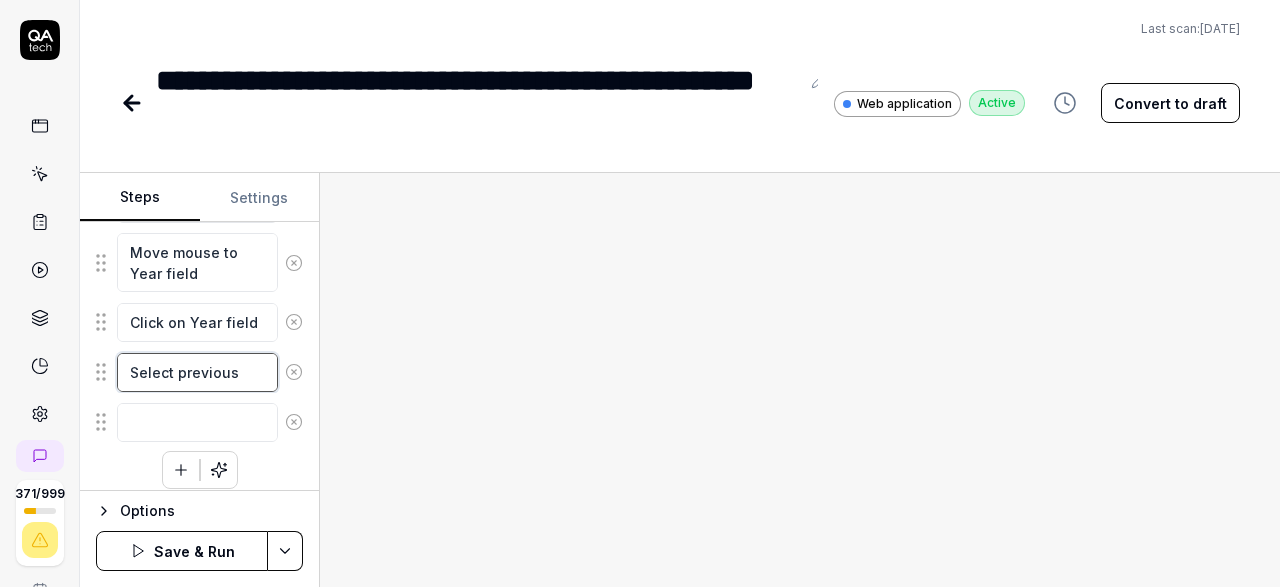 scroll, scrollTop: 1317, scrollLeft: 0, axis: vertical 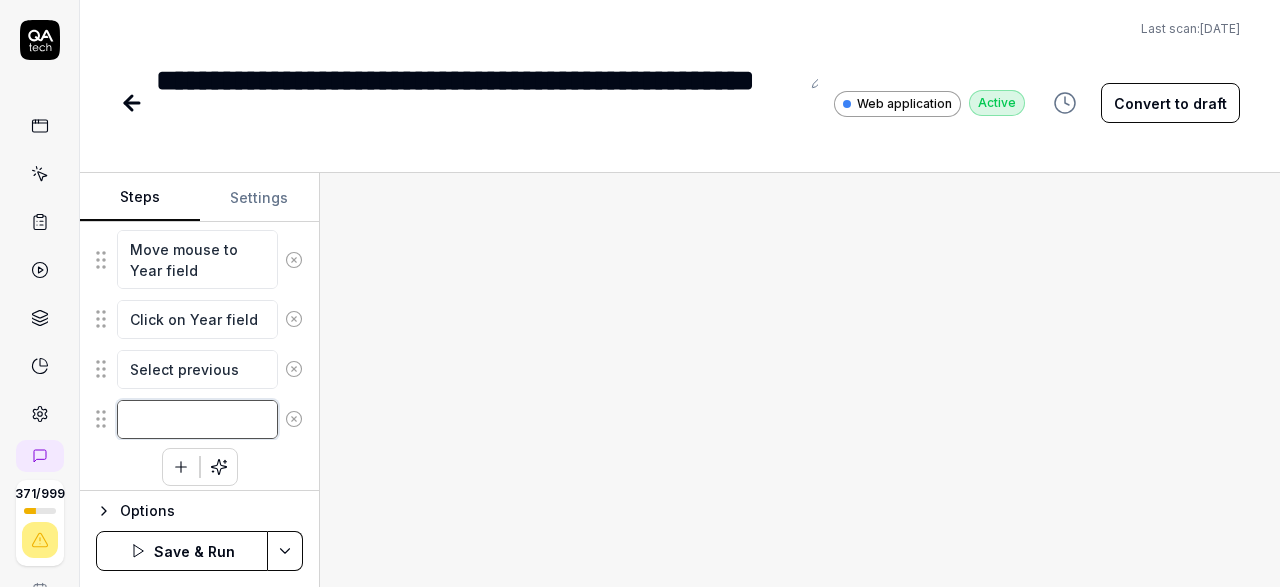 click at bounding box center (197, 419) 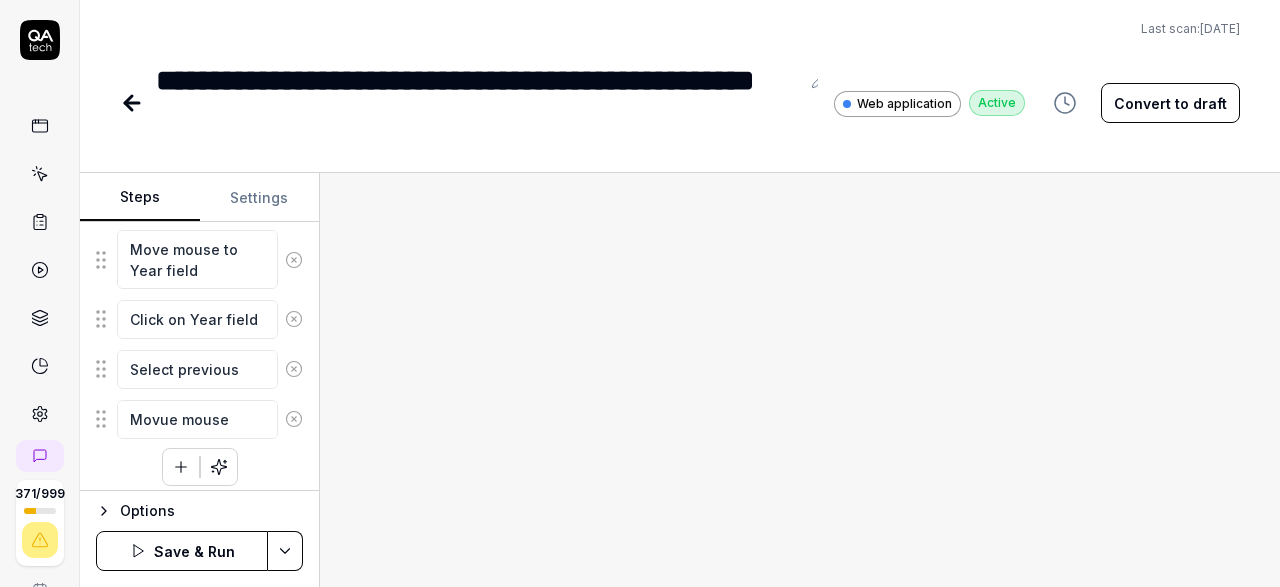click at bounding box center [800, 380] 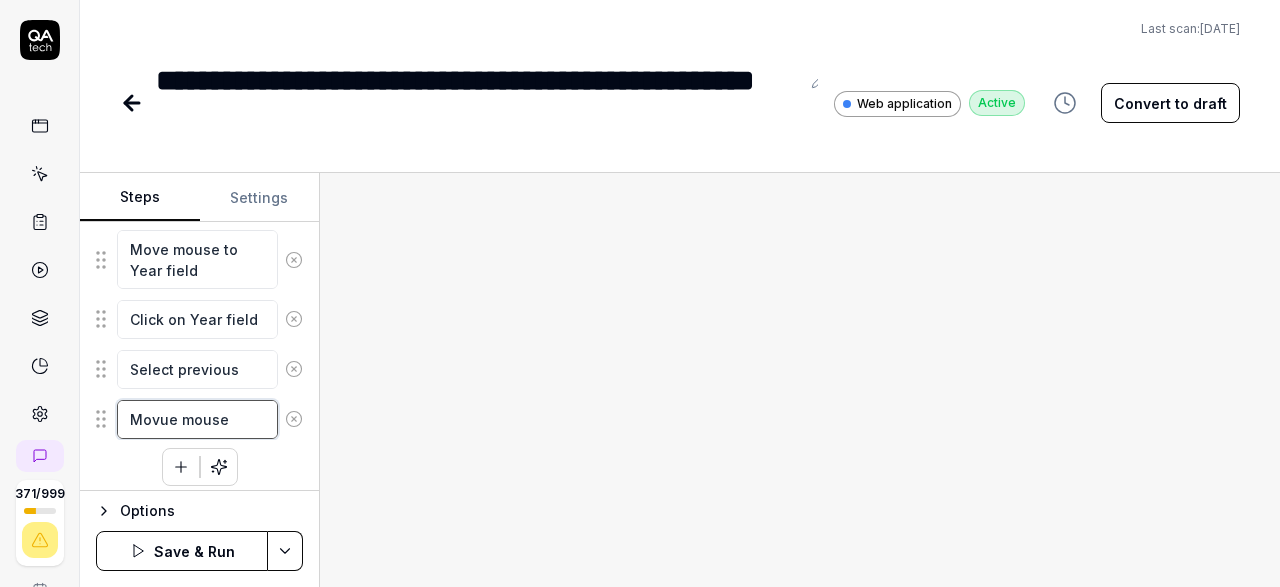 click on "Movue mouse" at bounding box center [197, 419] 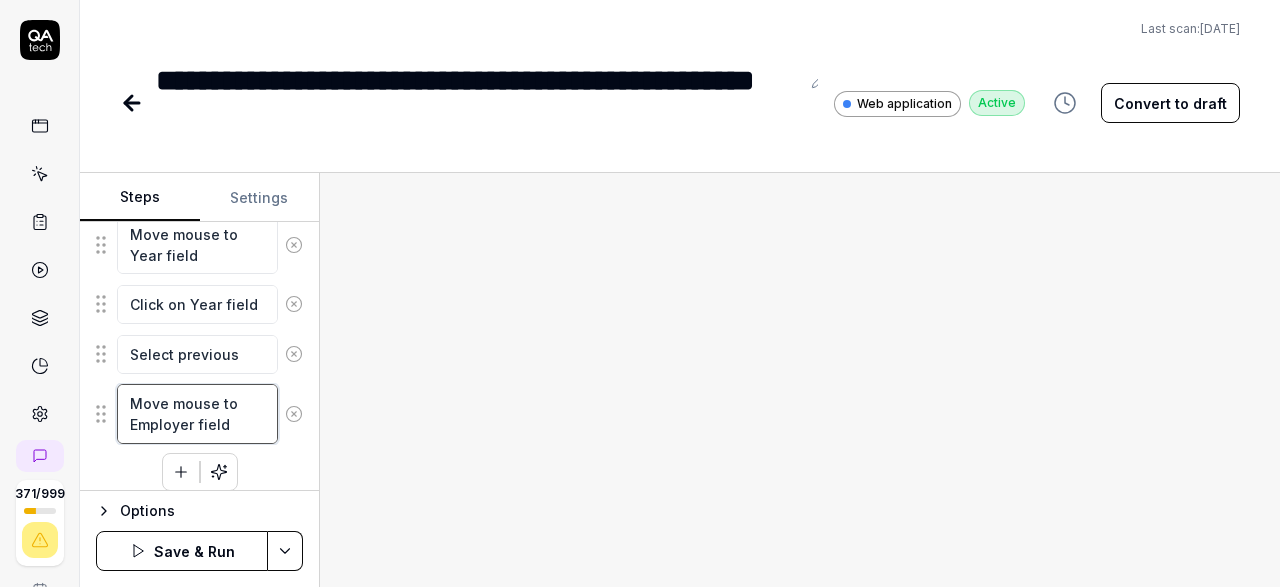 scroll, scrollTop: 1336, scrollLeft: 0, axis: vertical 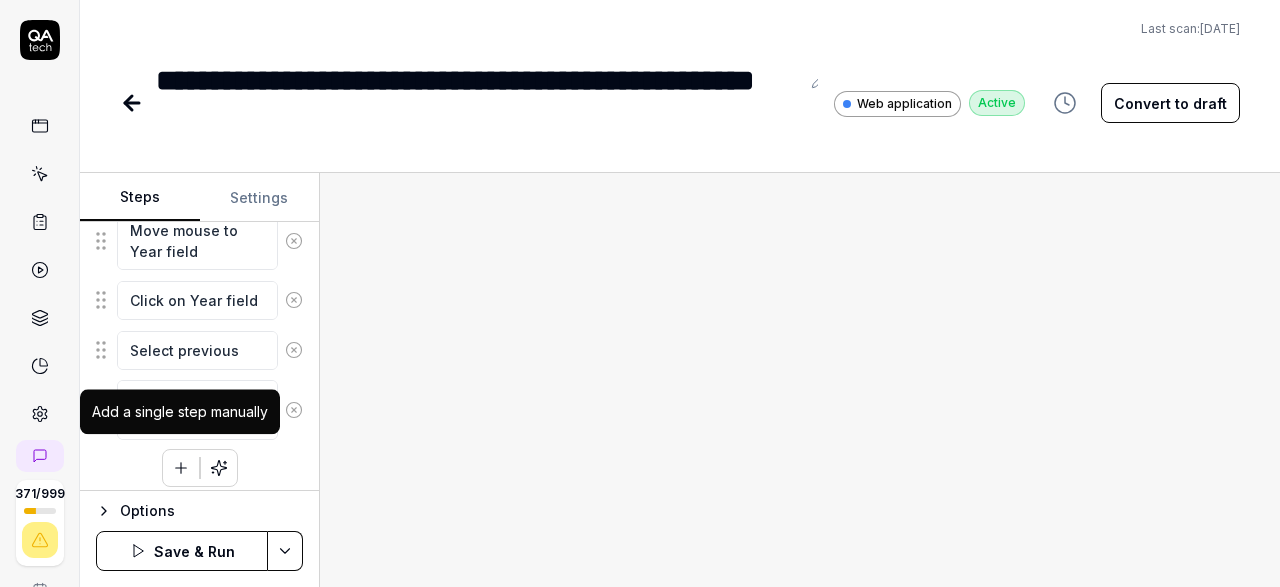 click 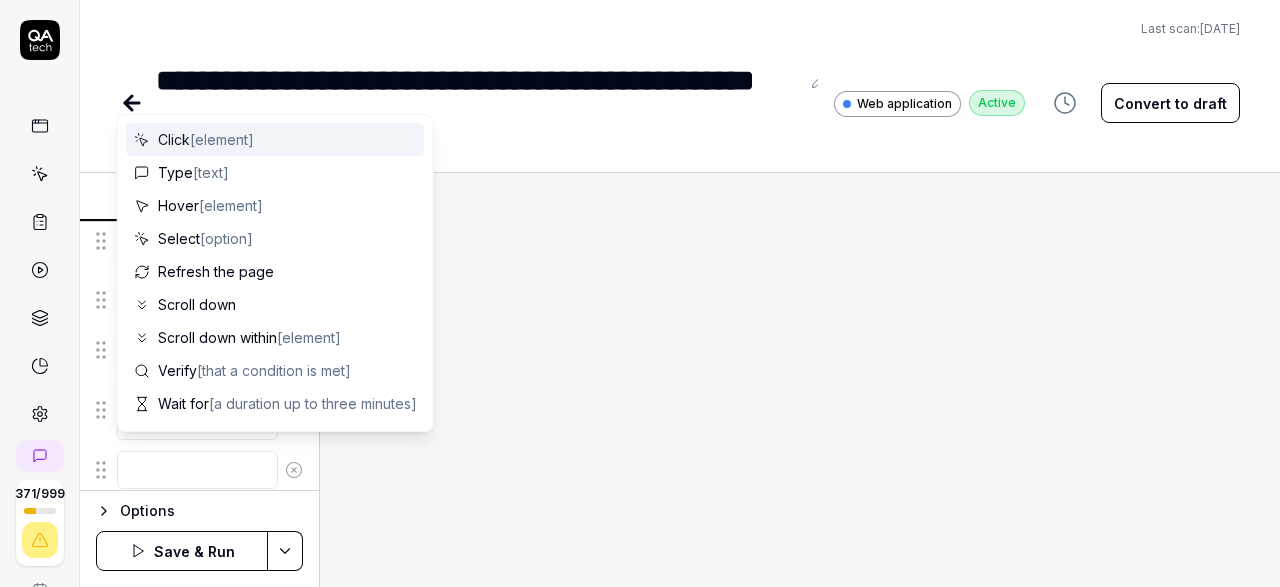 click at bounding box center (197, 470) 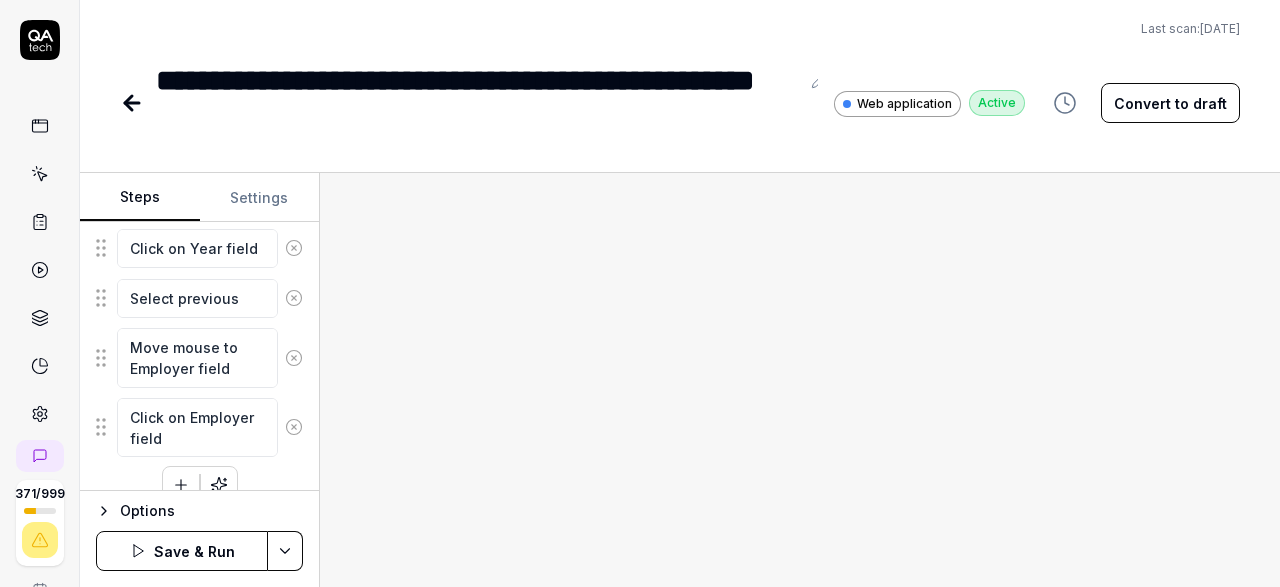 scroll, scrollTop: 1405, scrollLeft: 0, axis: vertical 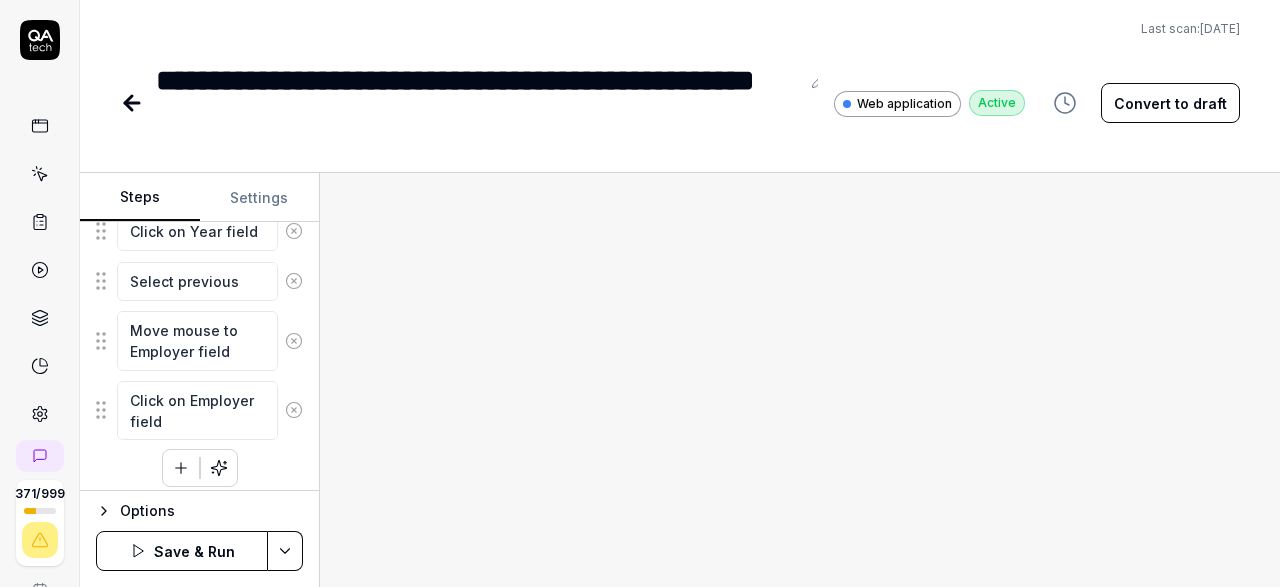 click 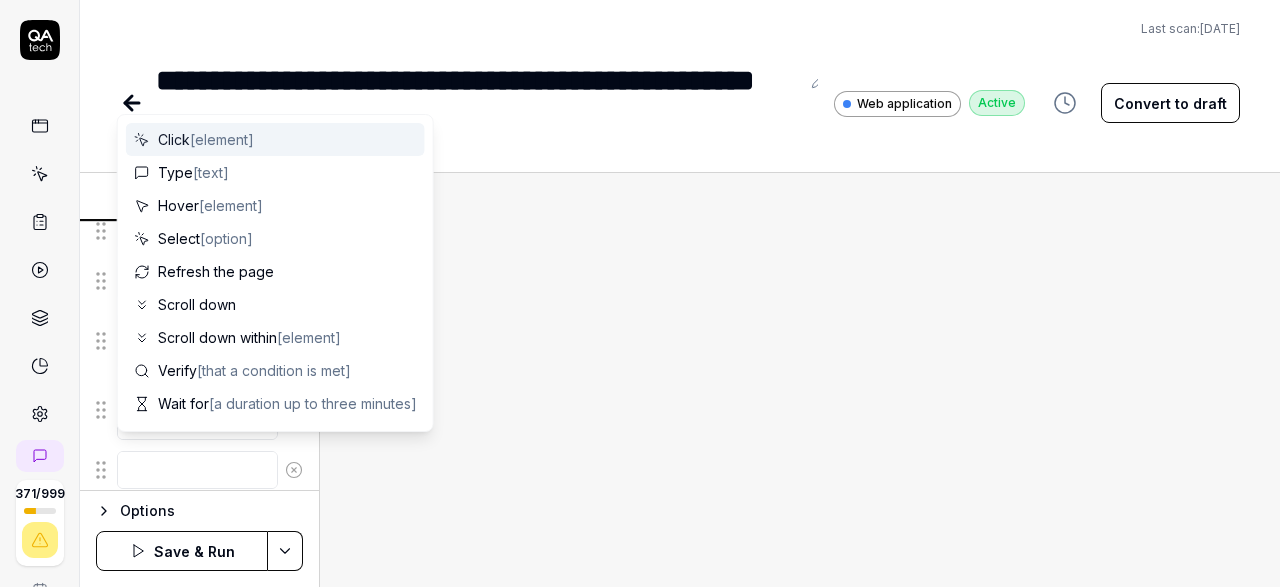 click at bounding box center [197, 470] 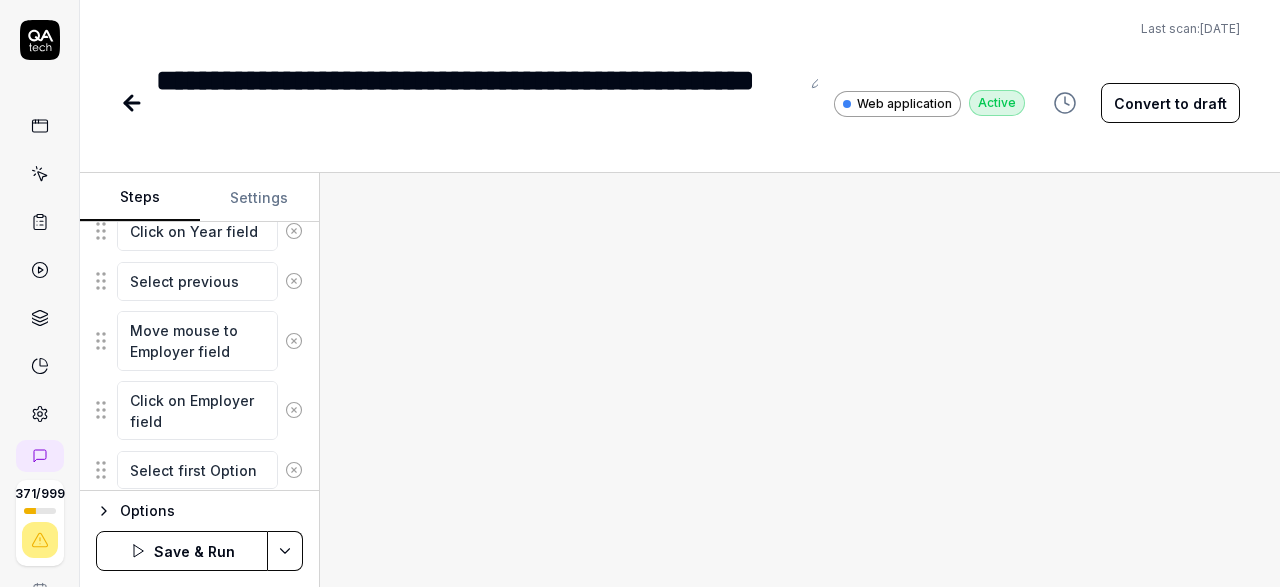click at bounding box center (800, 380) 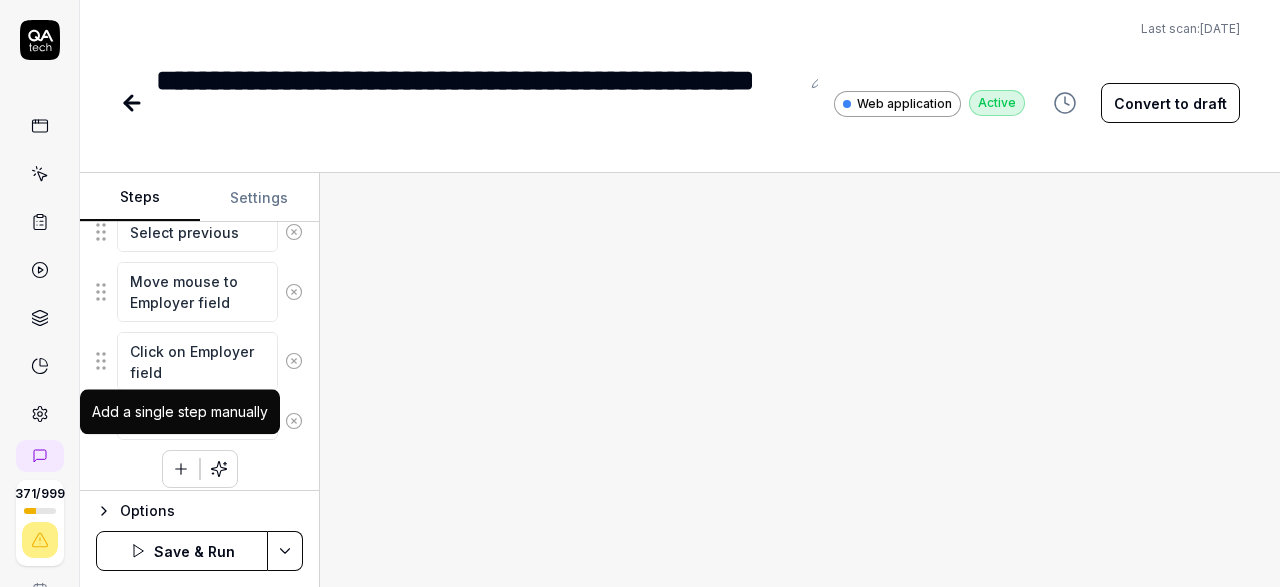 click 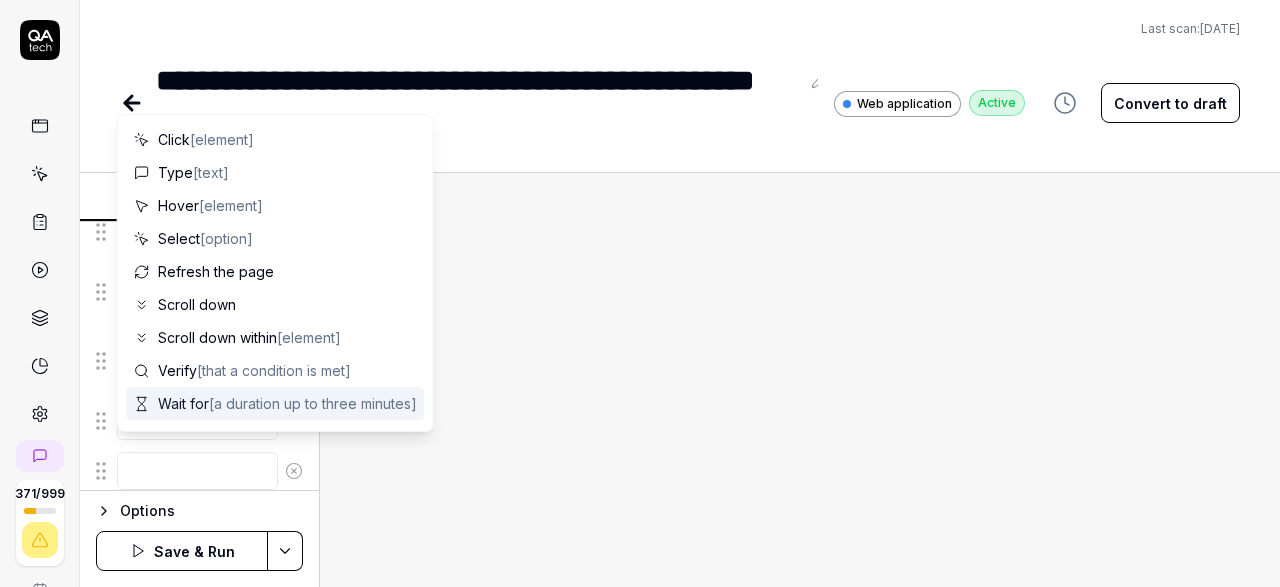 scroll, scrollTop: 116, scrollLeft: 0, axis: vertical 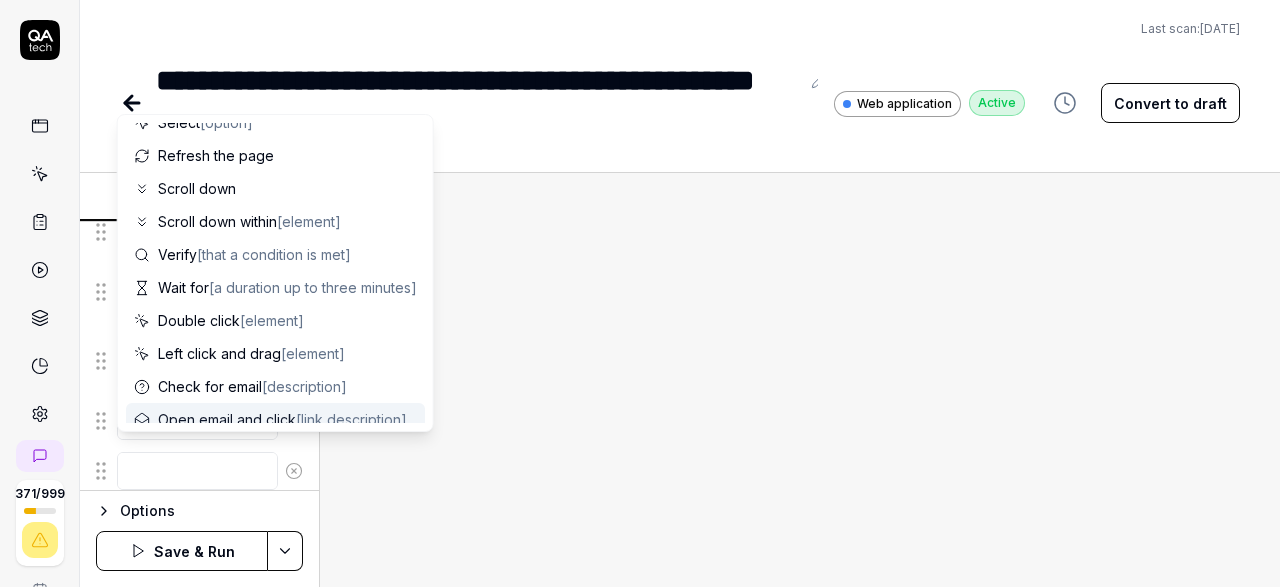 click at bounding box center [800, 380] 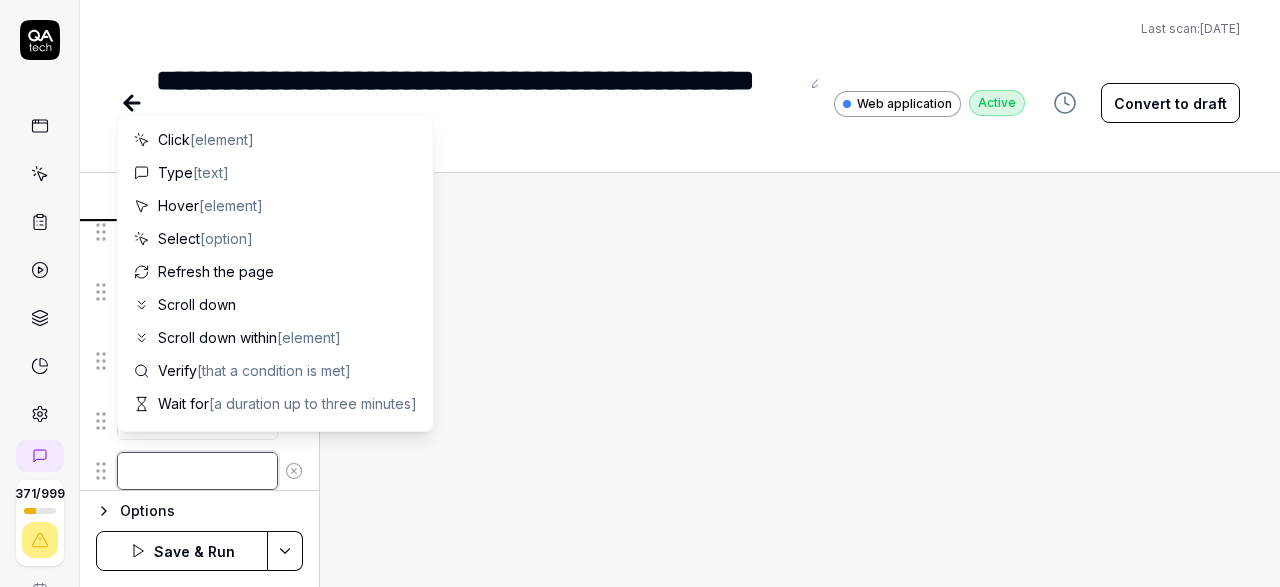 click at bounding box center (197, 471) 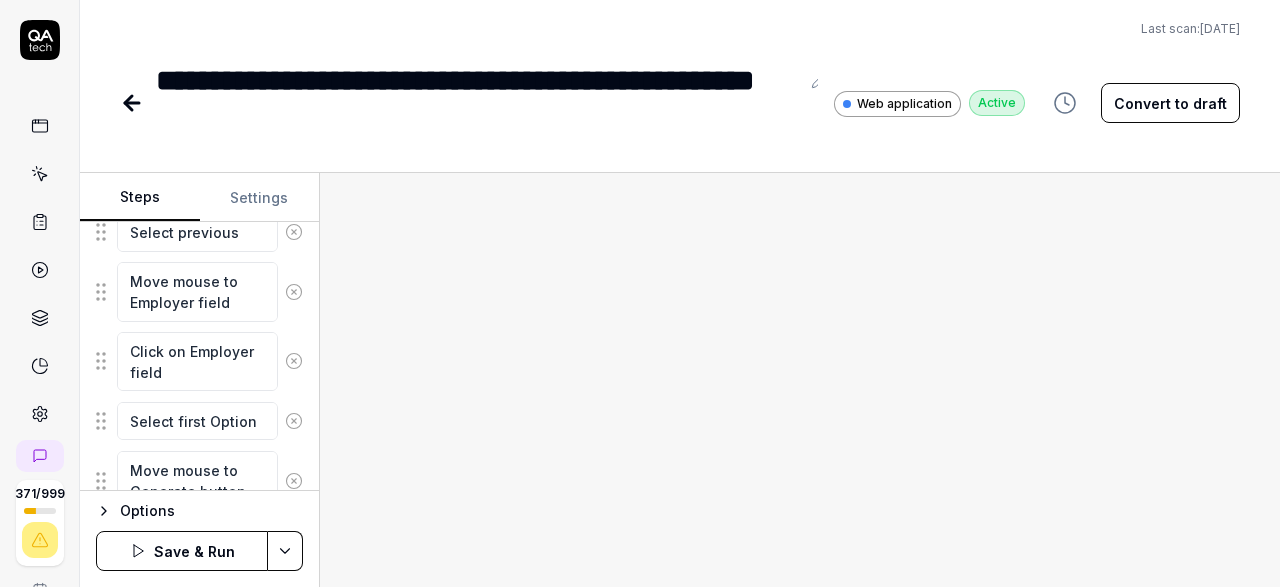 click at bounding box center (800, 380) 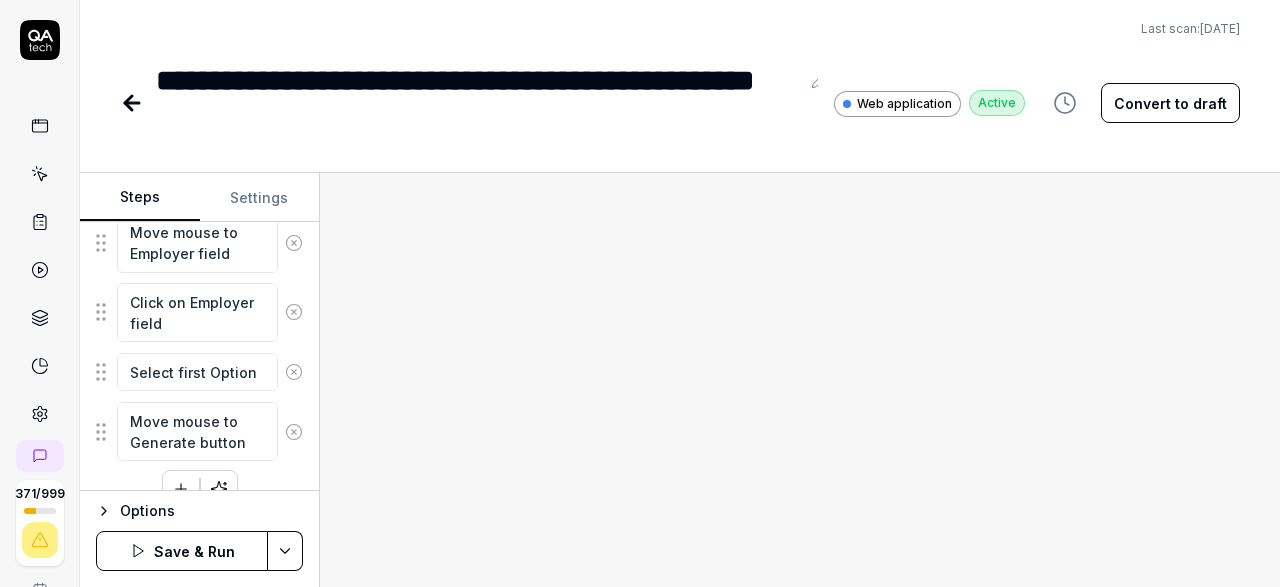 scroll, scrollTop: 1523, scrollLeft: 0, axis: vertical 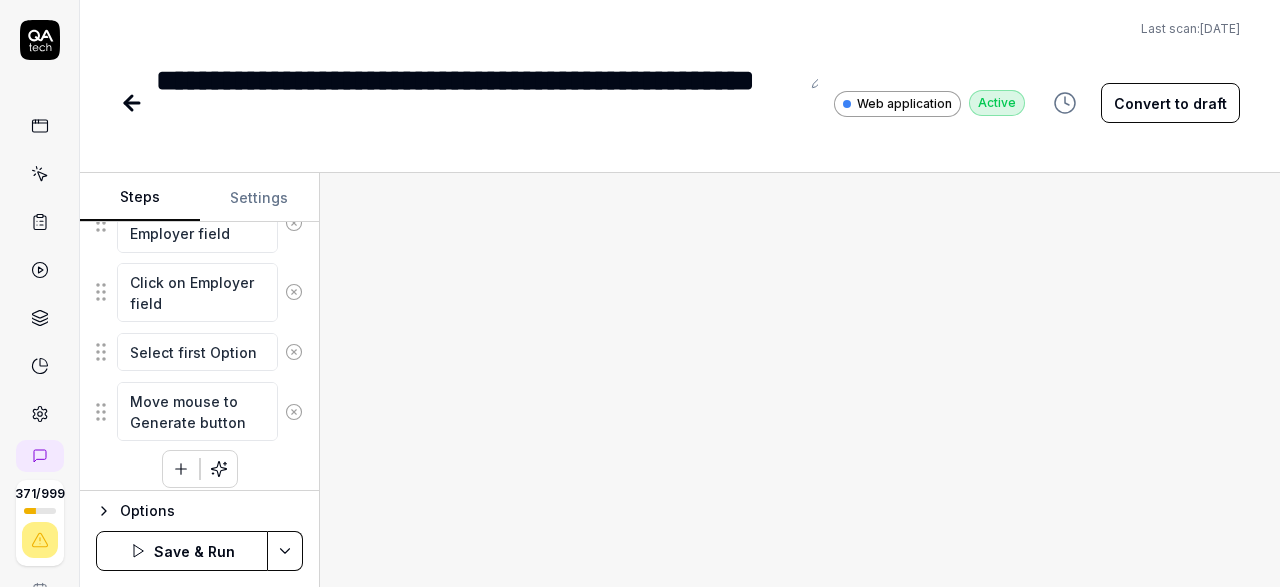 click 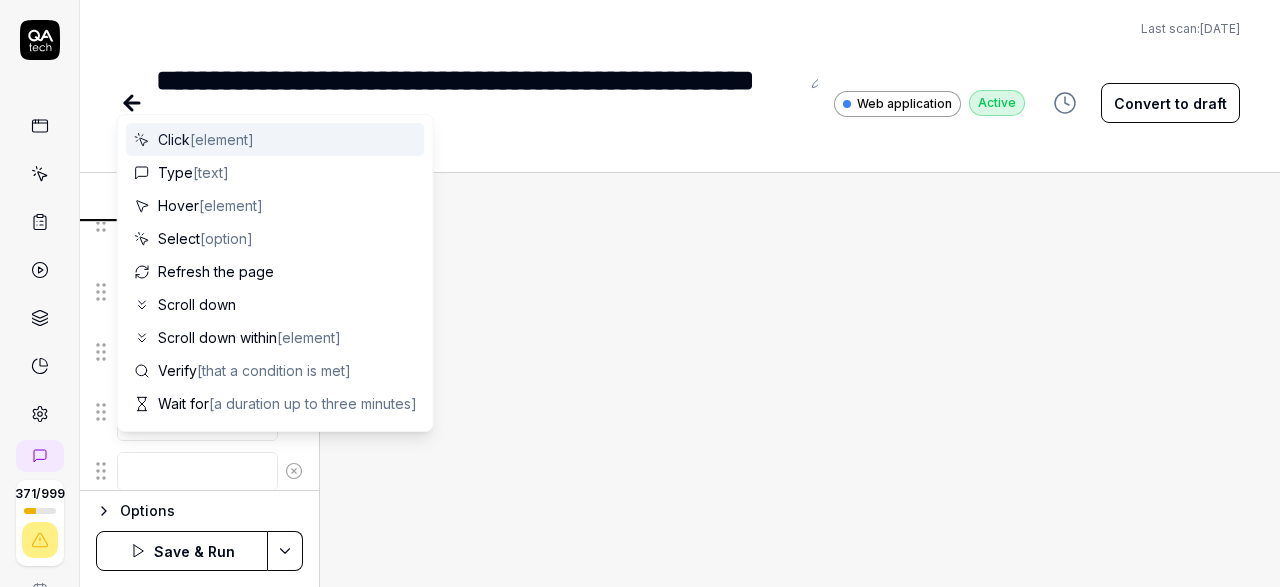 click at bounding box center (197, 471) 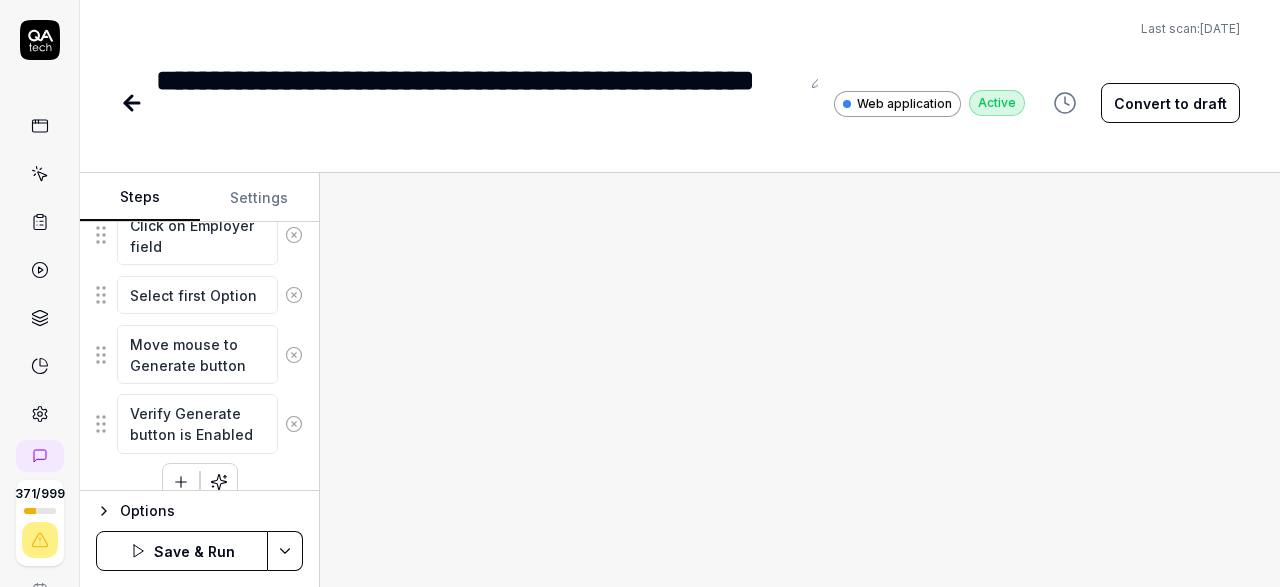 scroll, scrollTop: 1591, scrollLeft: 0, axis: vertical 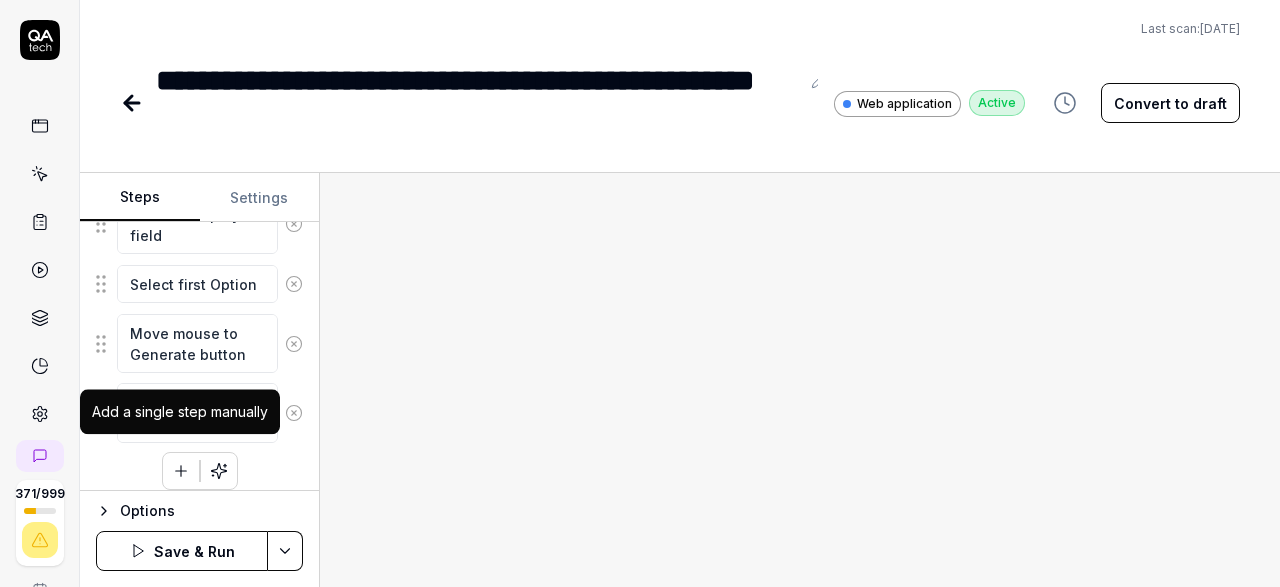 click 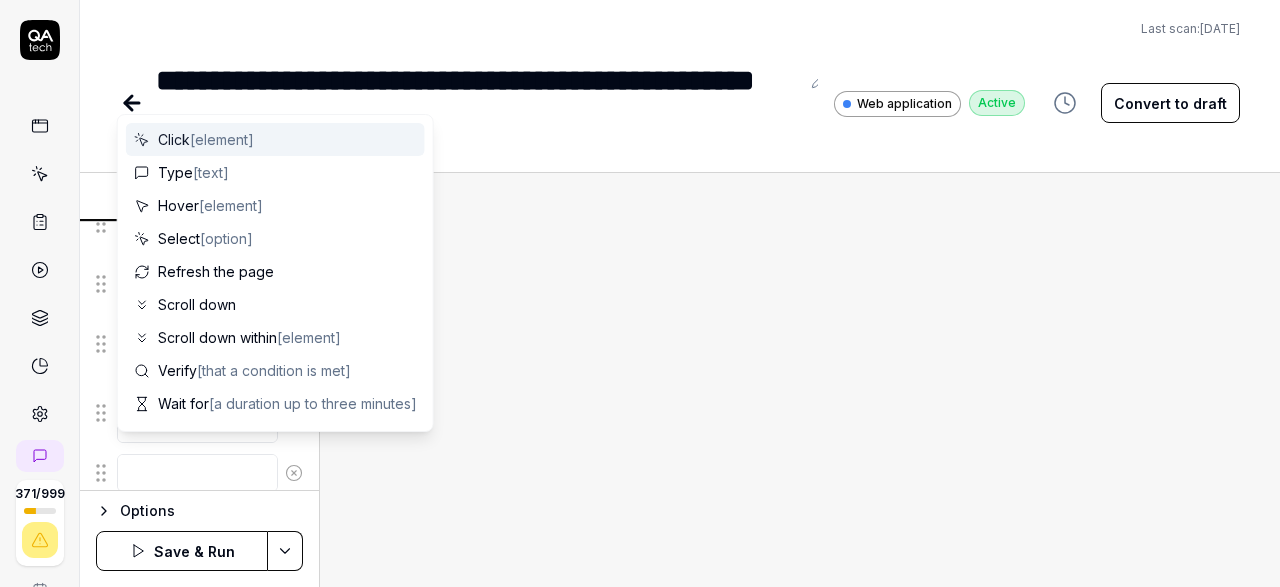 click at bounding box center (197, 473) 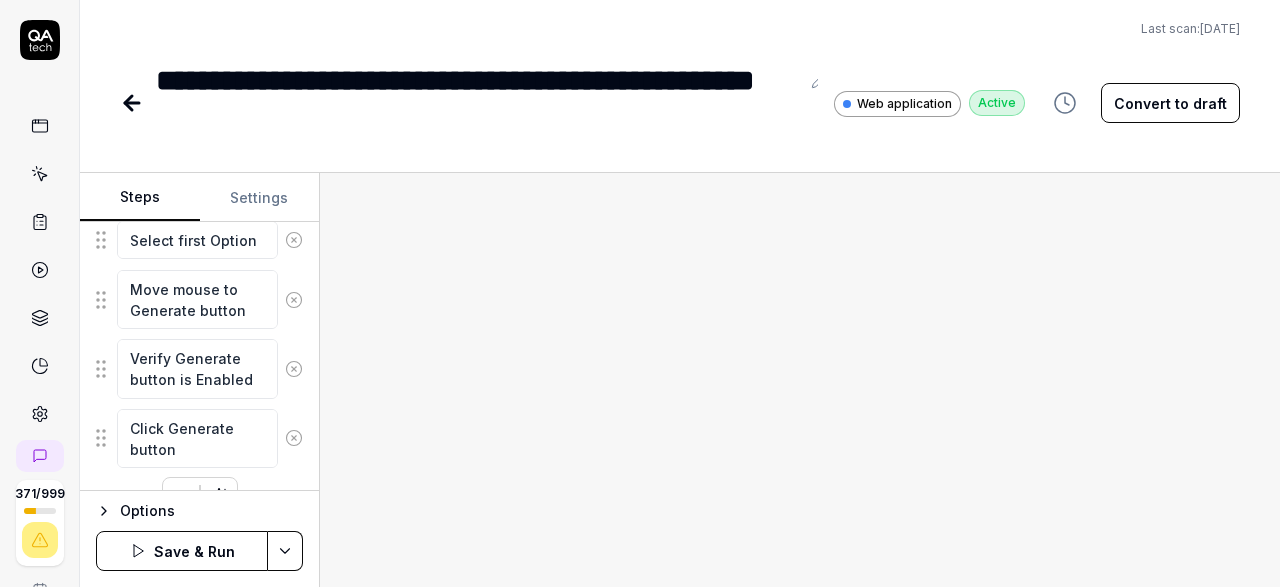 scroll, scrollTop: 1660, scrollLeft: 0, axis: vertical 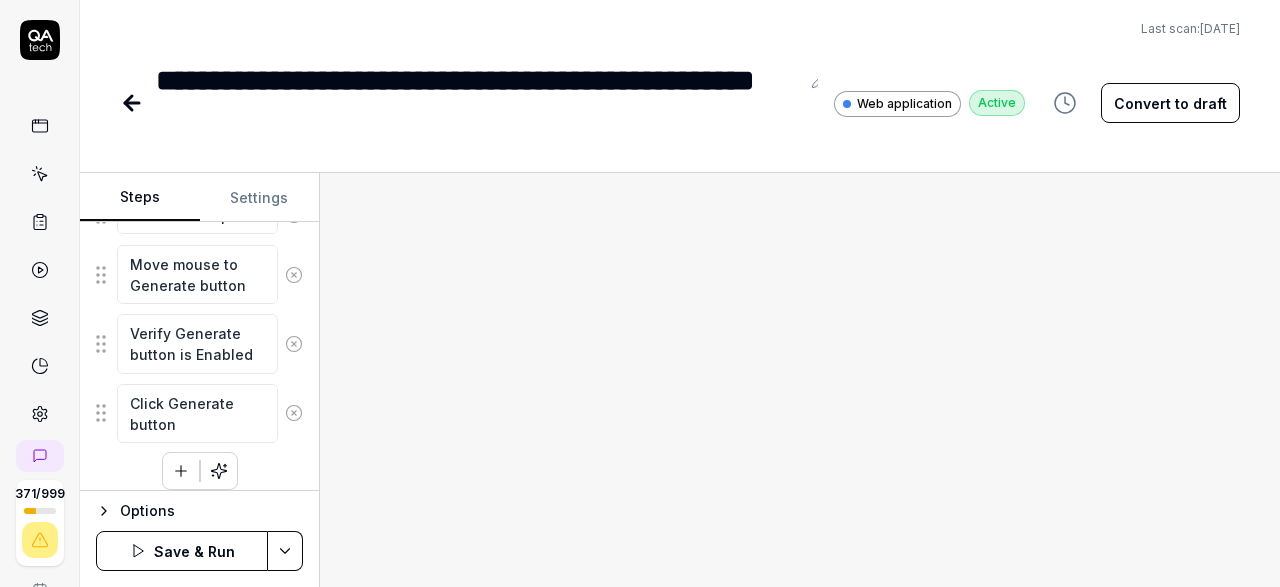click 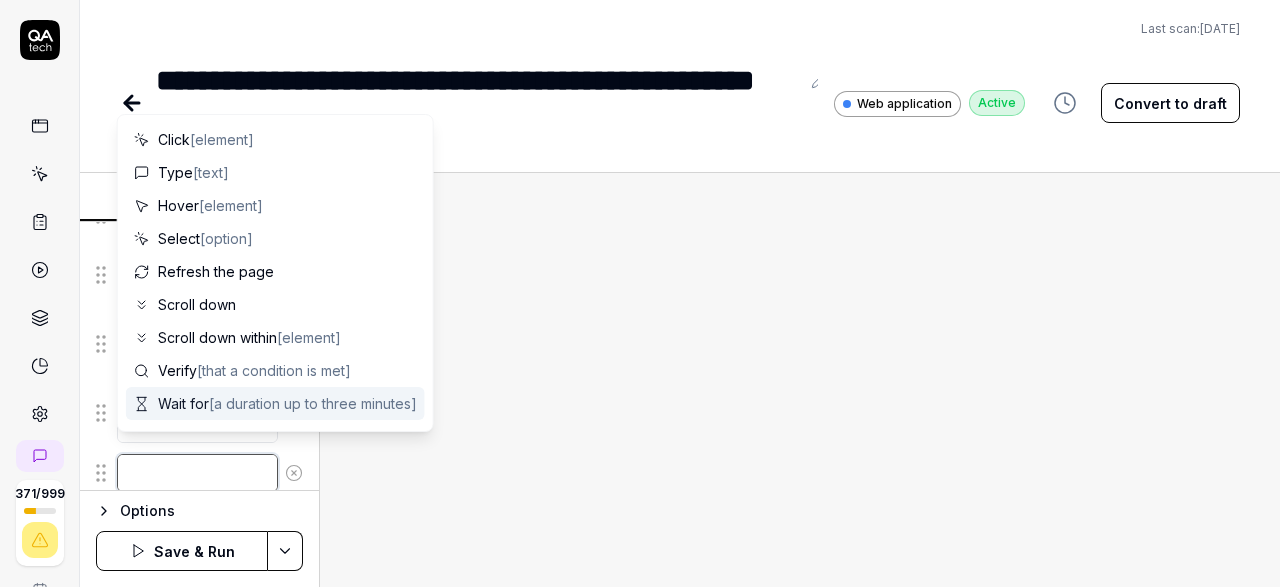 click at bounding box center [197, 473] 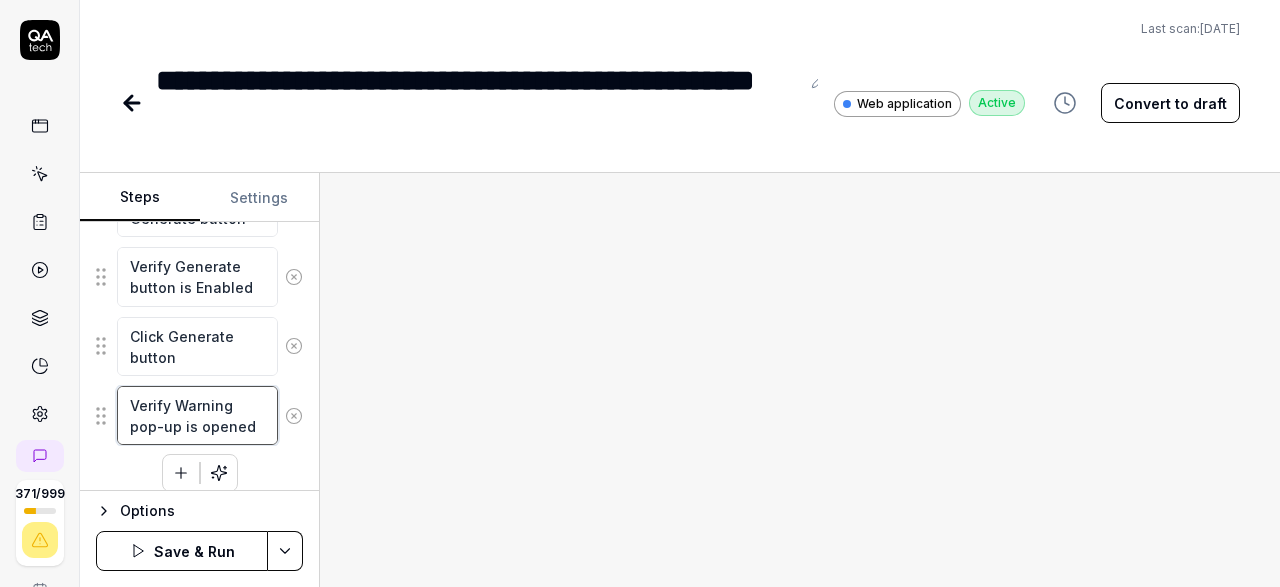 scroll, scrollTop: 1729, scrollLeft: 0, axis: vertical 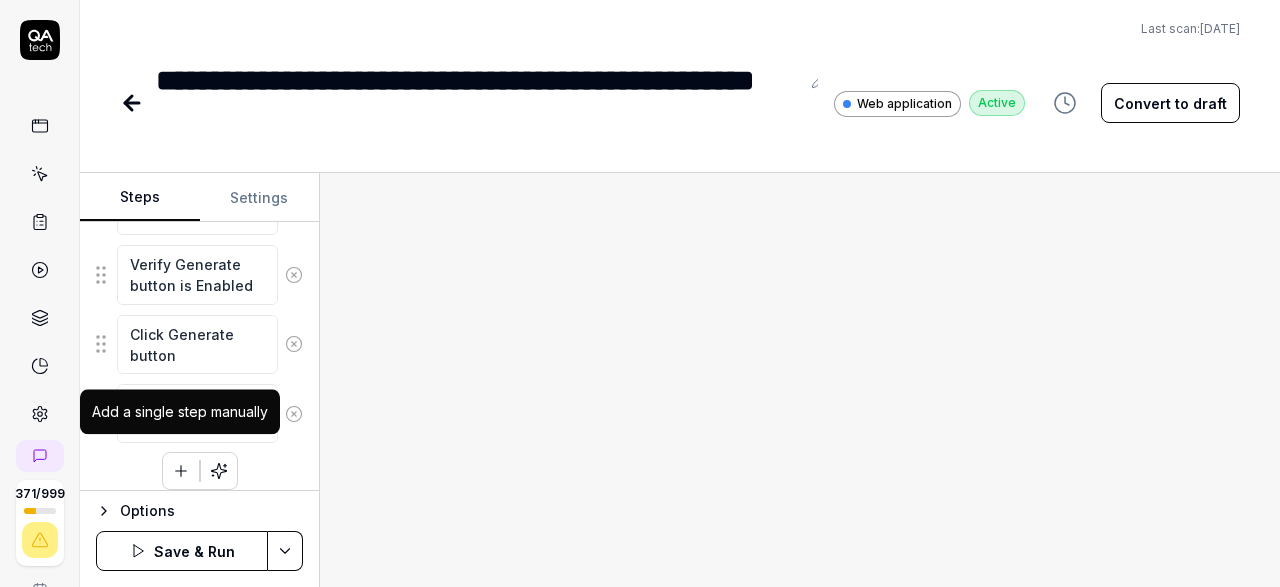click 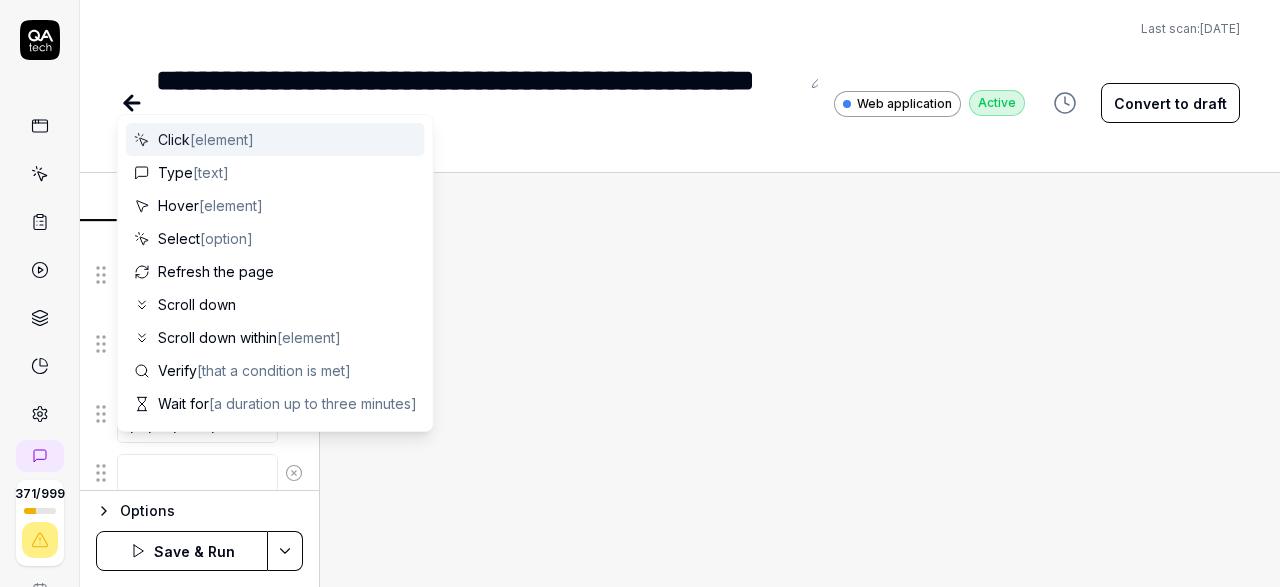 click at bounding box center (197, 473) 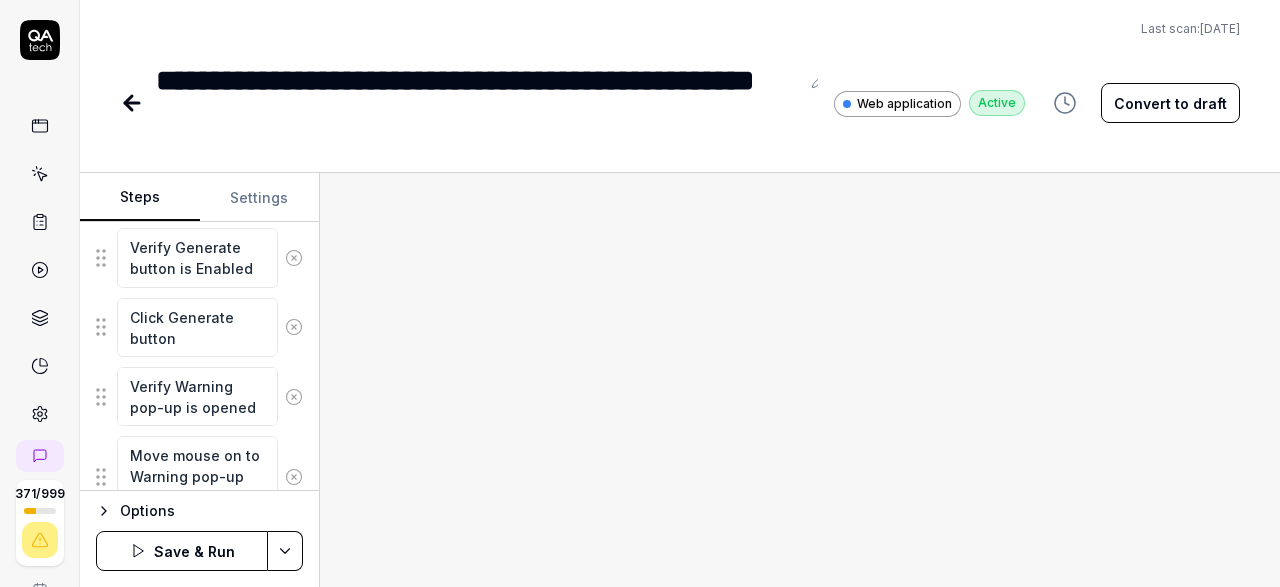 scroll, scrollTop: 1819, scrollLeft: 0, axis: vertical 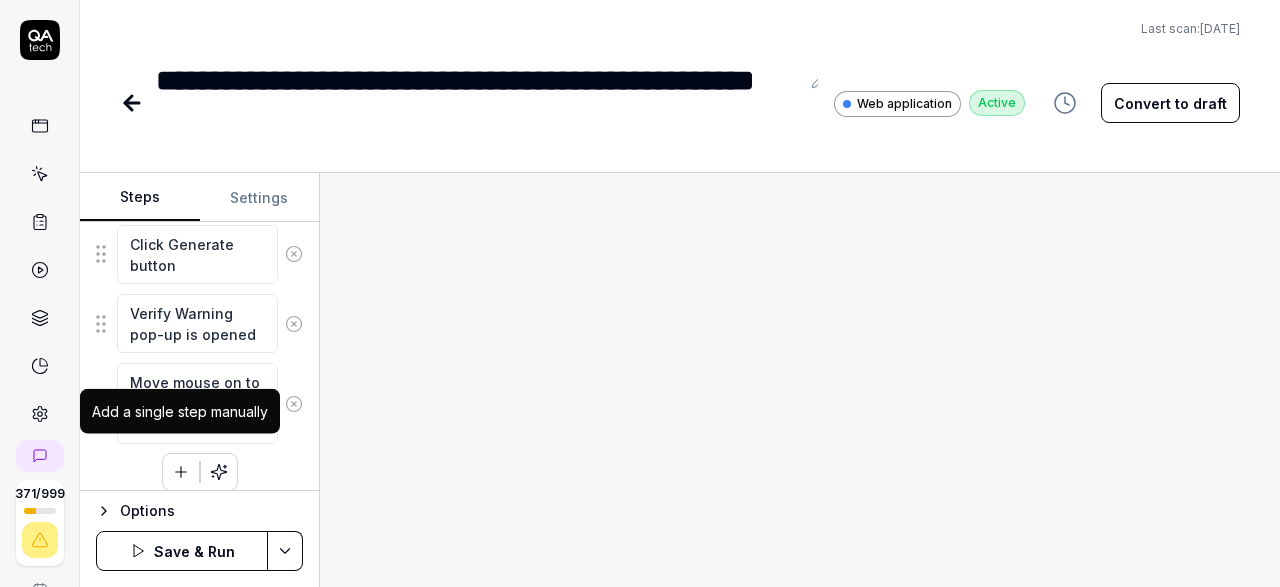 click 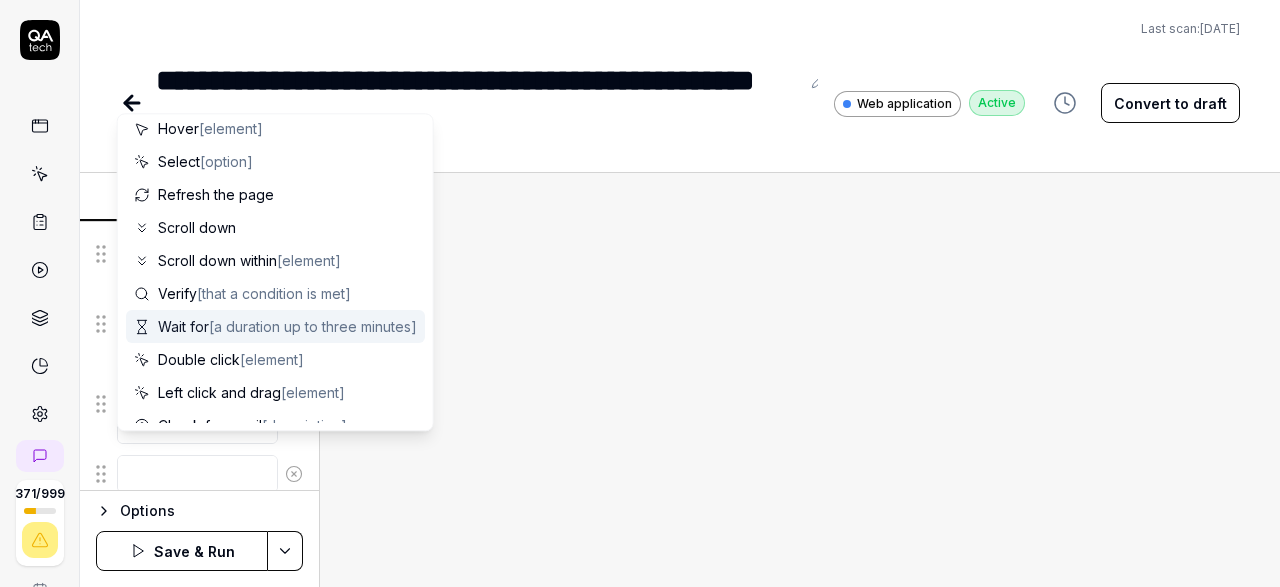 scroll, scrollTop: 116, scrollLeft: 0, axis: vertical 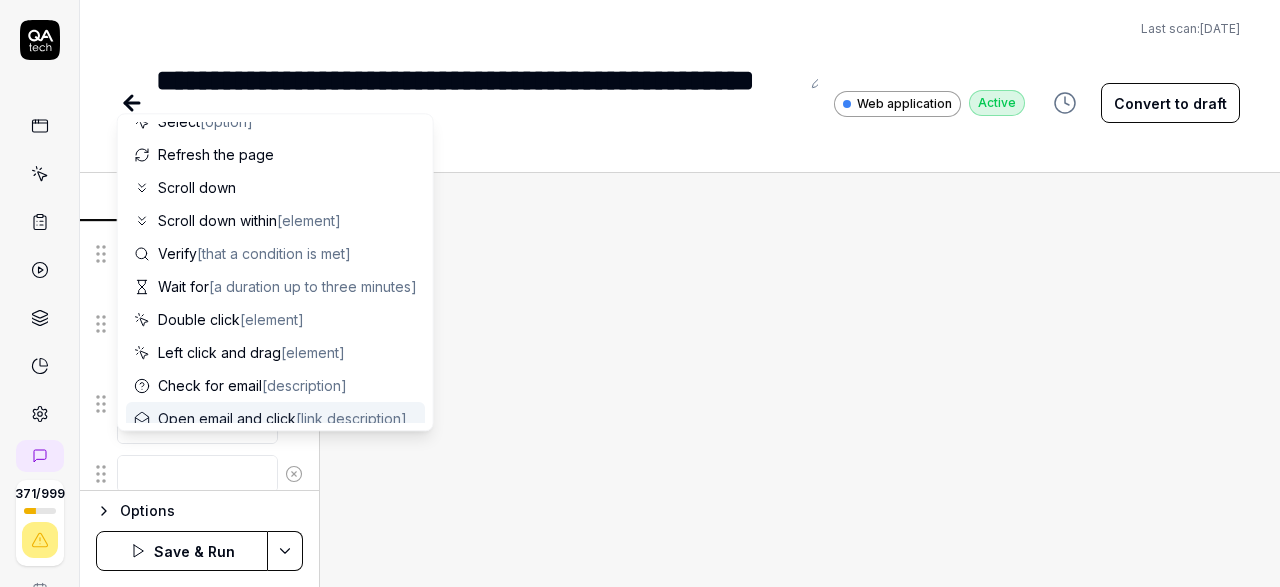 click at bounding box center (197, 474) 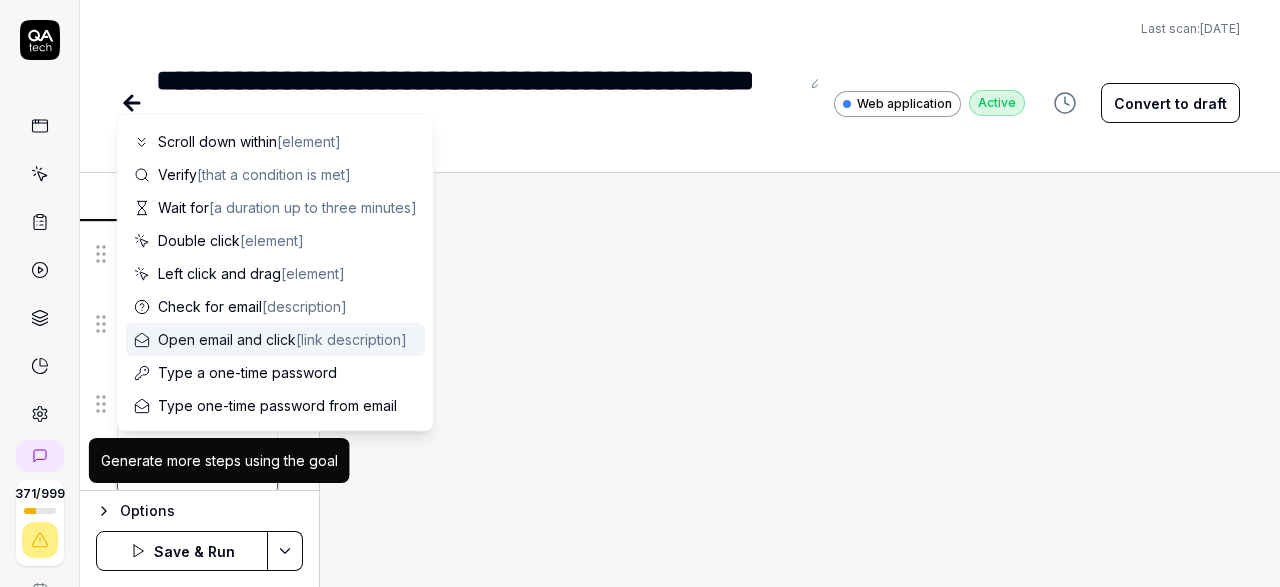 scroll, scrollTop: 0, scrollLeft: 0, axis: both 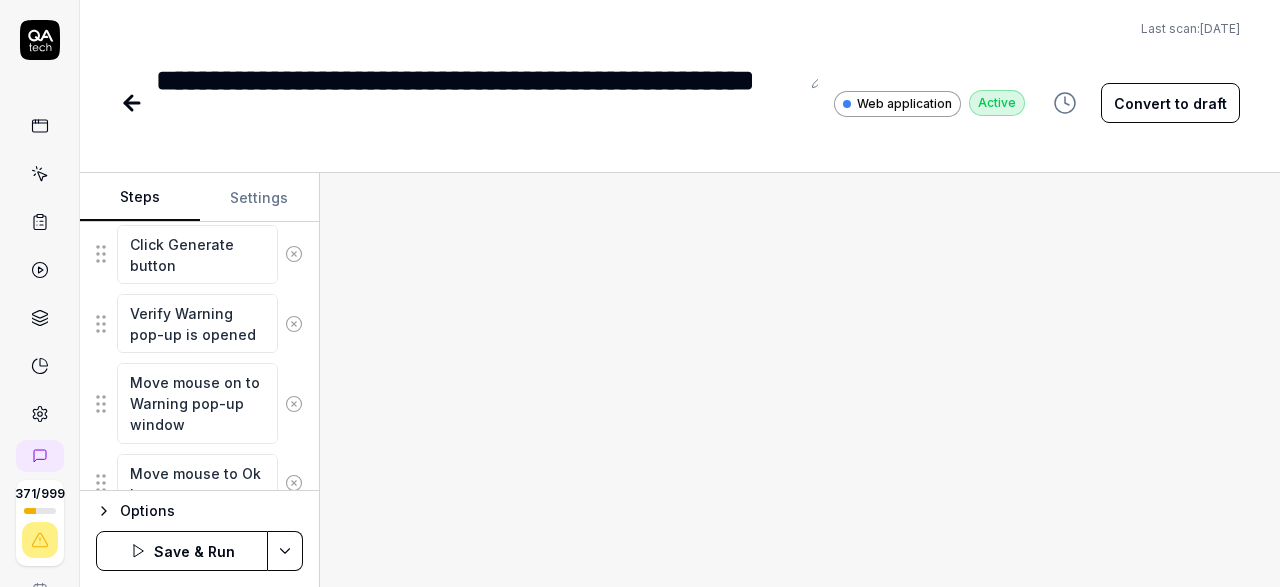 click at bounding box center (800, 380) 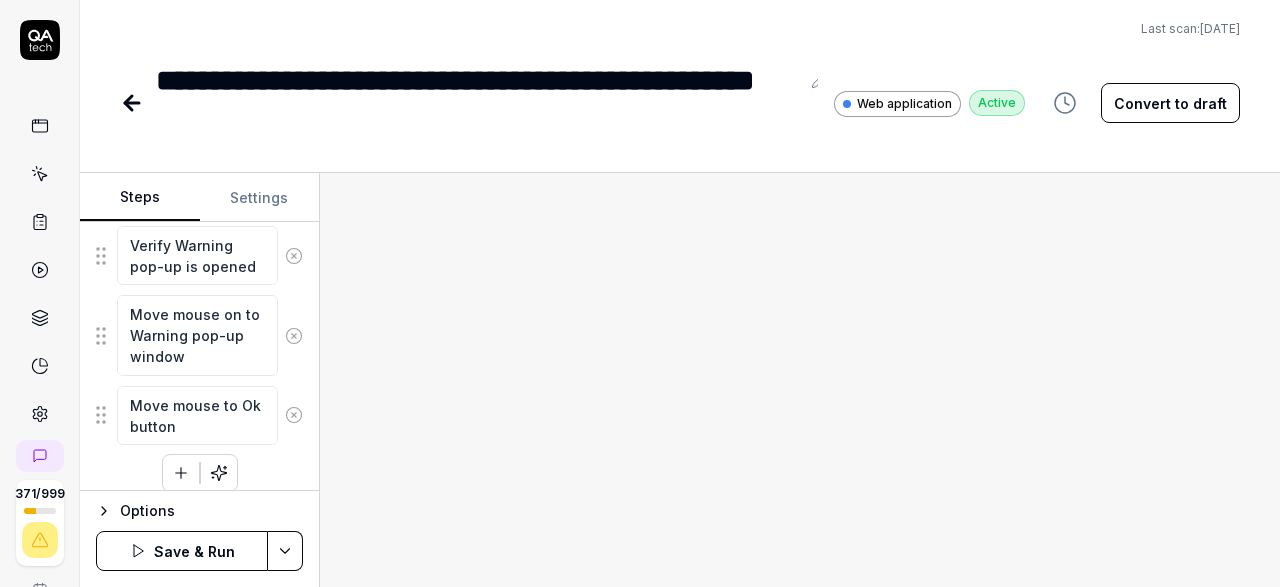 click 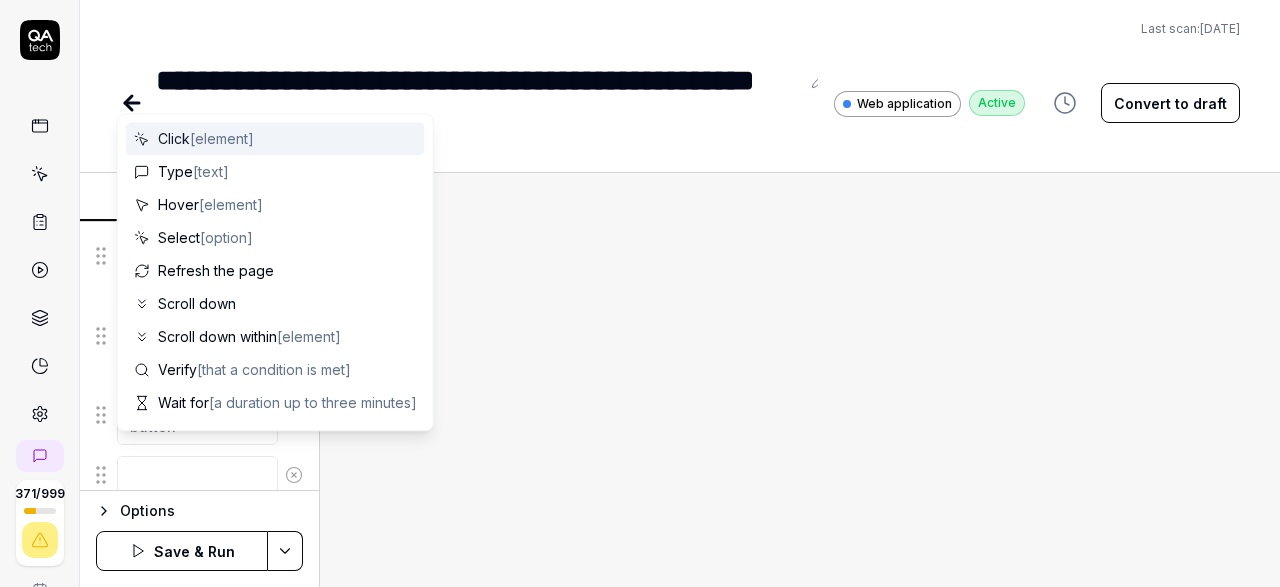 click at bounding box center [197, 475] 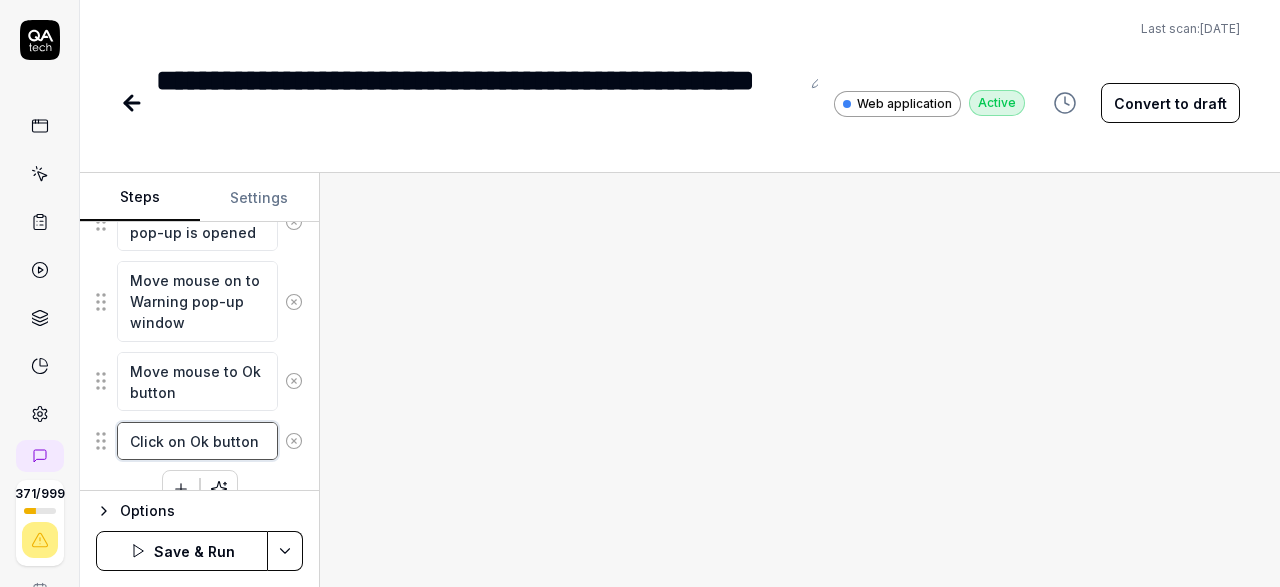 scroll, scrollTop: 1937, scrollLeft: 0, axis: vertical 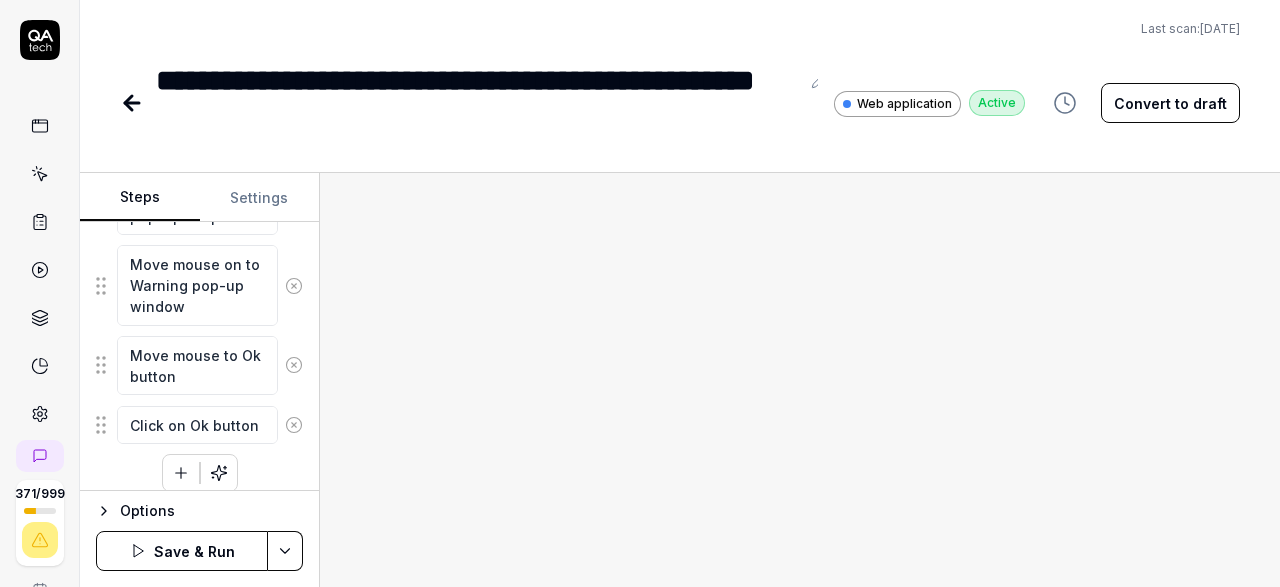 click 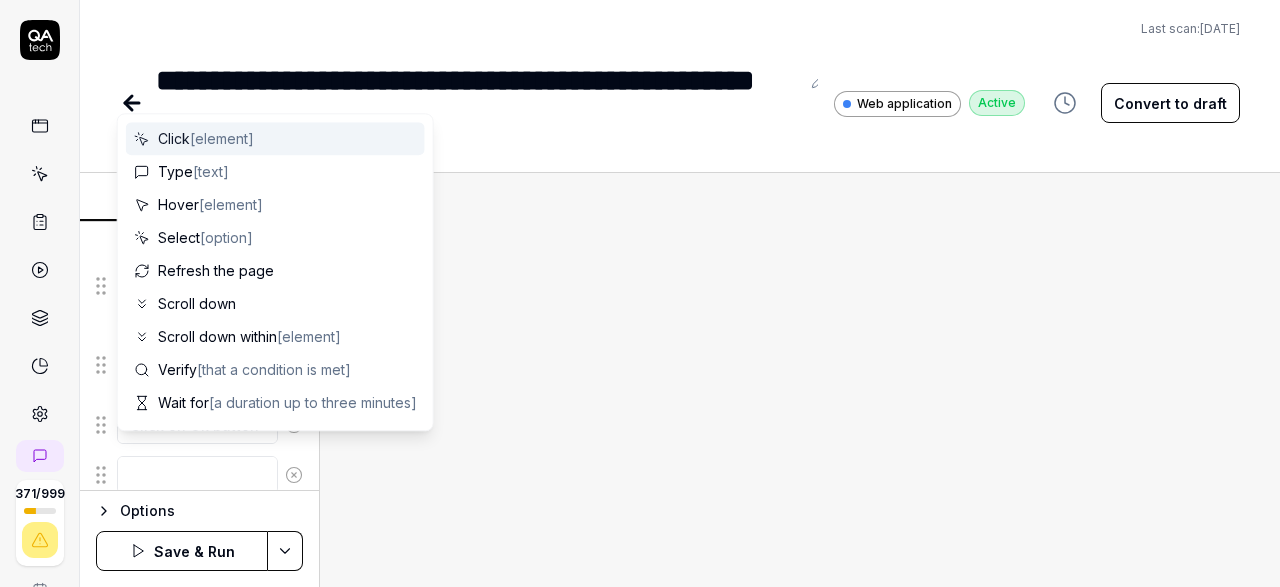click at bounding box center [197, 475] 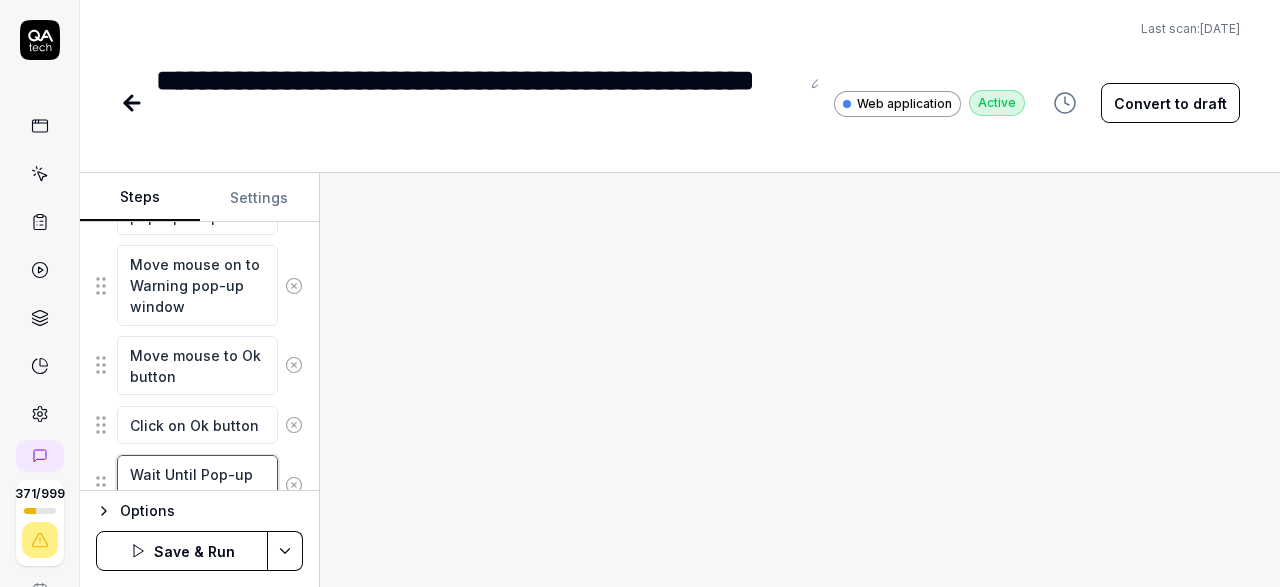 scroll, scrollTop: 2005, scrollLeft: 0, axis: vertical 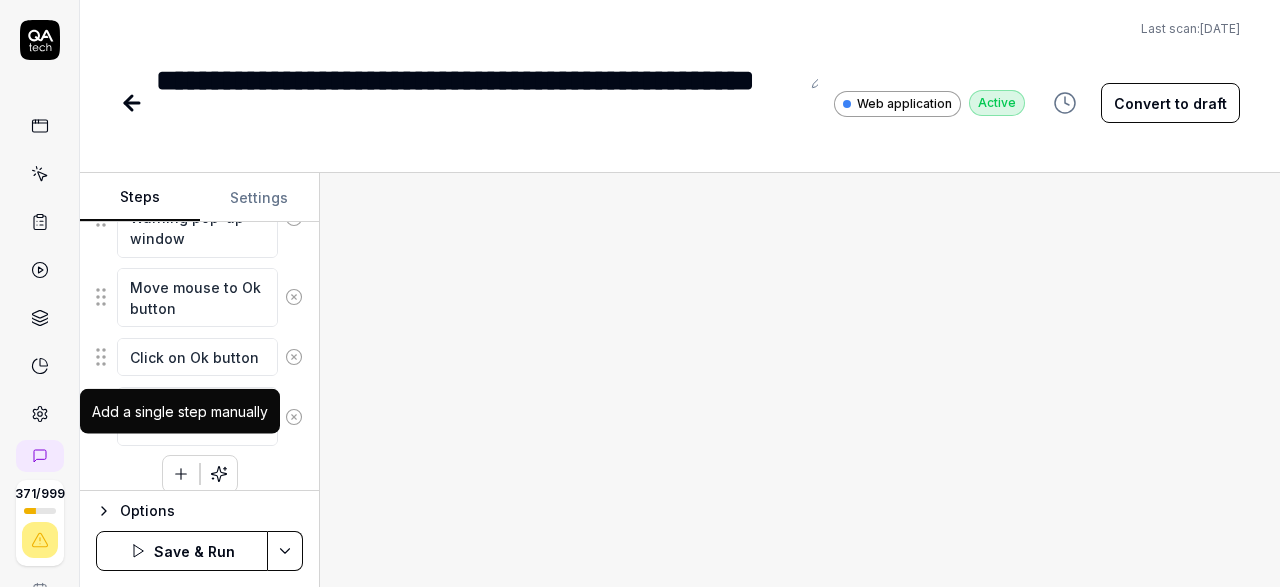 click 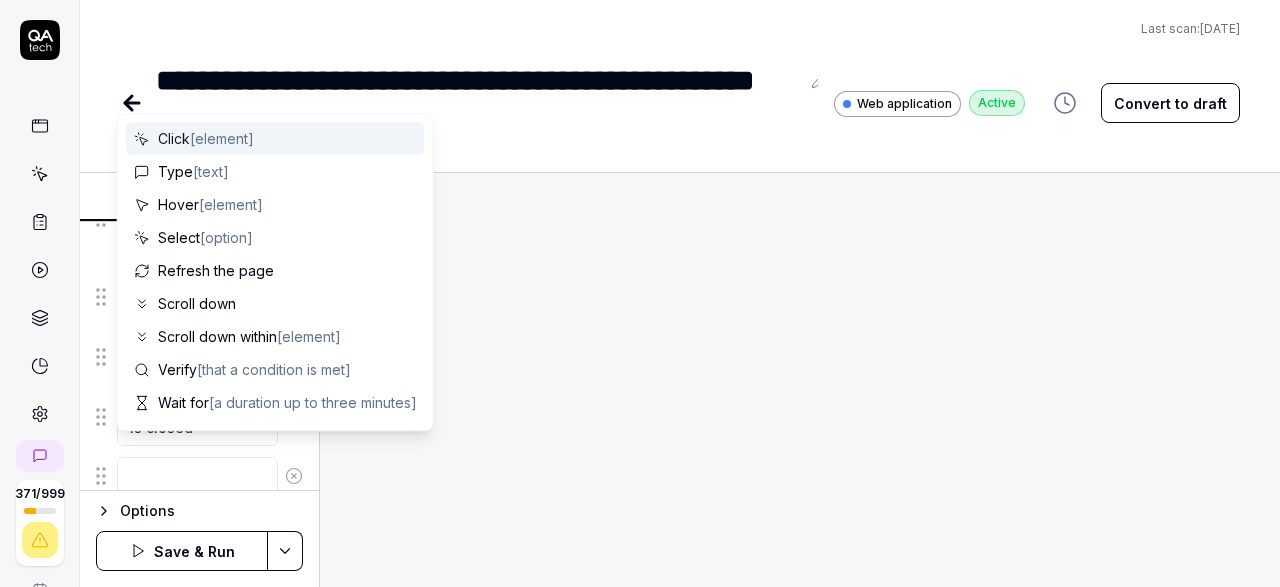 click at bounding box center [197, 476] 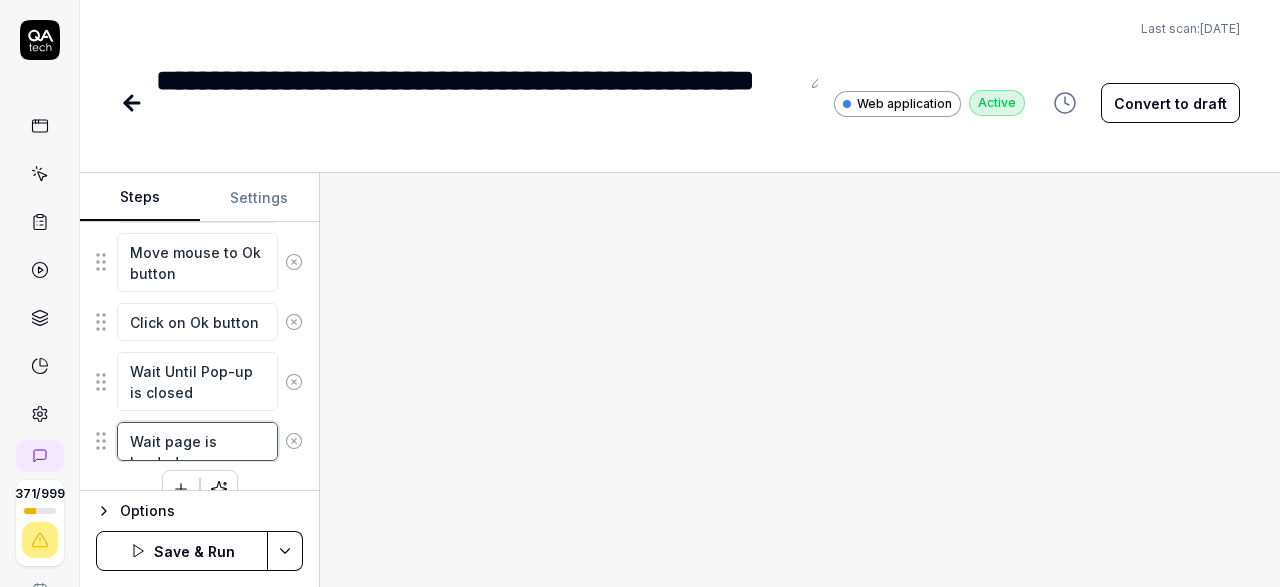 scroll, scrollTop: 2055, scrollLeft: 0, axis: vertical 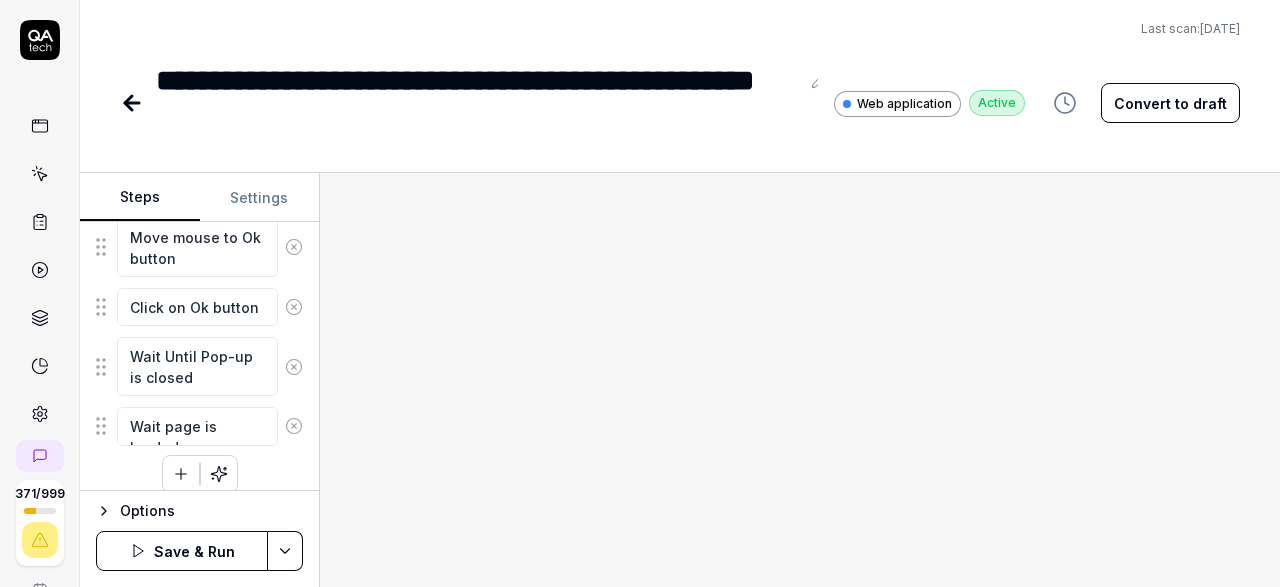 click 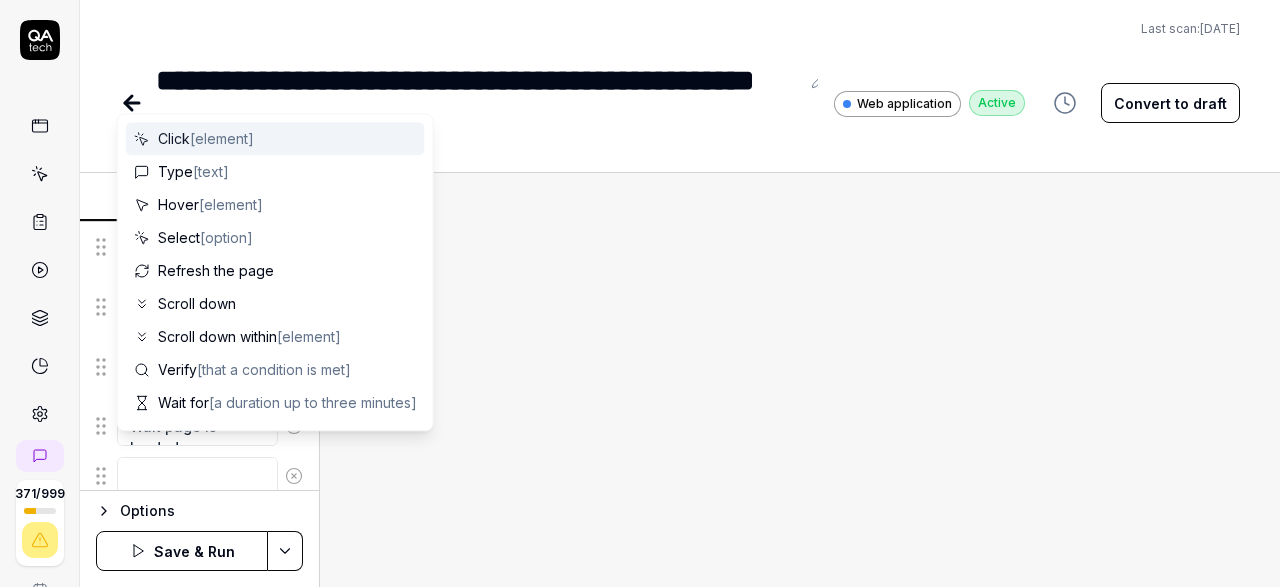 click at bounding box center (197, 476) 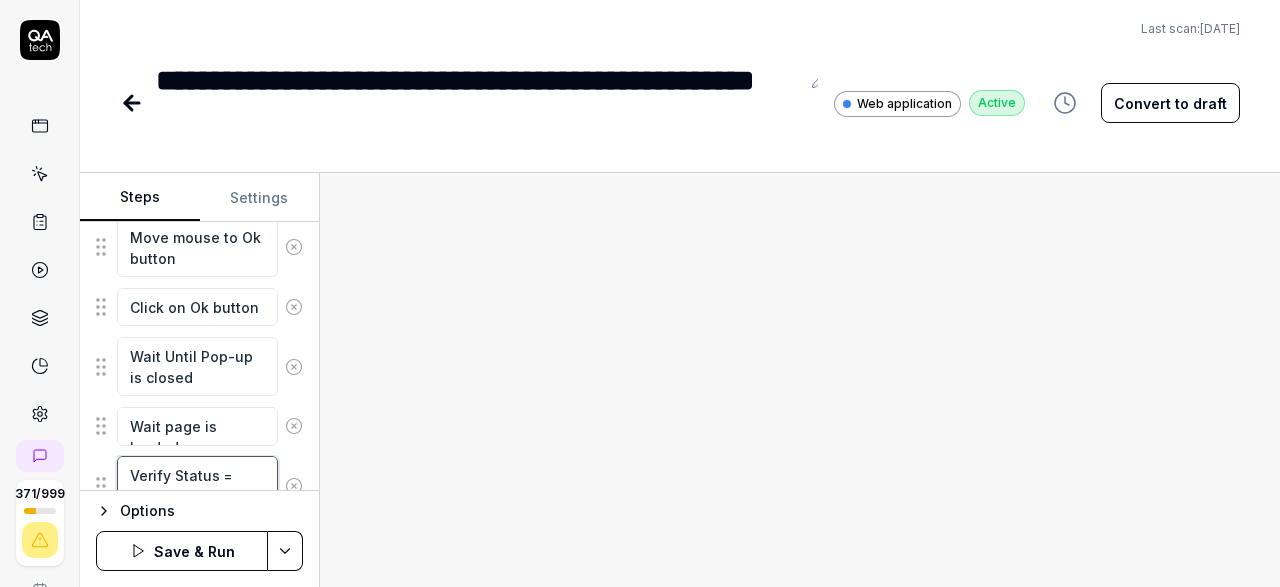 click on "Verify Status = Completed in the" at bounding box center [197, 485] 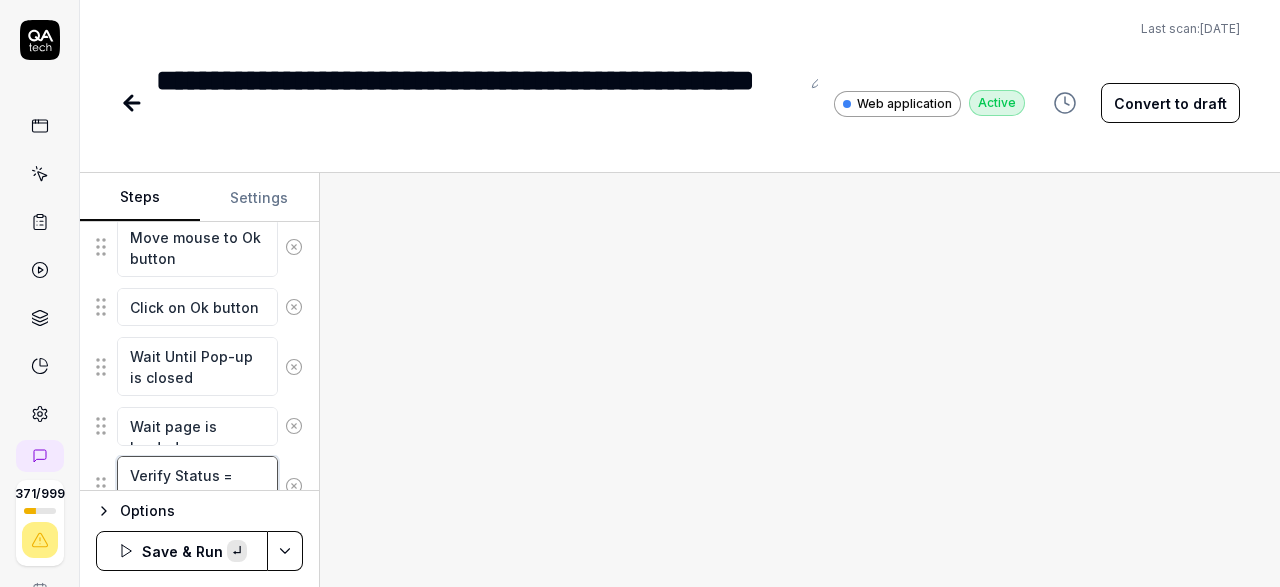 paste on "Production XML (IRS Filing)" 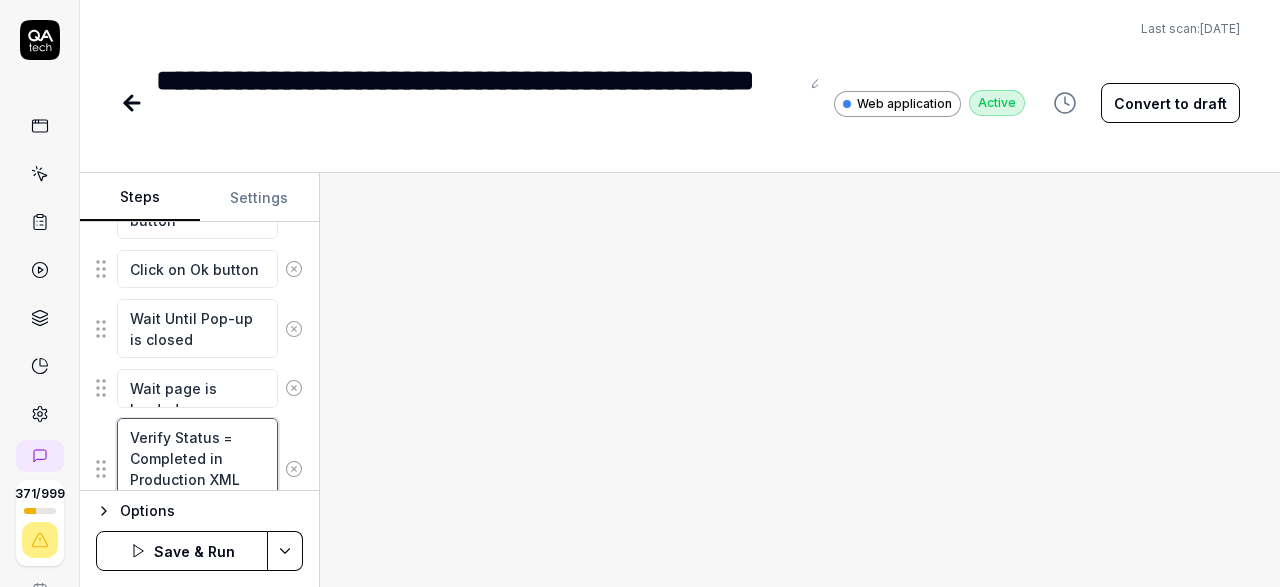 scroll, scrollTop: 2165, scrollLeft: 0, axis: vertical 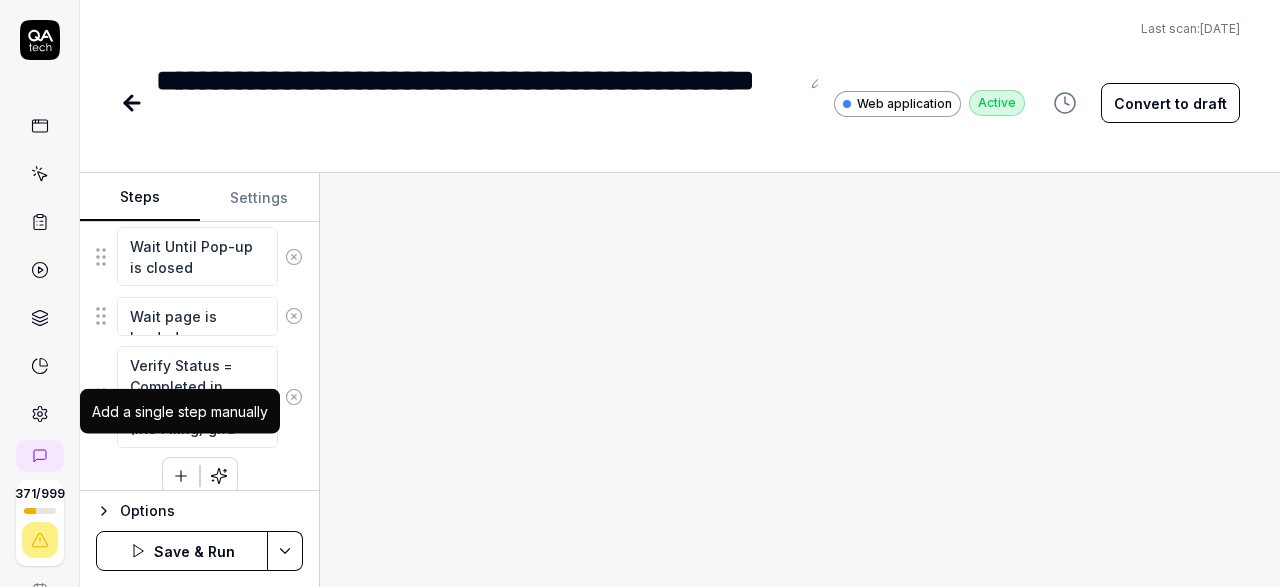 click 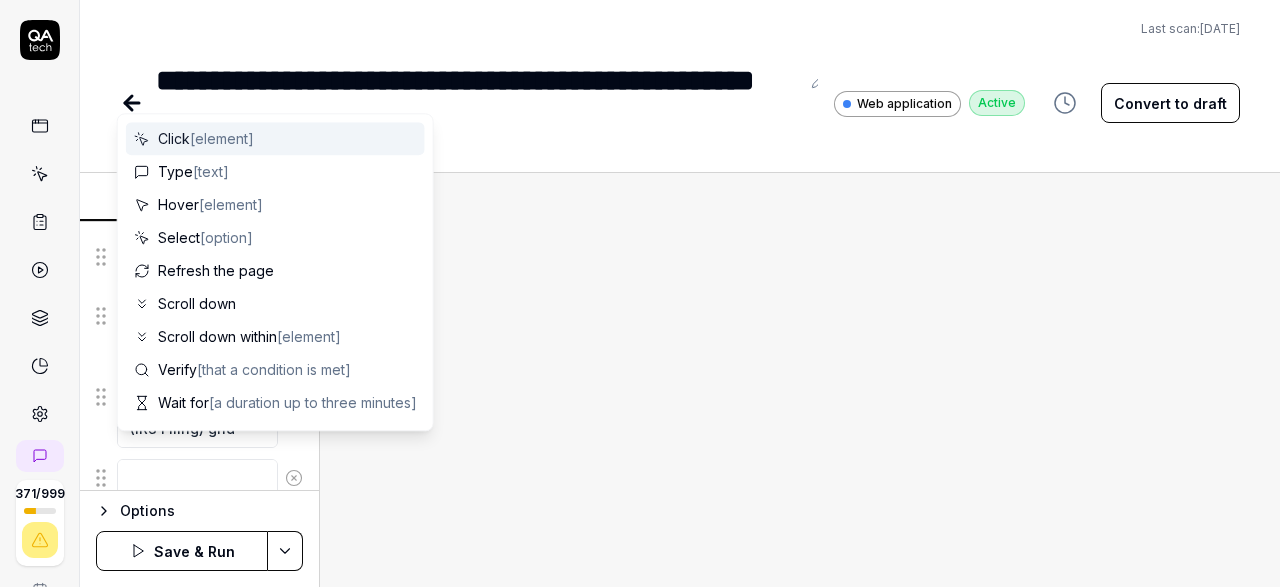 click at bounding box center (197, 478) 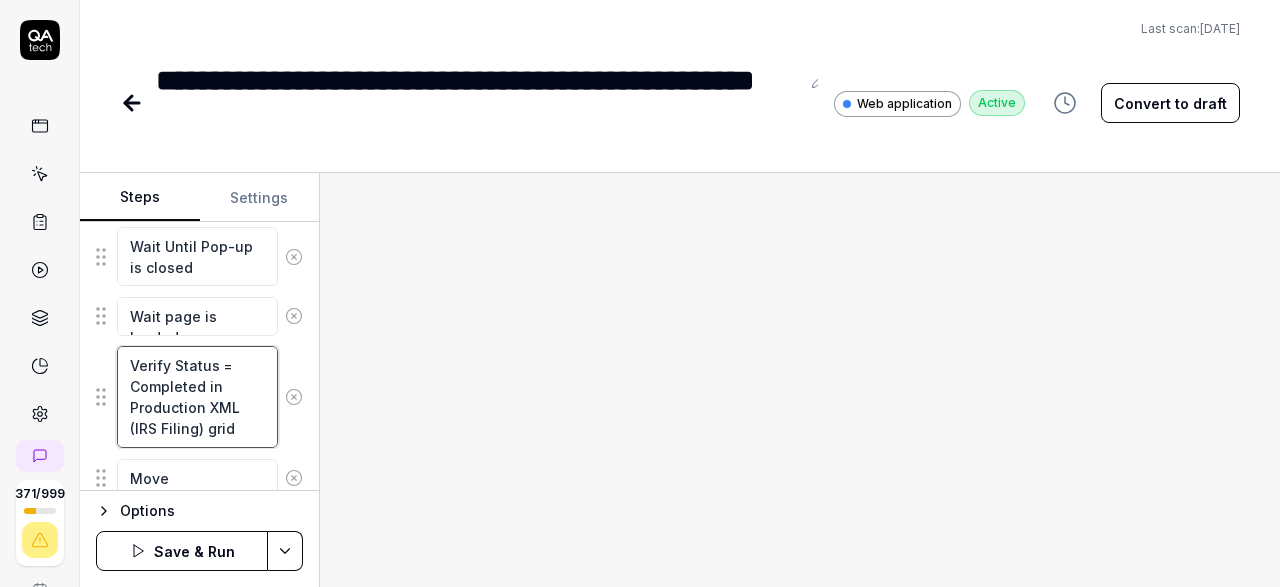 click on "Verify Status = Completed in Production XML (IRS Filing) grid" at bounding box center [197, 396] 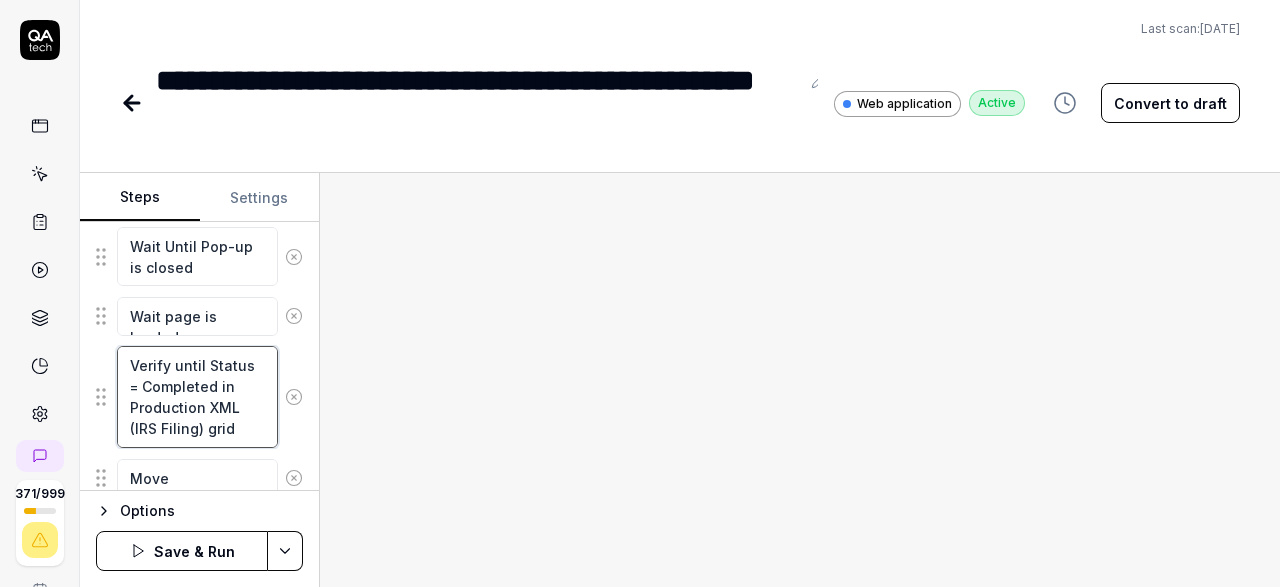 click on "Verify until Status = Completed in Production XML (IRS Filing) grid" at bounding box center (197, 396) 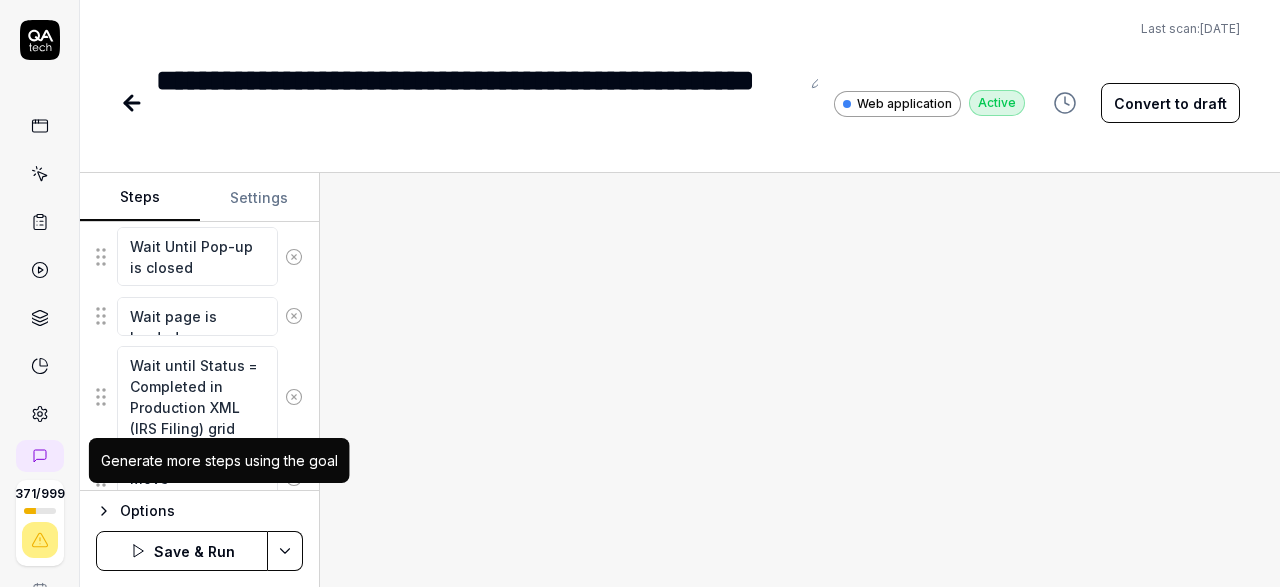 click on "Generate more steps using the goal" at bounding box center (219, 460) 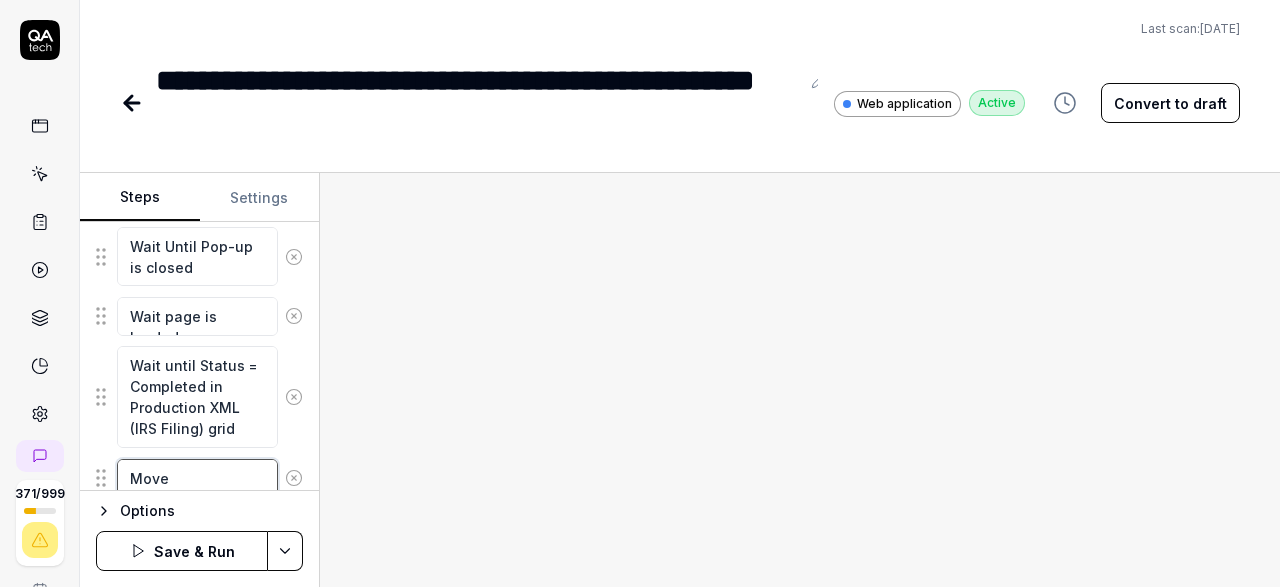 click on "Move" at bounding box center [197, 478] 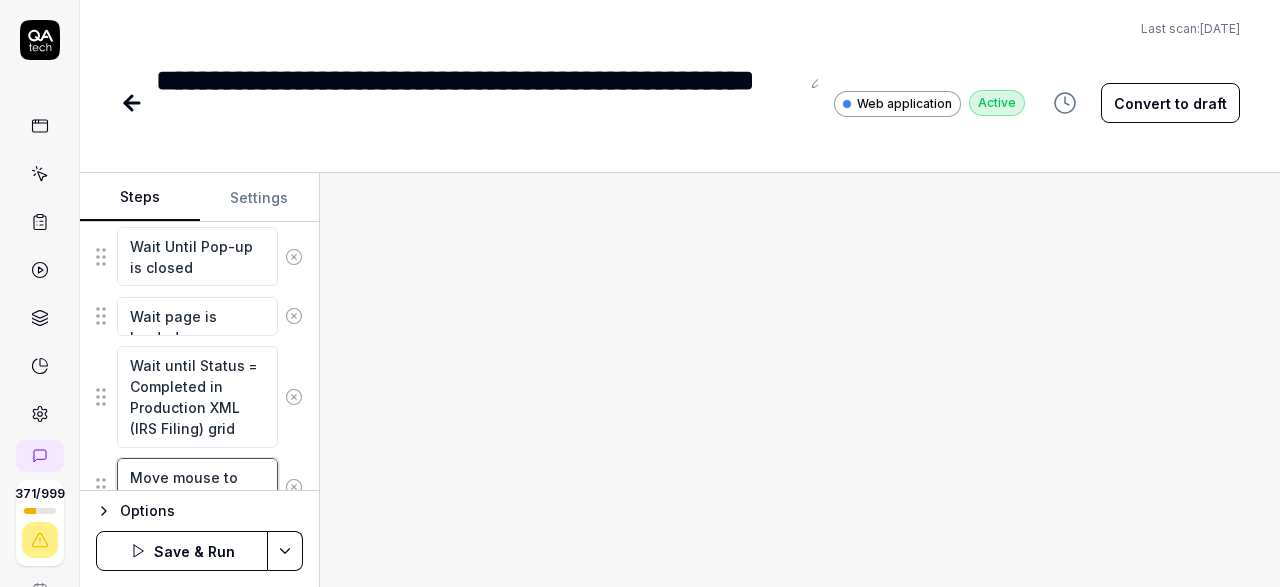 scroll, scrollTop: 2234, scrollLeft: 0, axis: vertical 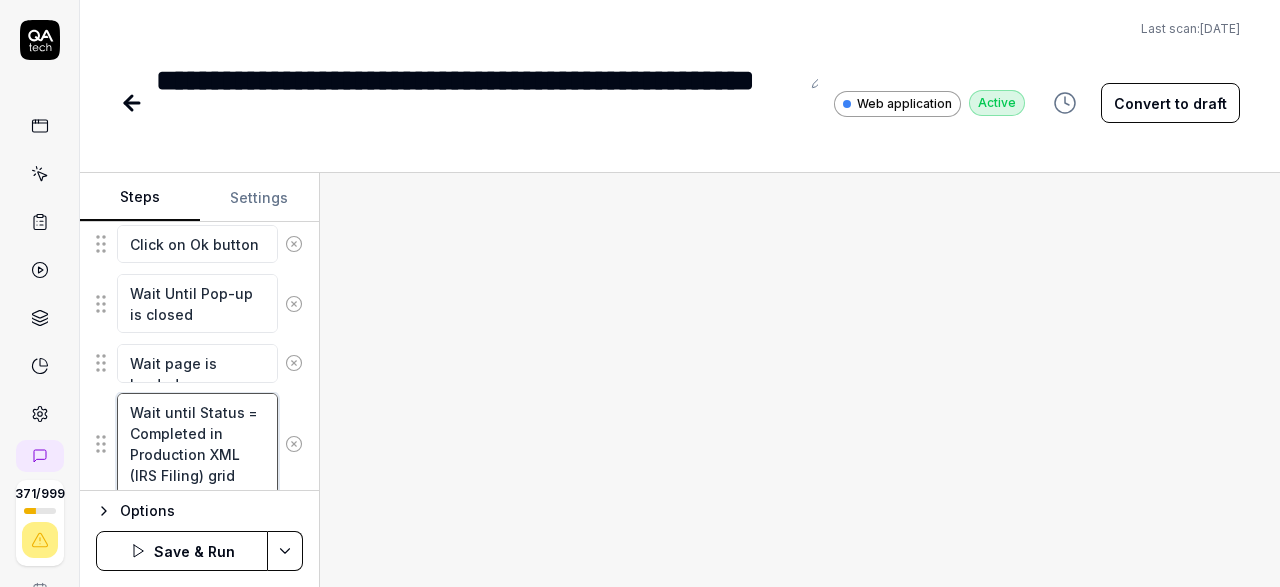 click on "Wait until Status = Completed in Production XML (IRS Filing) grid" at bounding box center (197, 443) 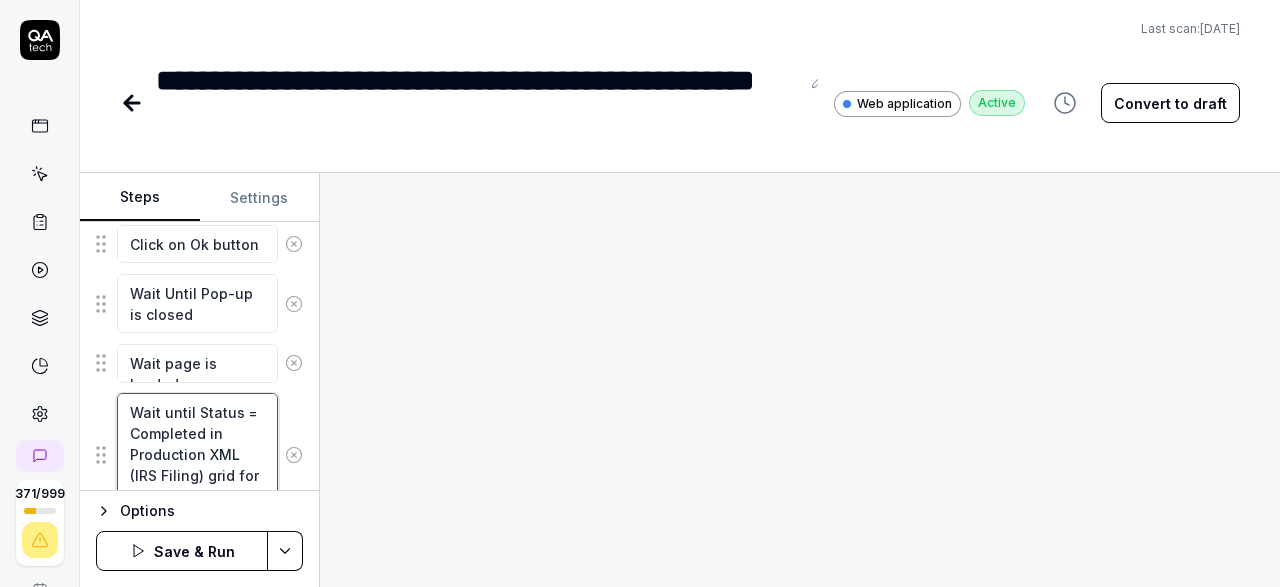 scroll, scrollTop: 2135, scrollLeft: 0, axis: vertical 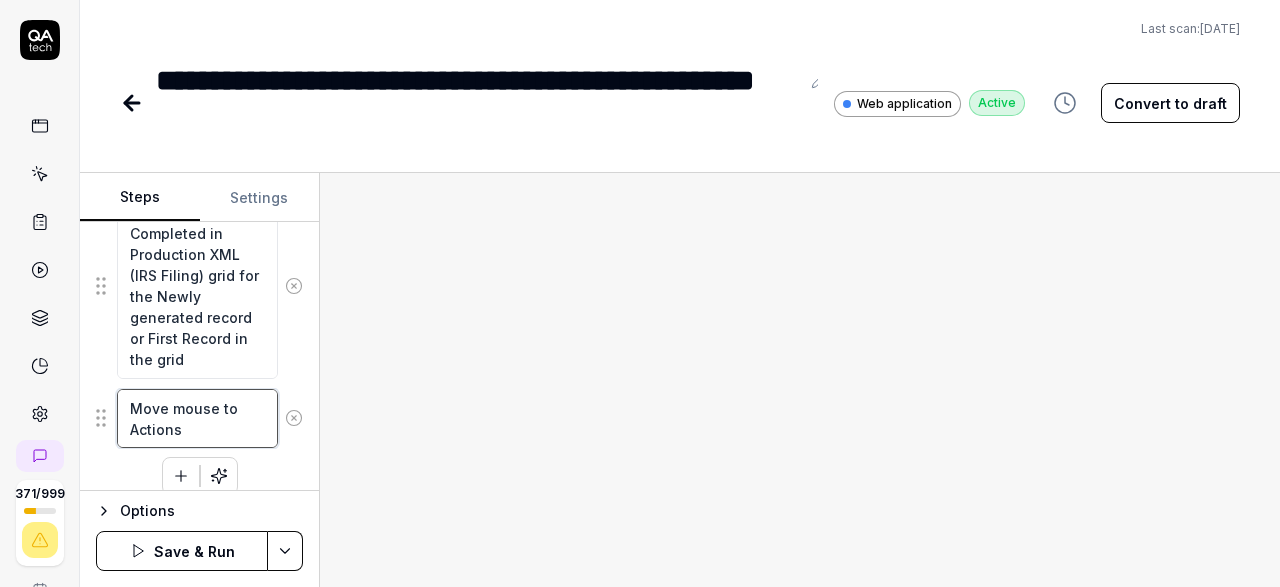 click on "Move mouse to Actions" at bounding box center (197, 418) 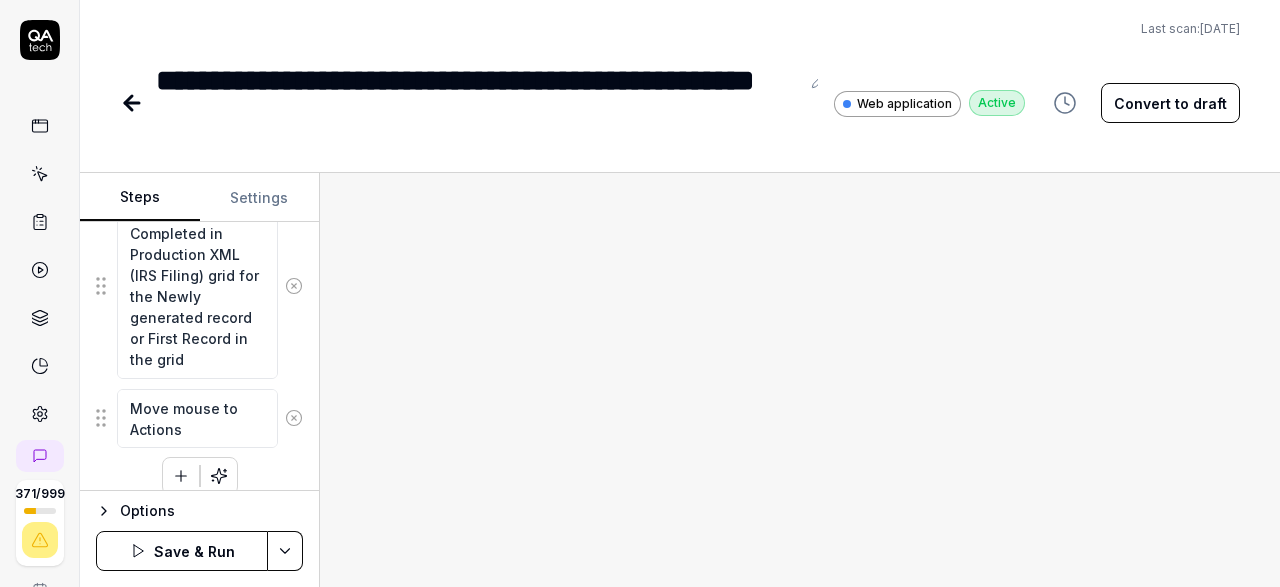 click 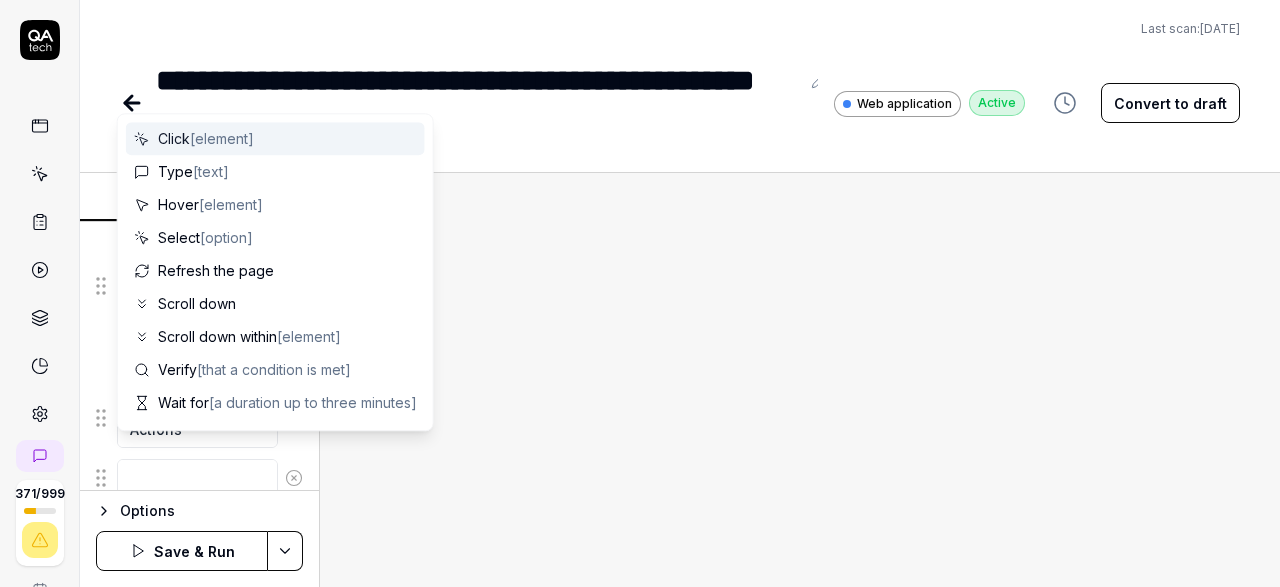 click at bounding box center [197, 478] 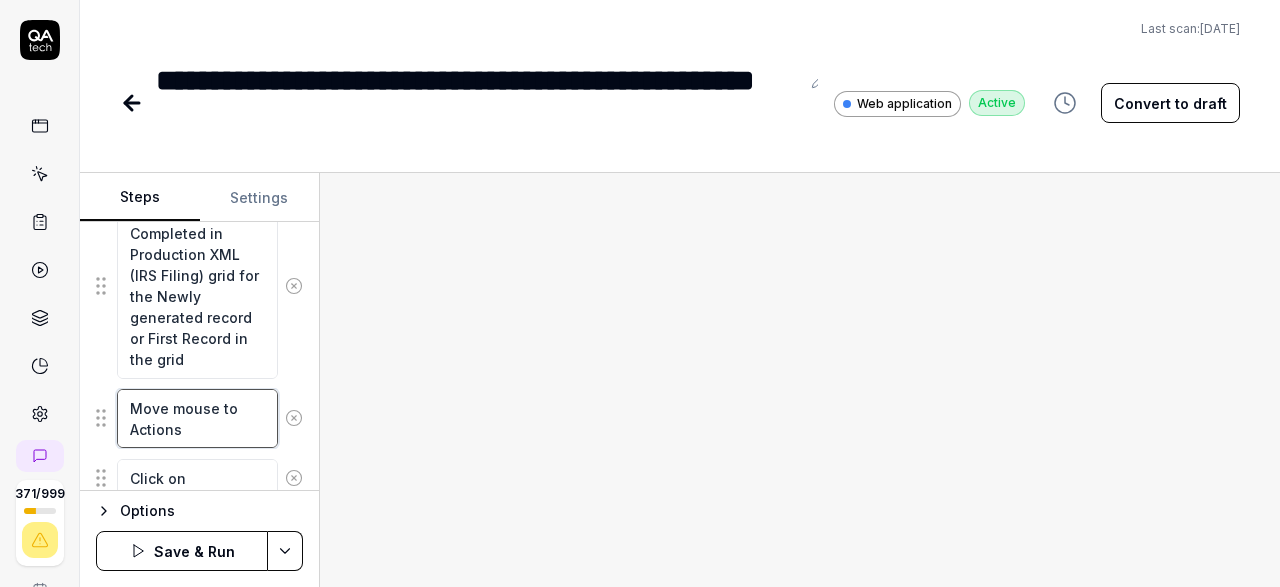 click on "Move mouse to Actions" at bounding box center (197, 418) 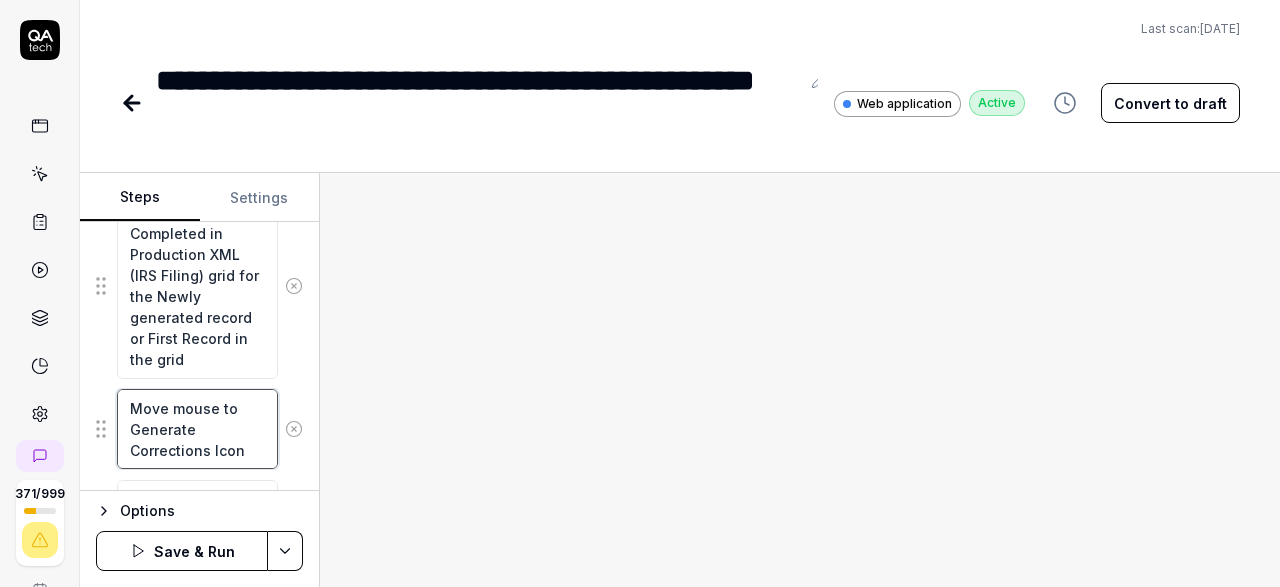 scroll, scrollTop: 2388, scrollLeft: 0, axis: vertical 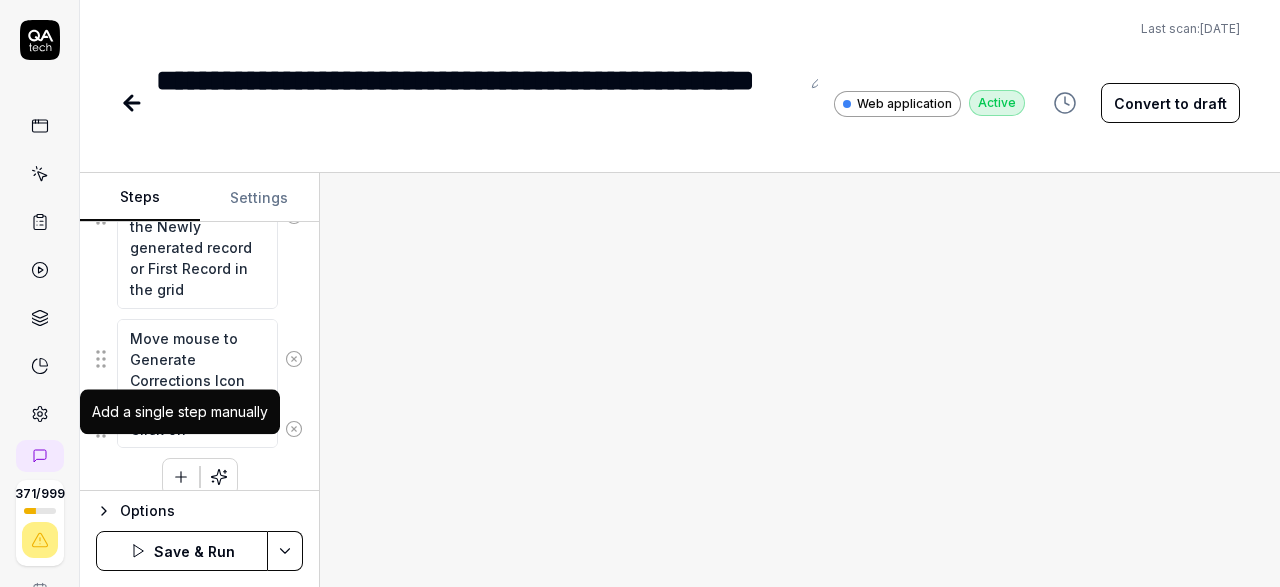 click 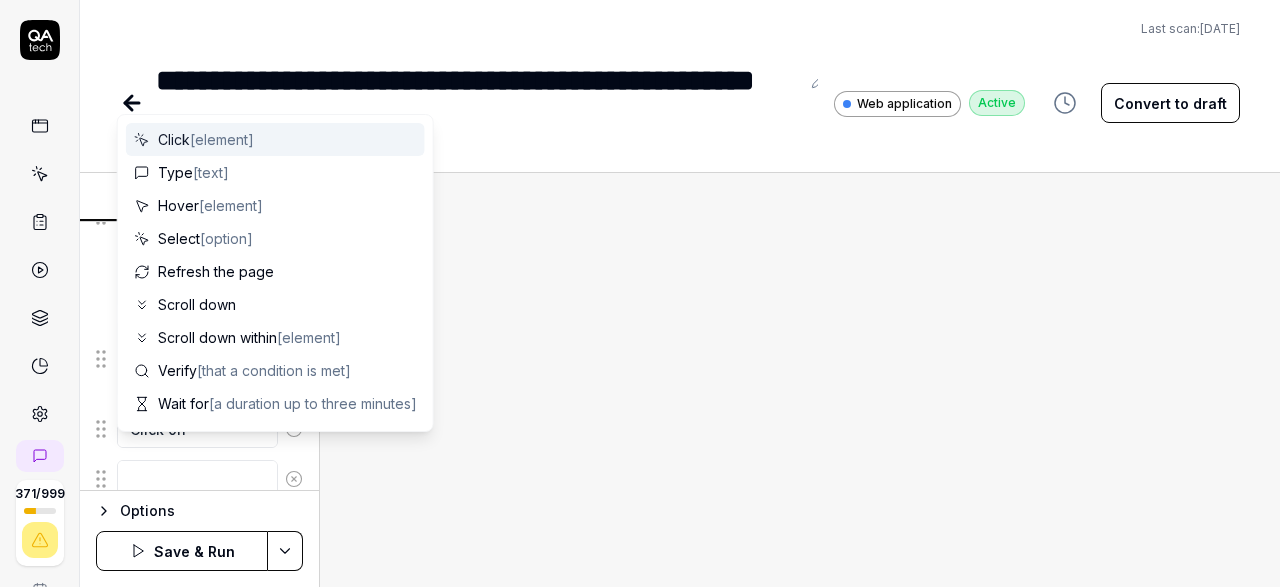 click at bounding box center [197, 479] 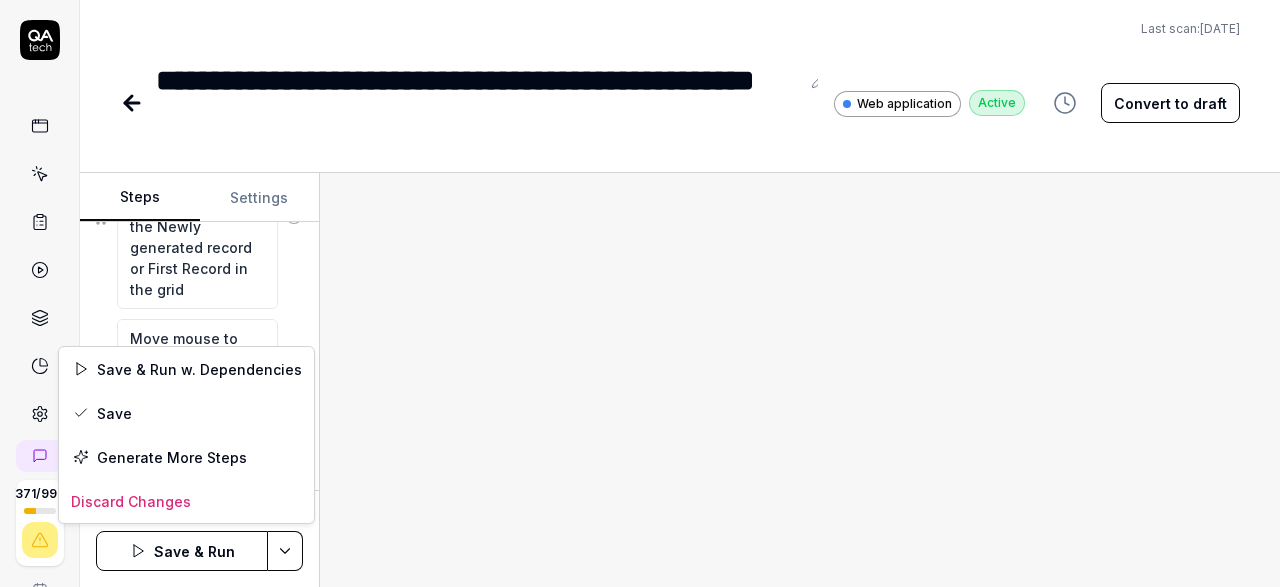 click on "**********" at bounding box center (640, 293) 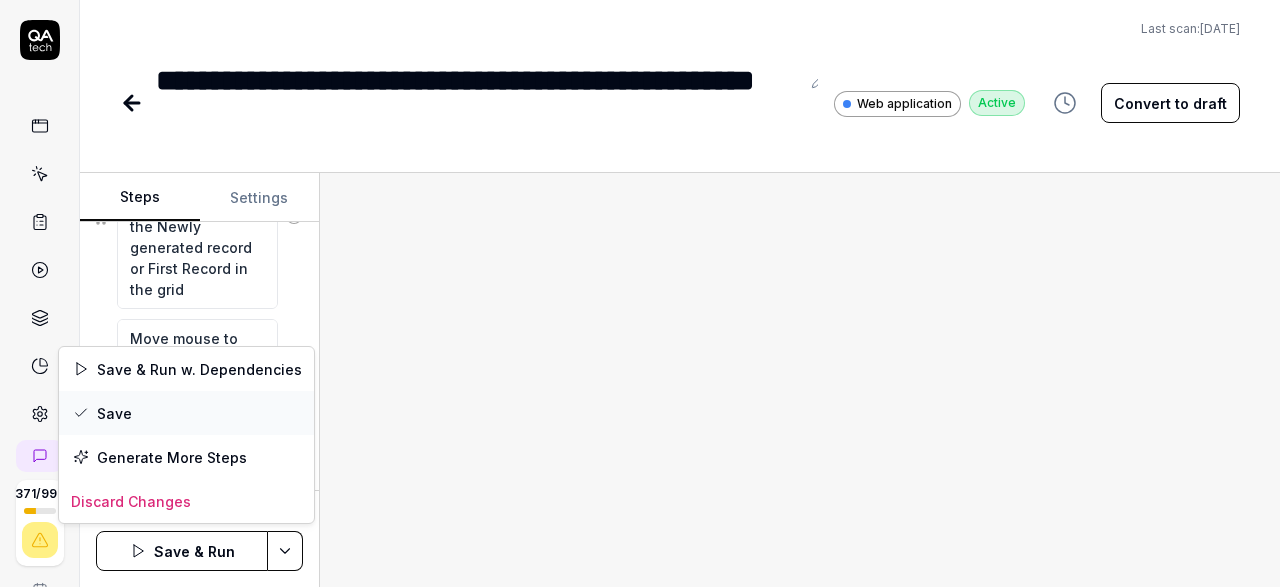 click on "Save" at bounding box center (186, 413) 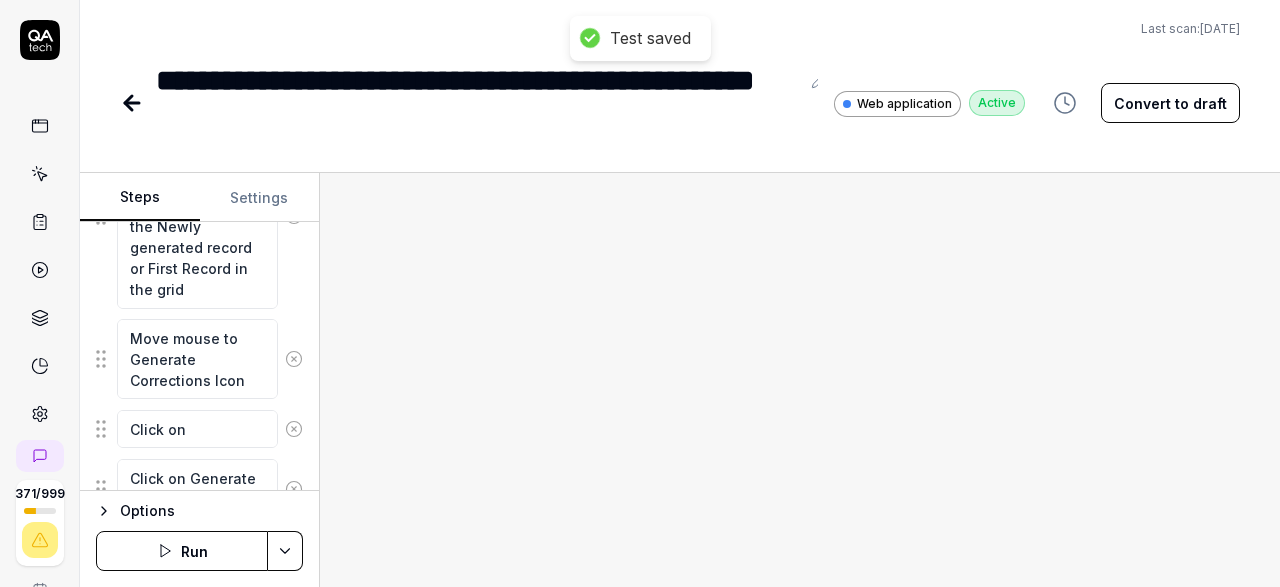 scroll, scrollTop: 2195, scrollLeft: 0, axis: vertical 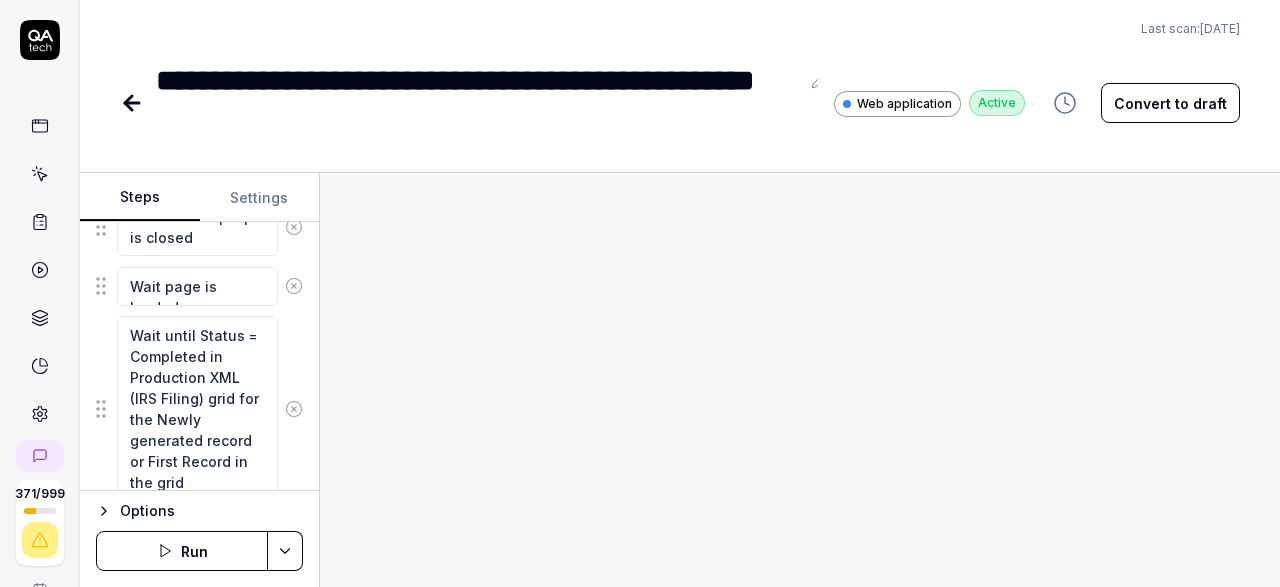 click on "Run" at bounding box center [182, 551] 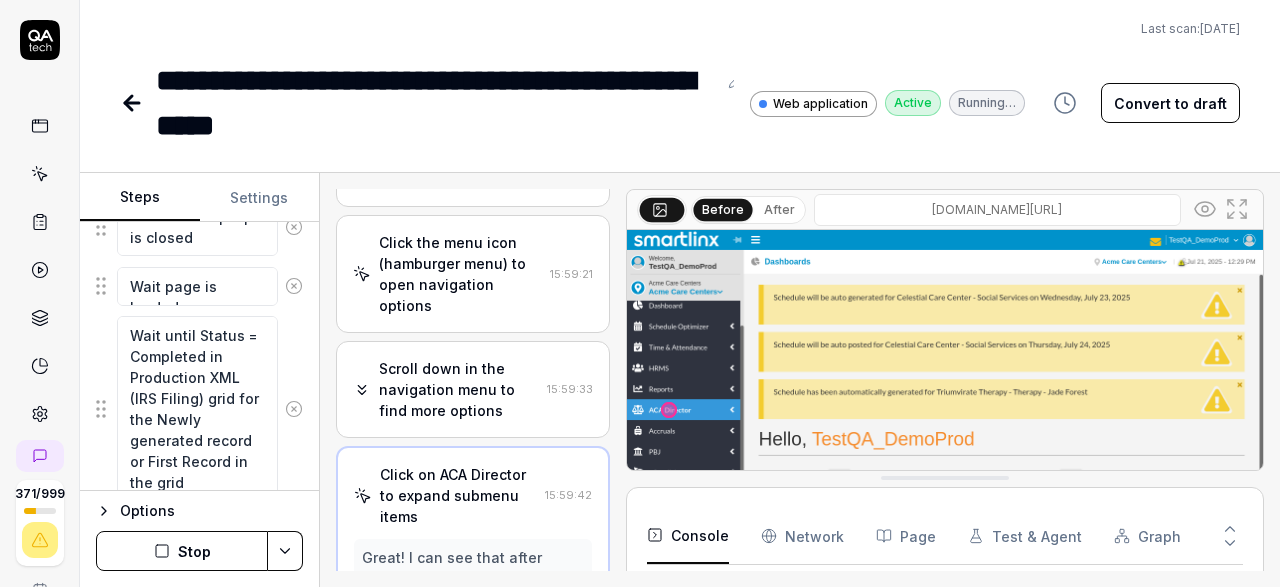 scroll, scrollTop: 657, scrollLeft: 0, axis: vertical 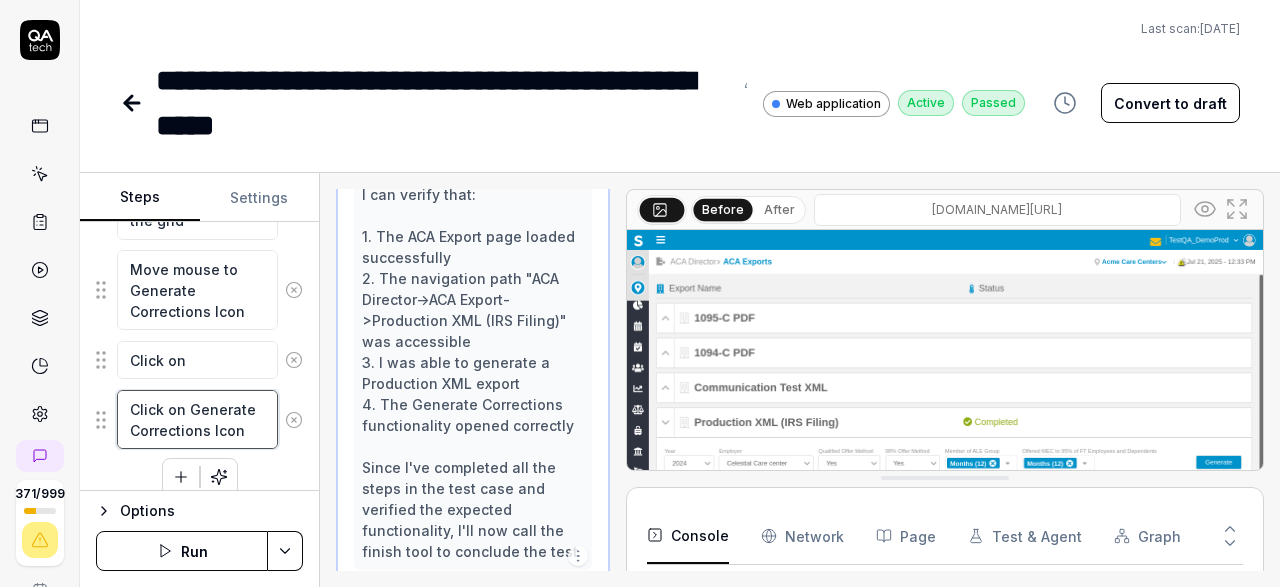 drag, startPoint x: 245, startPoint y: 413, endPoint x: 112, endPoint y: 393, distance: 134.49535 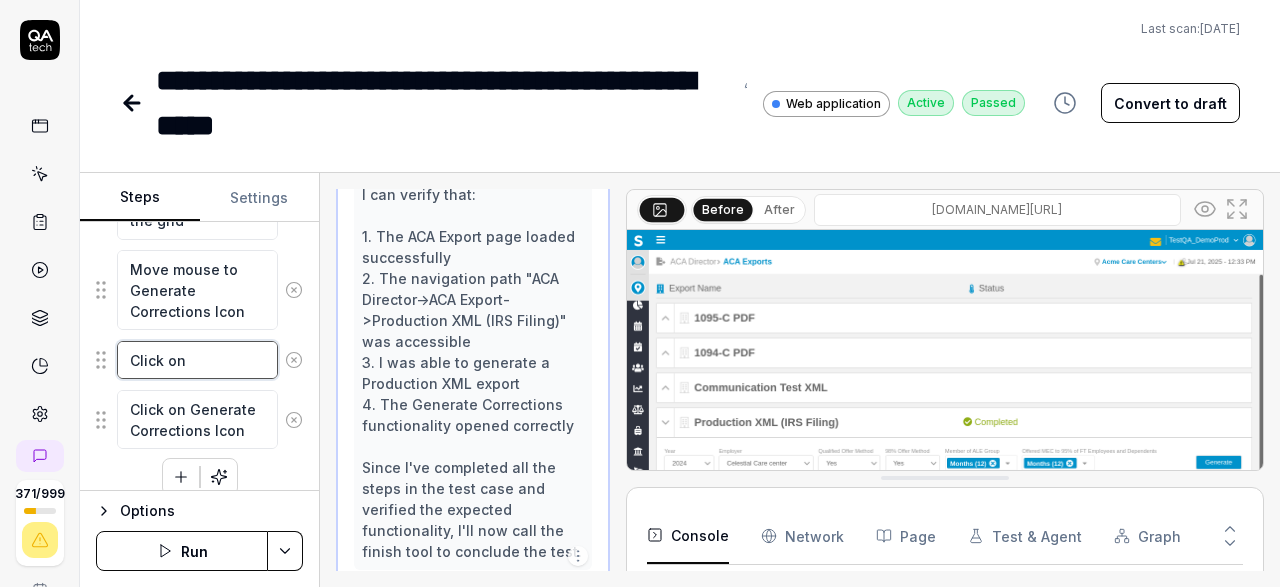 click on "Click on" at bounding box center (197, 360) 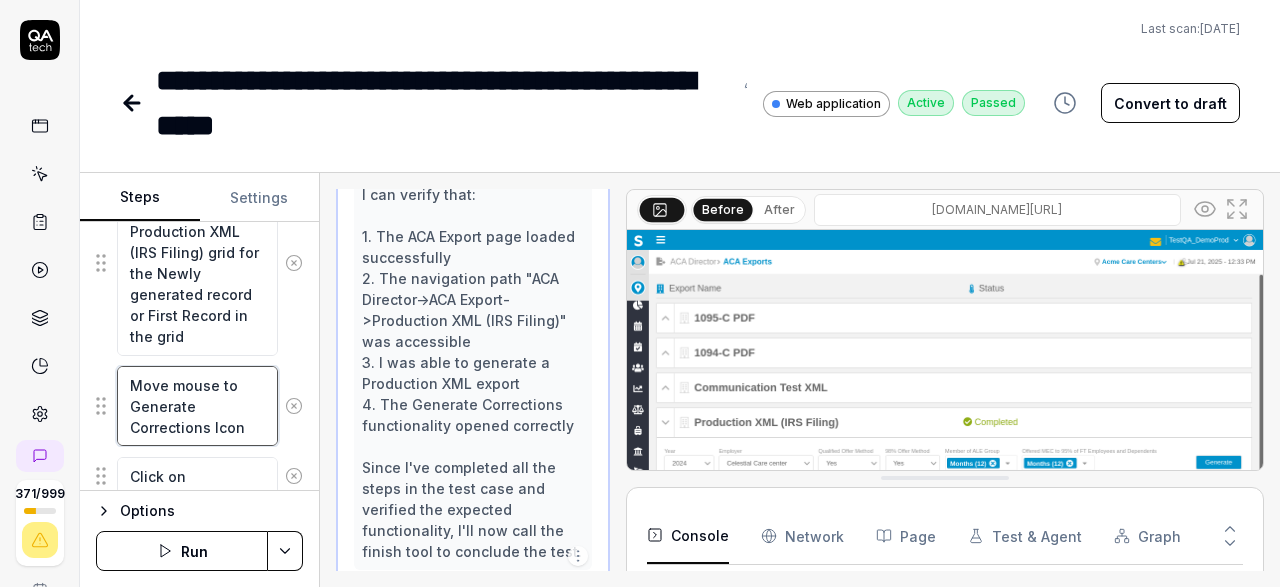 click on "Move mouse to Generate Corrections Icon" at bounding box center [197, 406] 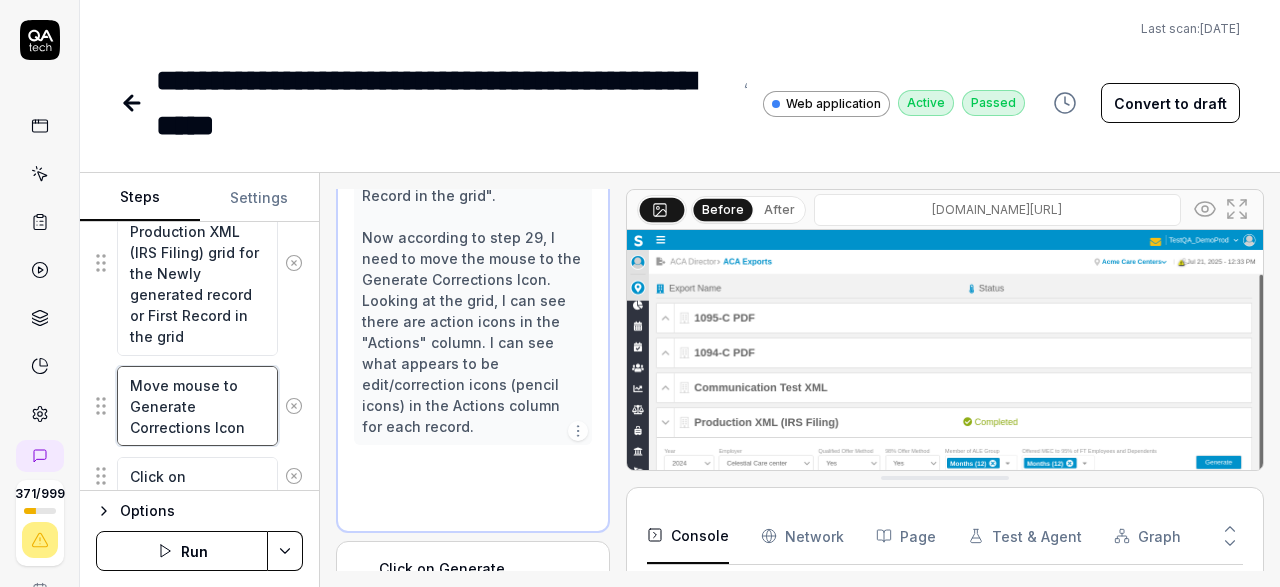 click on "Move mouse to Generate Corrections Icon" at bounding box center (197, 406) 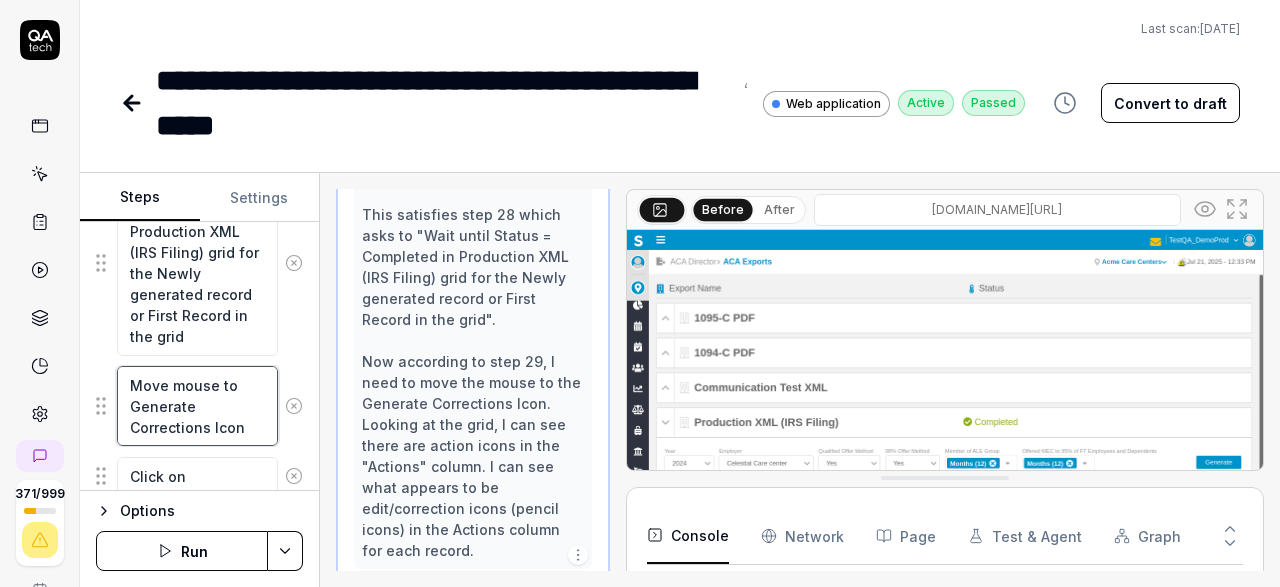 scroll, scrollTop: 2951, scrollLeft: 0, axis: vertical 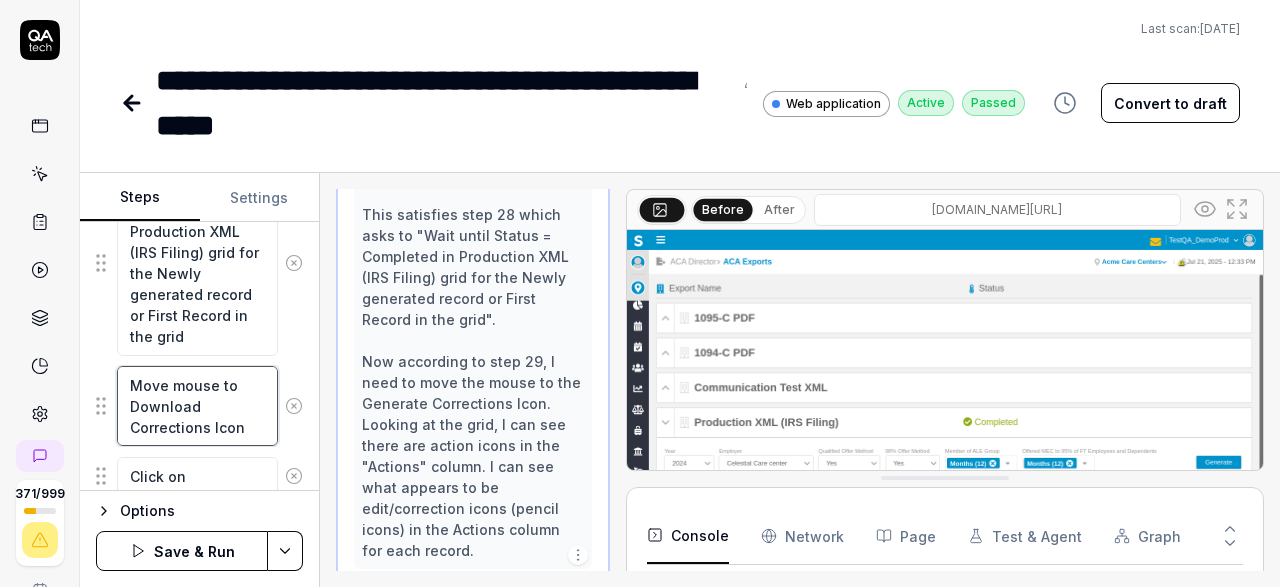 click on "Move mouse to Download Corrections Icon" at bounding box center [197, 406] 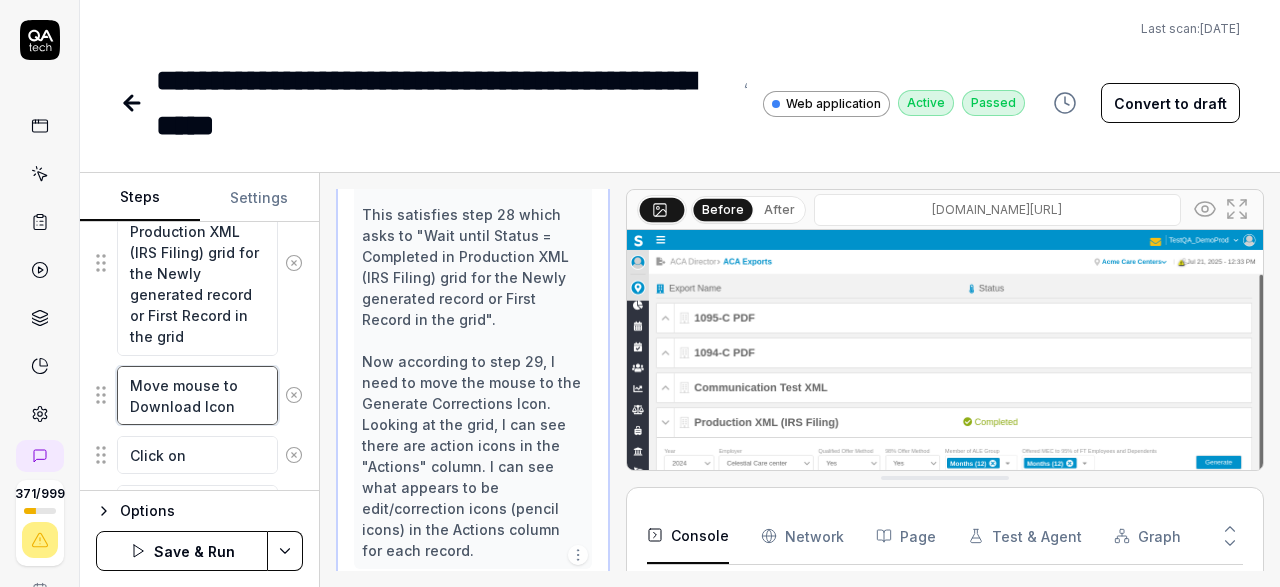 click on "Move mouse to Download Icon" at bounding box center [197, 395] 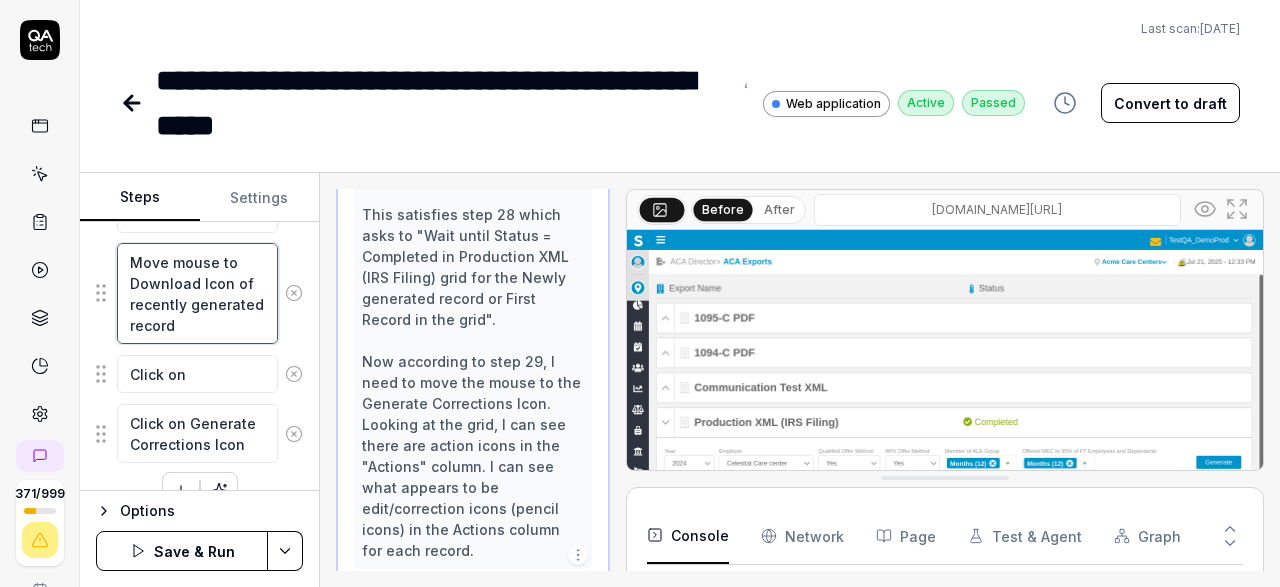 scroll, scrollTop: 2478, scrollLeft: 0, axis: vertical 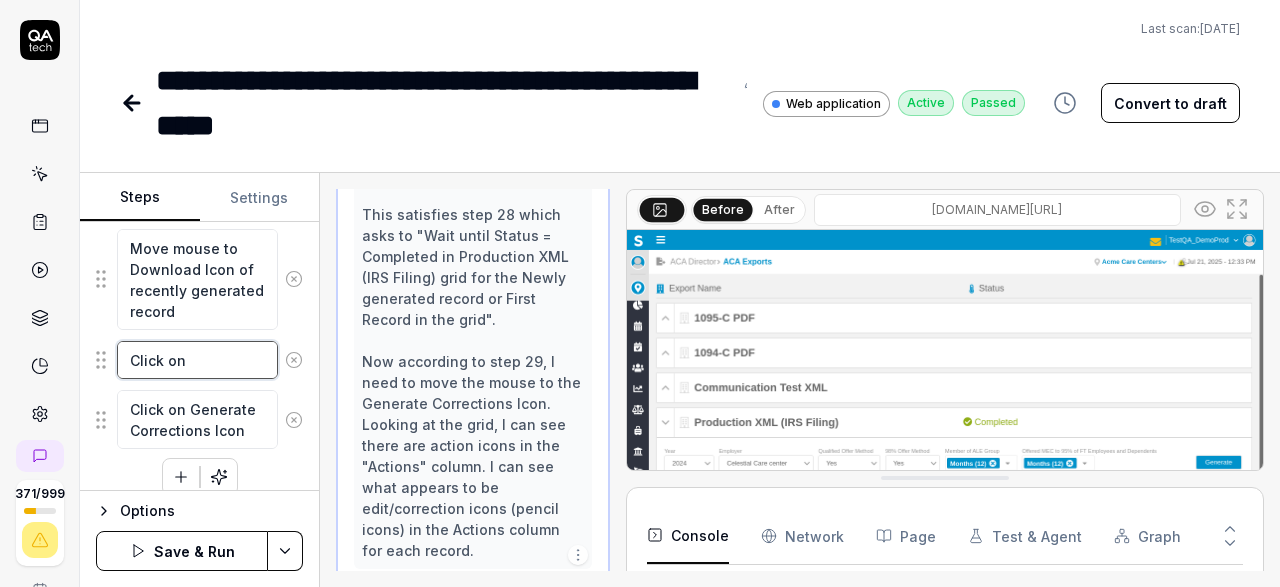 click on "Click on" at bounding box center (197, 360) 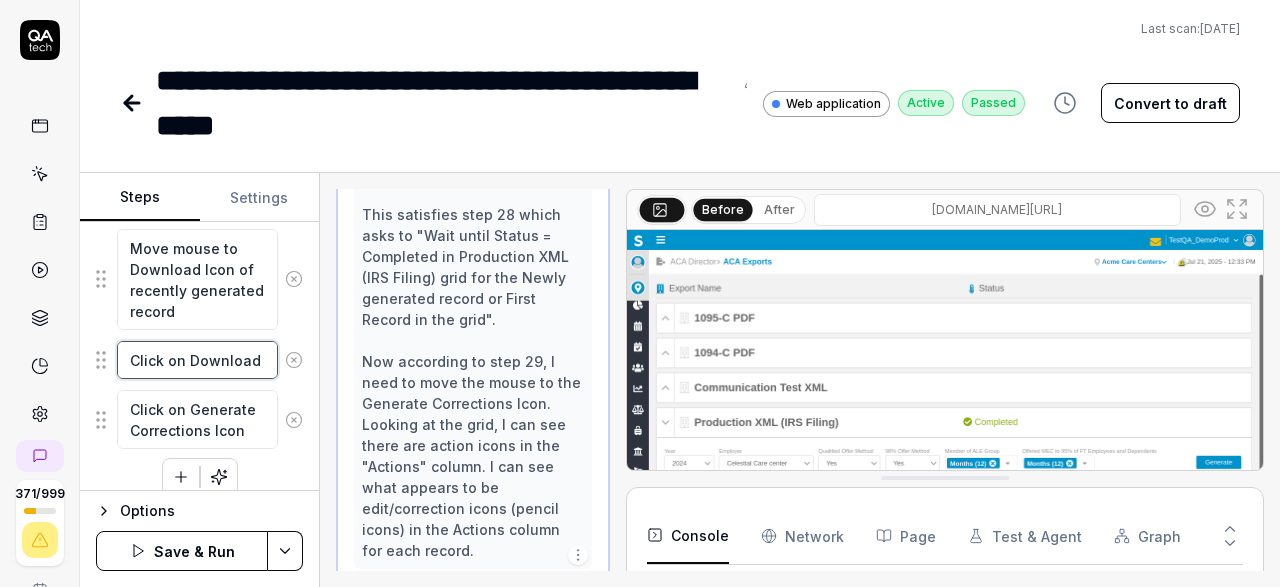 click on "Click on Download" at bounding box center (197, 360) 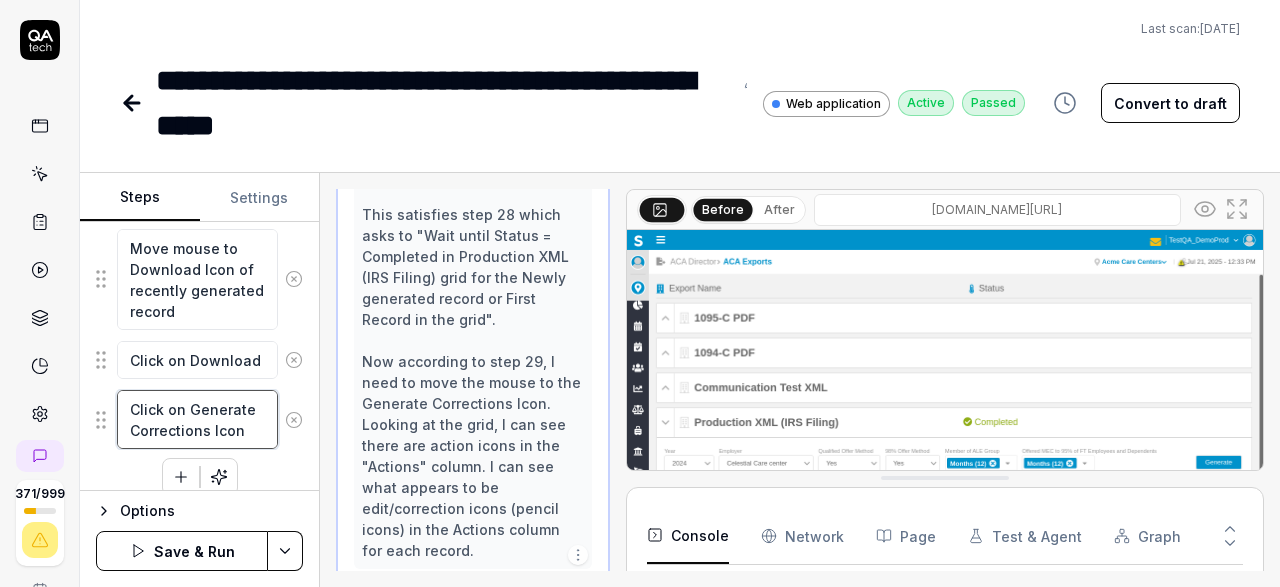 click on "Click on Generate Corrections Icon" at bounding box center [197, 419] 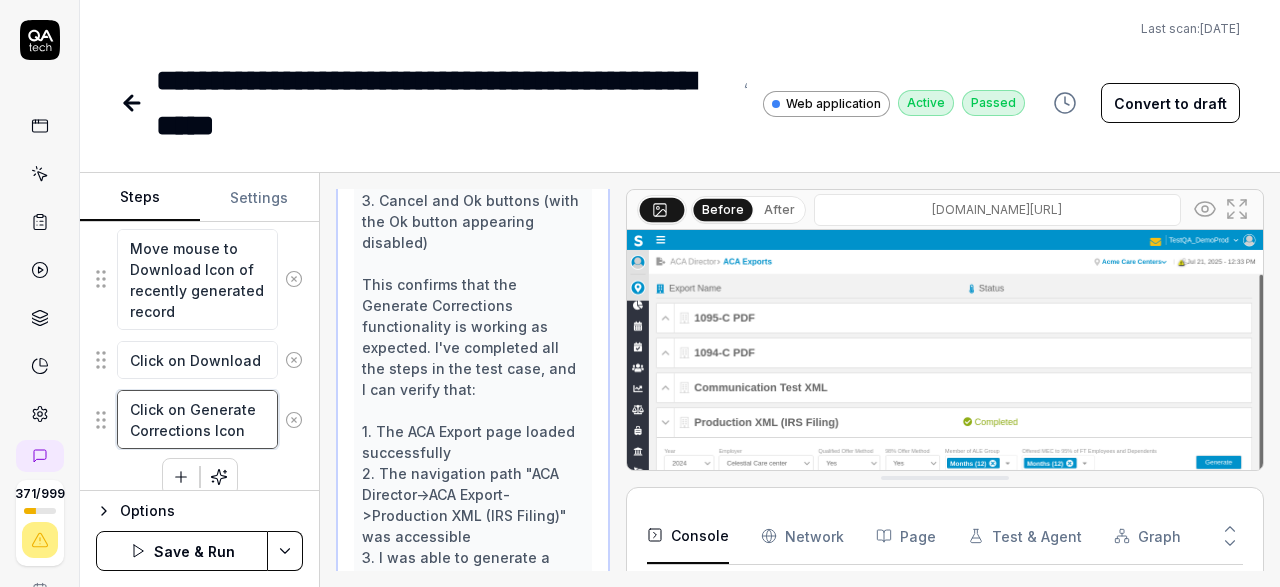 click on "Click on Generate Corrections Icon" at bounding box center (197, 419) 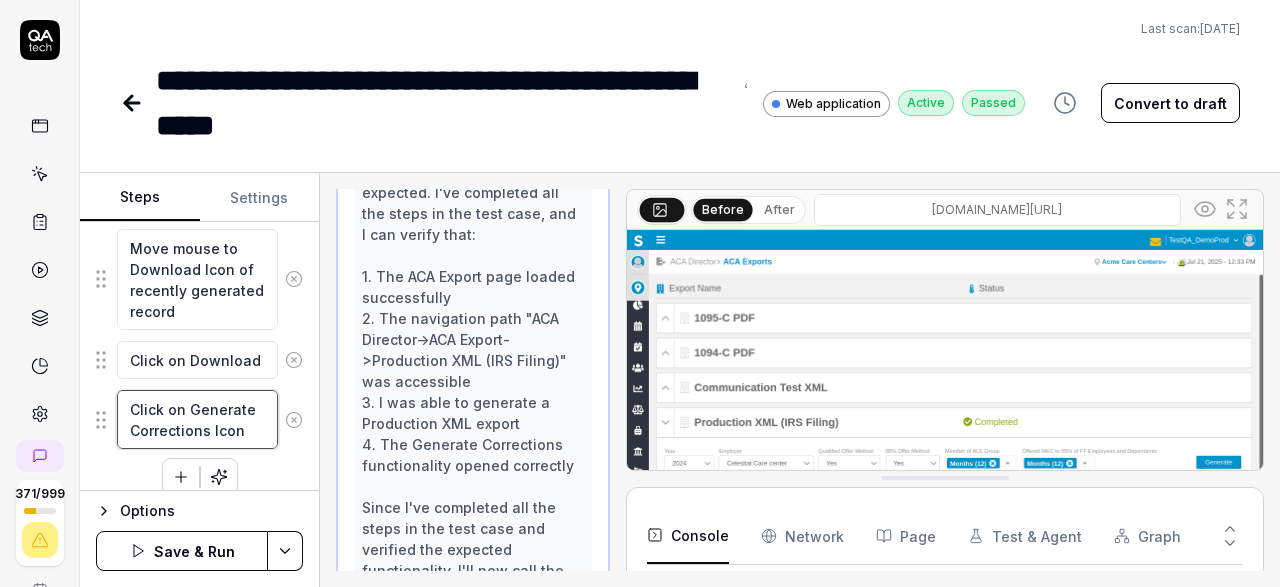 click on "Click on Generate Corrections Icon" at bounding box center [197, 419] 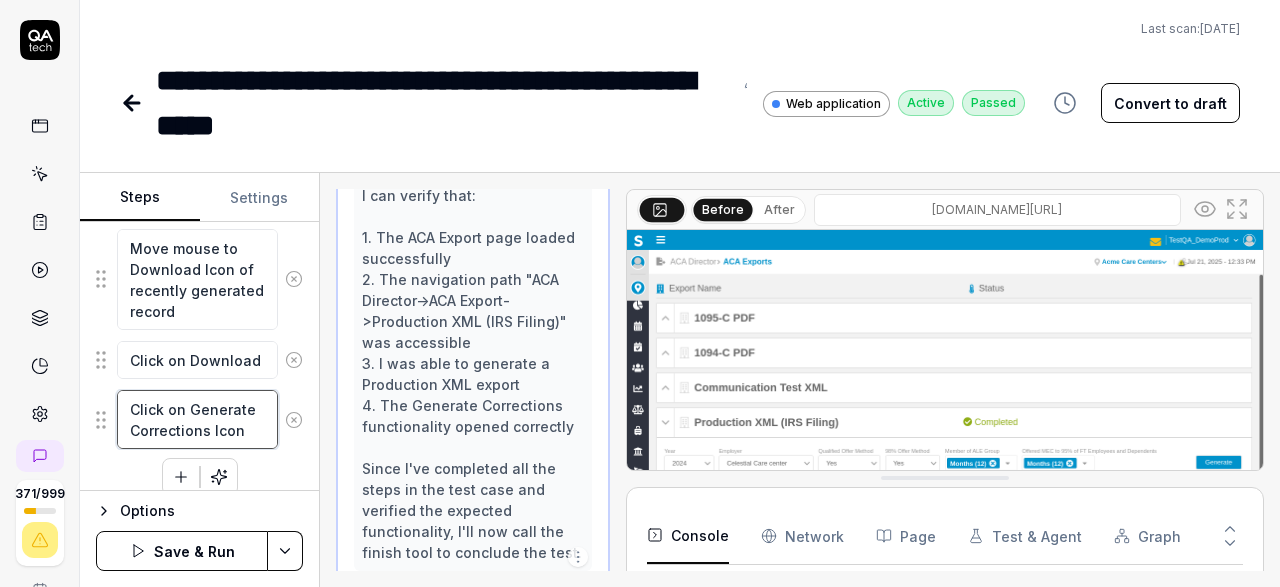 scroll, scrollTop: 3320, scrollLeft: 0, axis: vertical 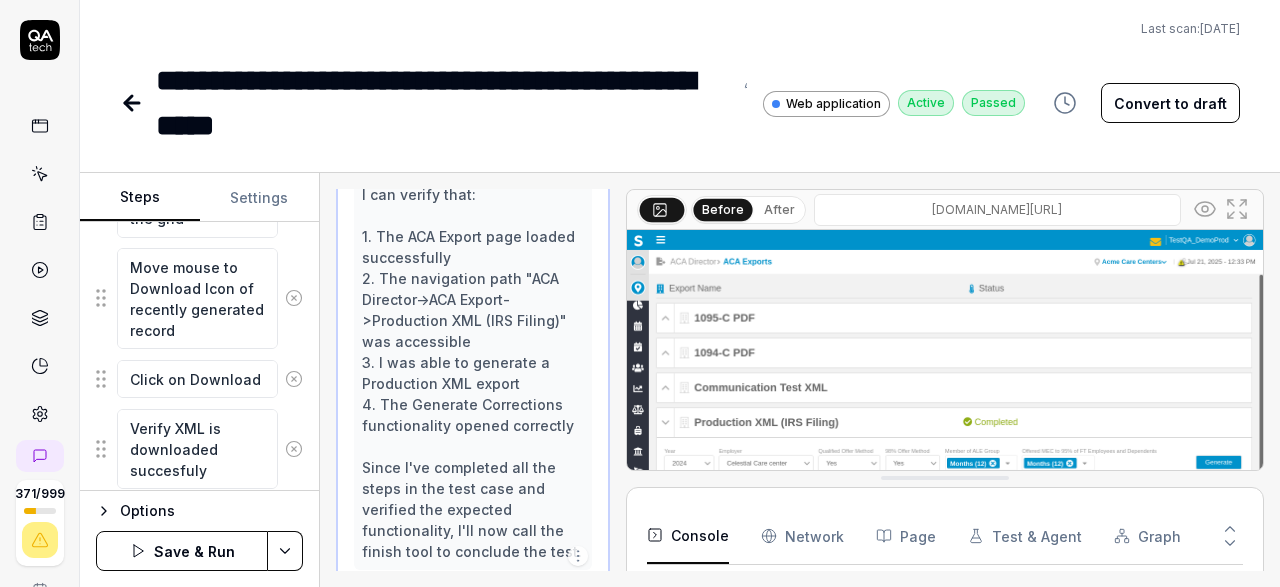 click on "**********" at bounding box center [640, 293] 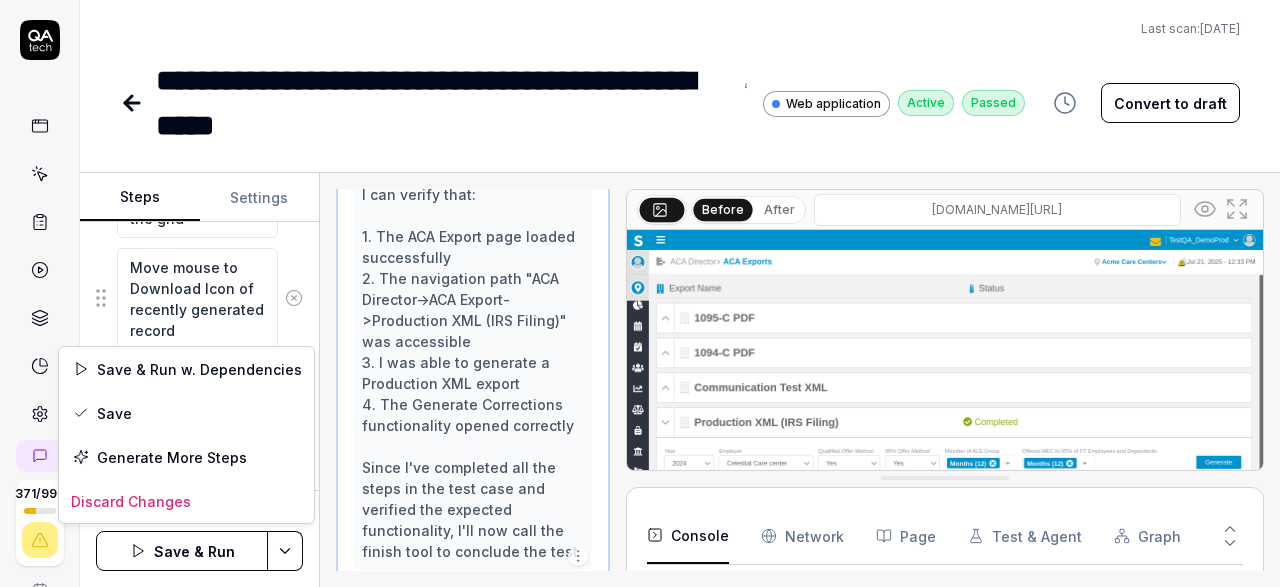 scroll, scrollTop: 2459, scrollLeft: 0, axis: vertical 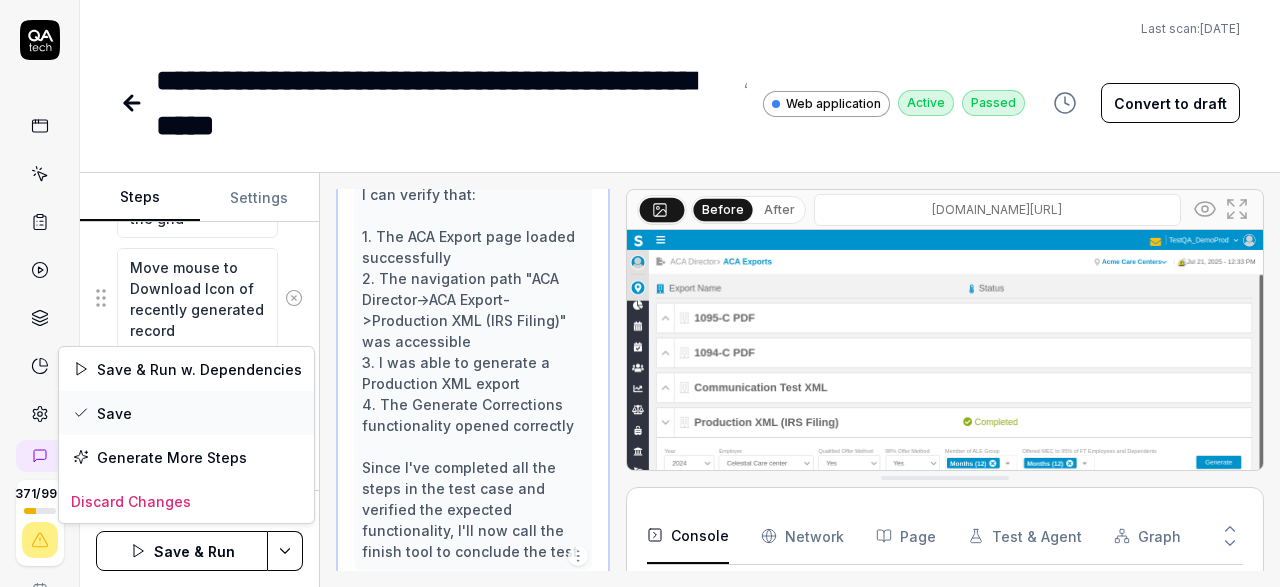 click on "Save" at bounding box center [186, 413] 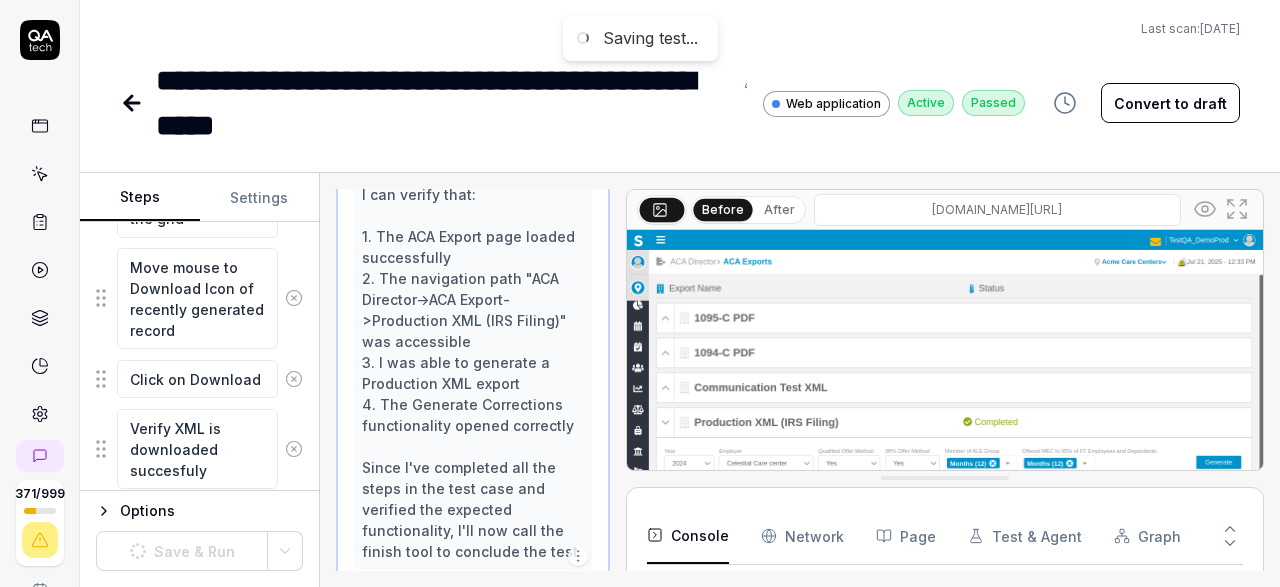 scroll, scrollTop: 2459, scrollLeft: 0, axis: vertical 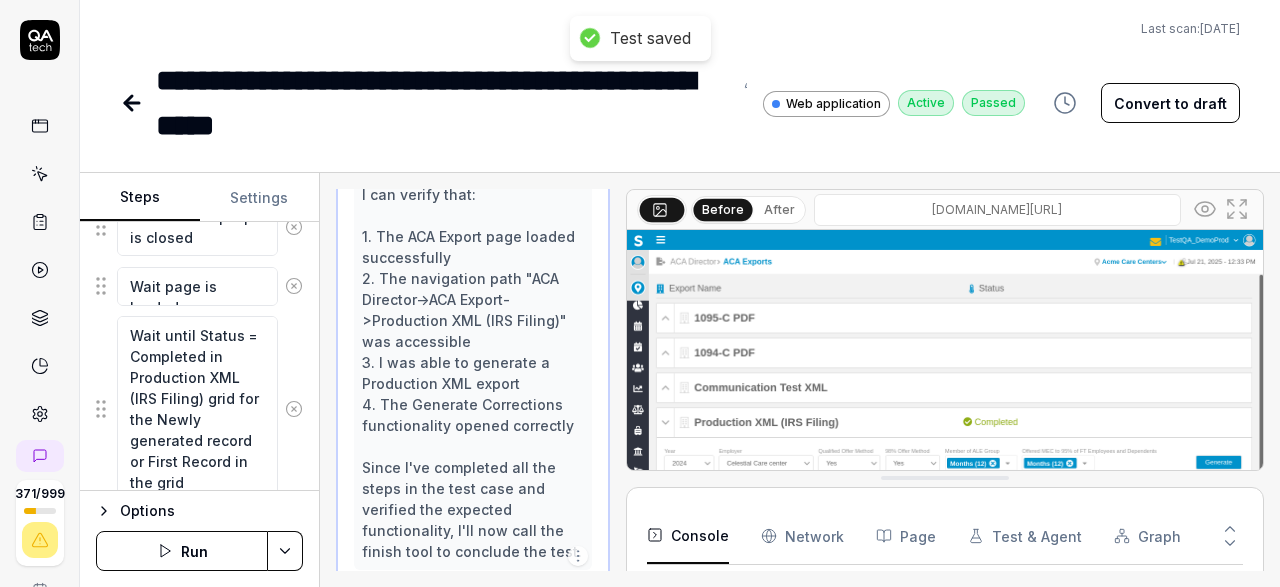 click on "Run" at bounding box center [182, 551] 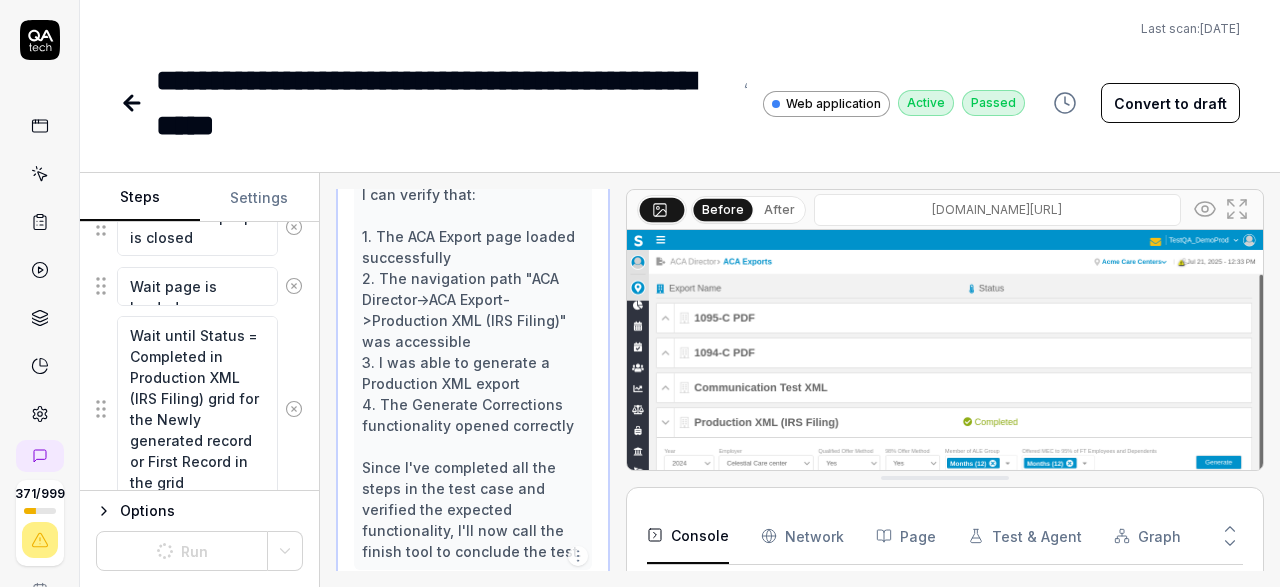 scroll, scrollTop: 2329, scrollLeft: 0, axis: vertical 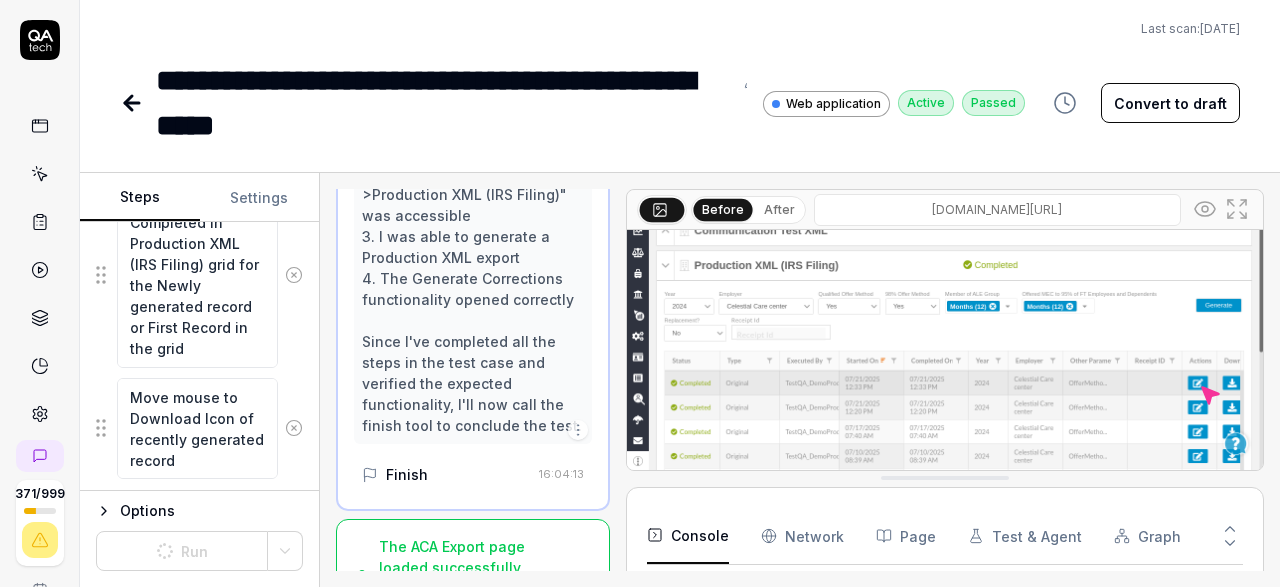 click on "The ACA Export page loaded successfully with all expected elements present." at bounding box center [459, 578] 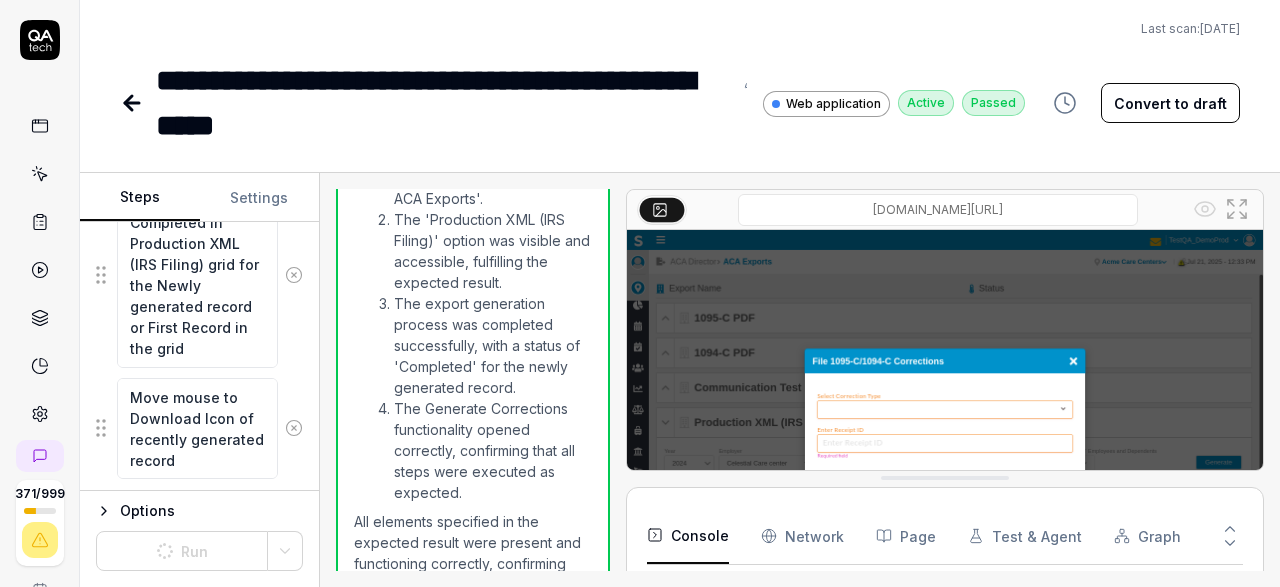 scroll, scrollTop: 2967, scrollLeft: 0, axis: vertical 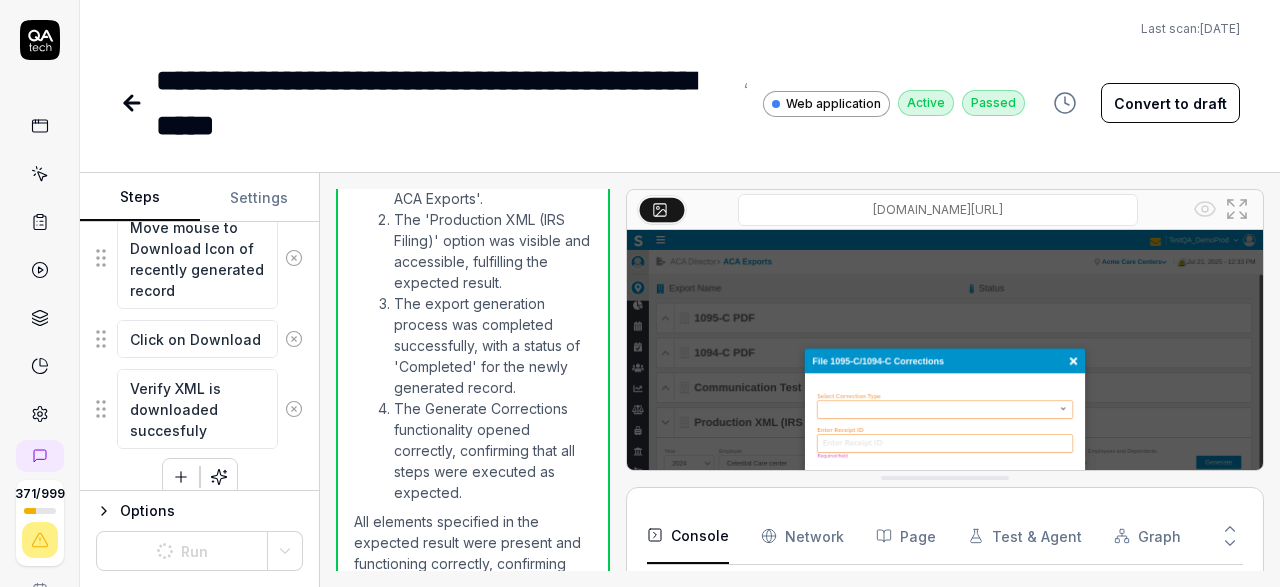 click 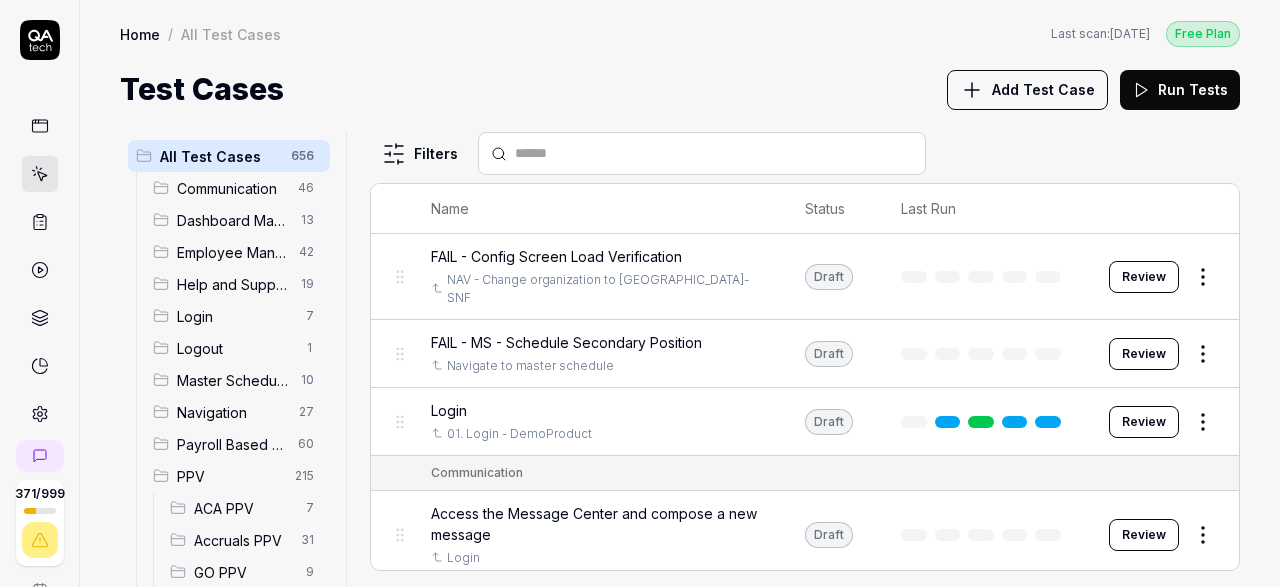 click on "ACA PPV" at bounding box center [244, 508] 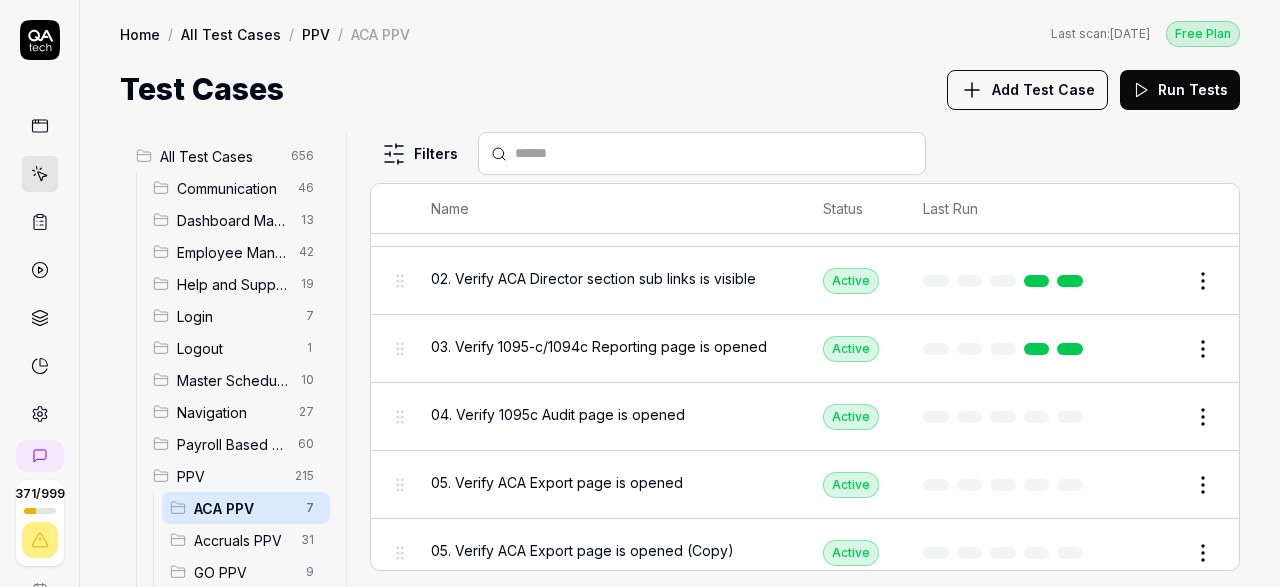 scroll, scrollTop: 169, scrollLeft: 0, axis: vertical 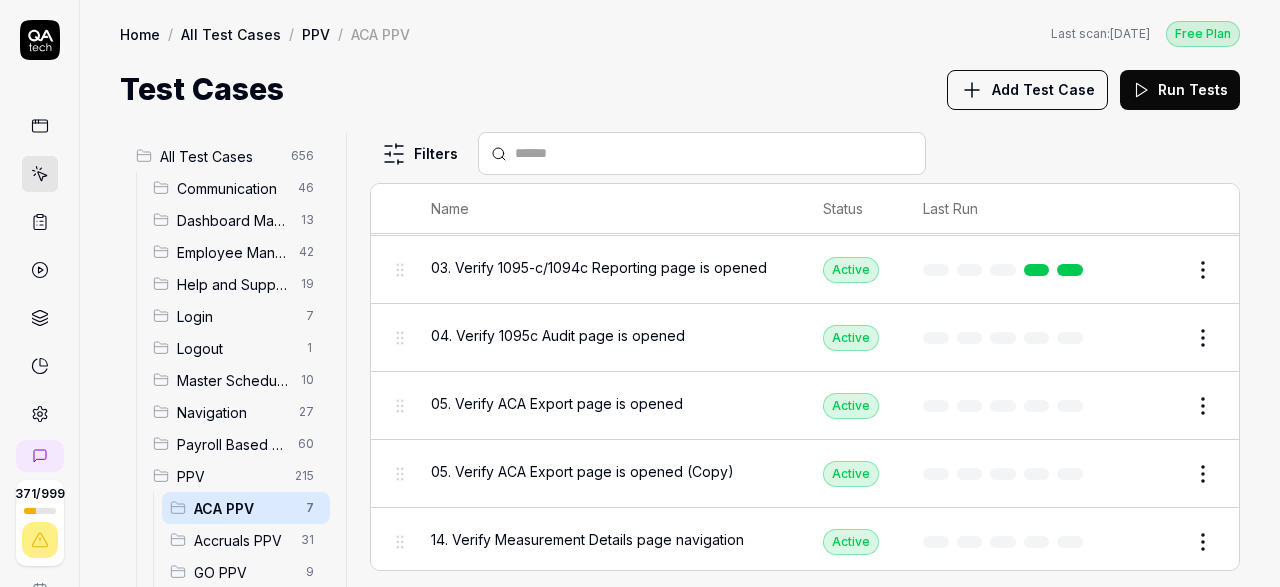click on "14. Verify Measurement Details page navigation" at bounding box center [587, 539] 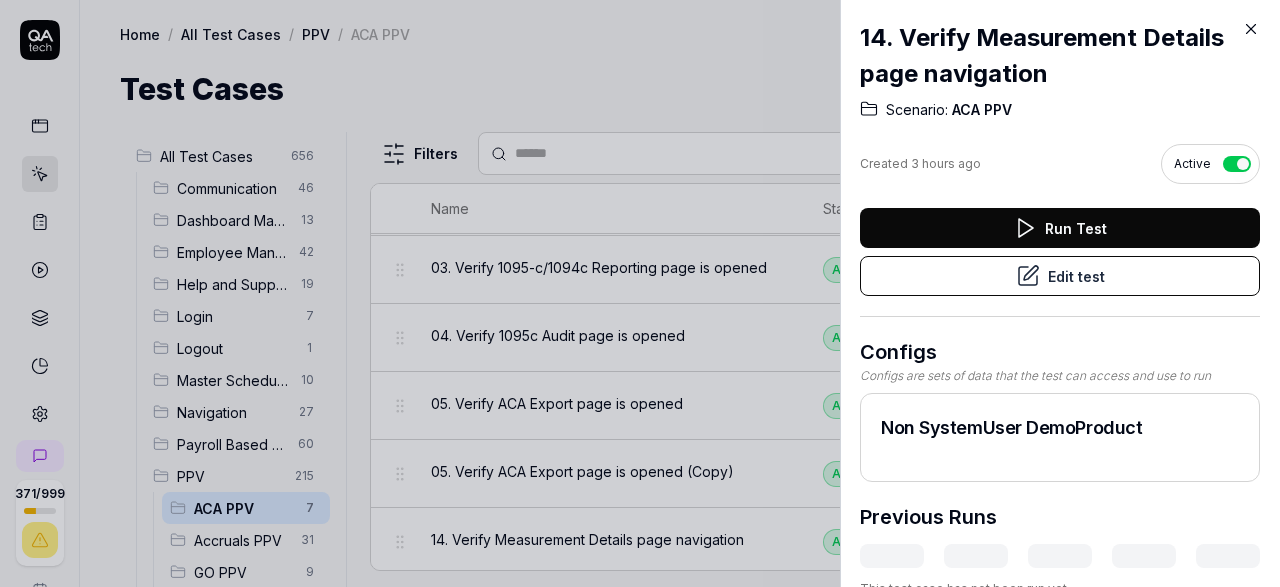 scroll, scrollTop: 169, scrollLeft: 0, axis: vertical 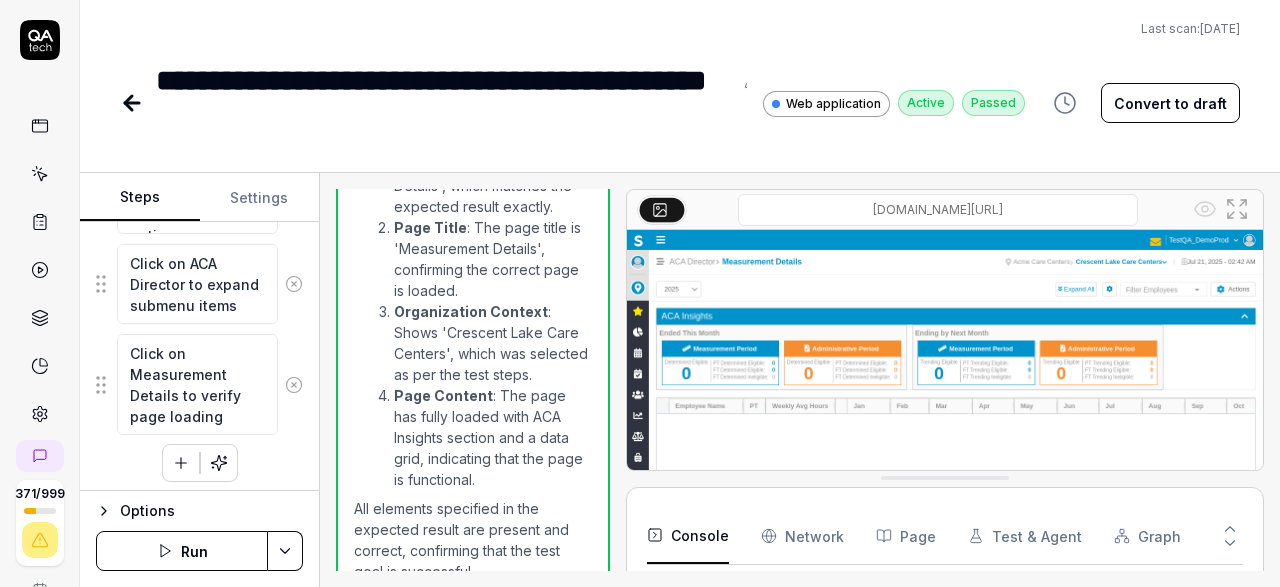 click 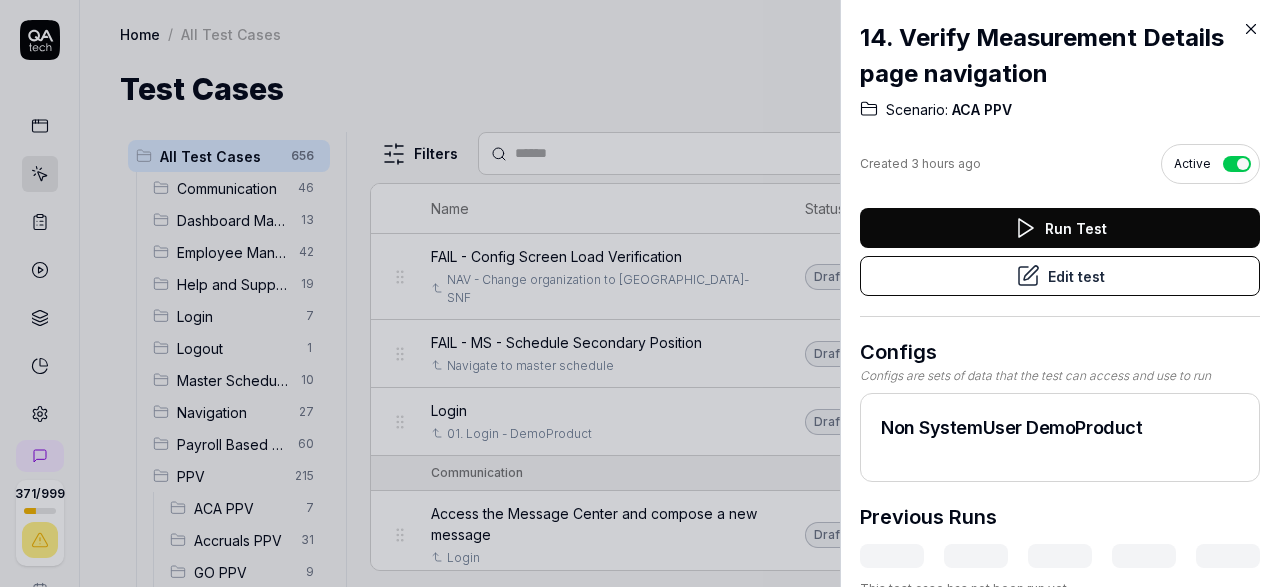 click on "14. Verify Measurement Details page navigation" at bounding box center [1060, 56] 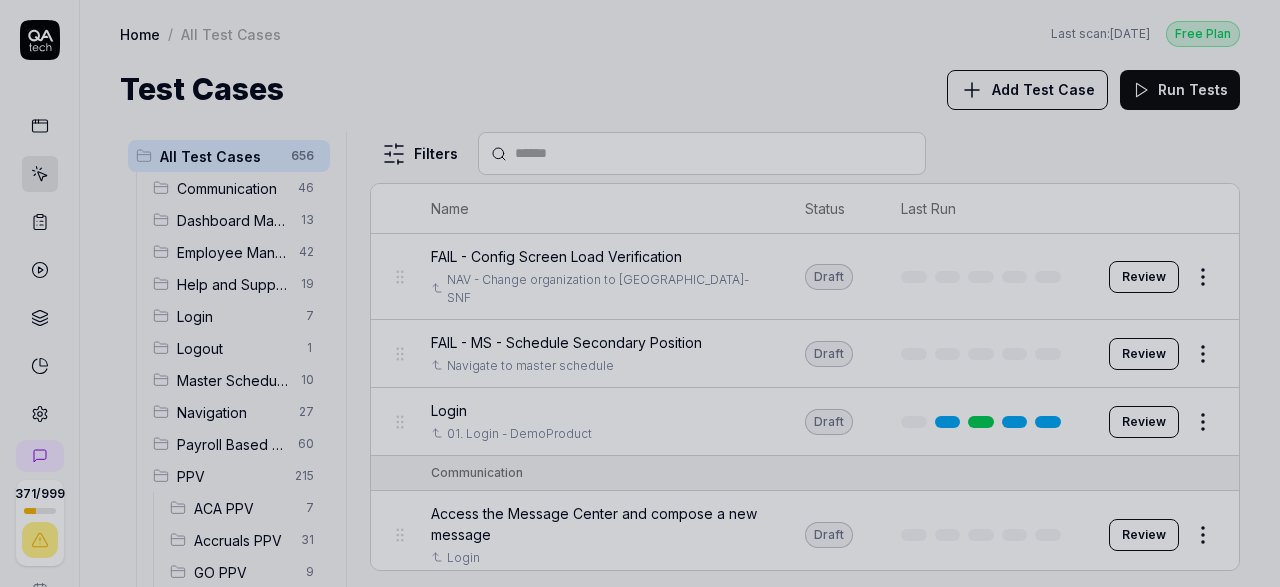 click at bounding box center (640, 293) 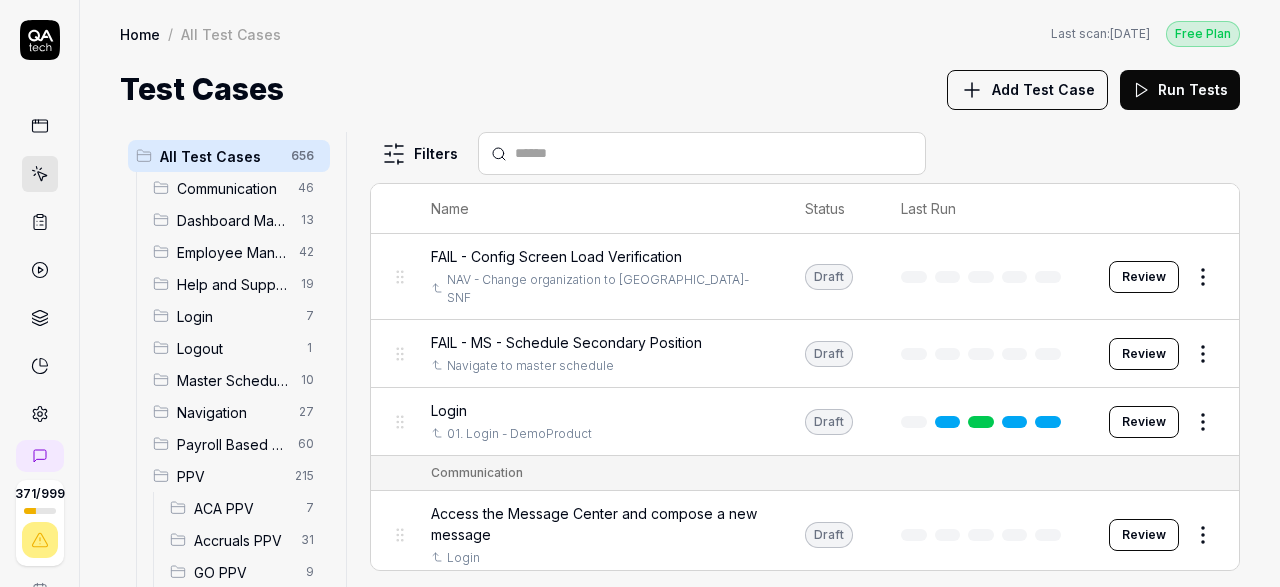 click on "ACA PPV" at bounding box center [244, 508] 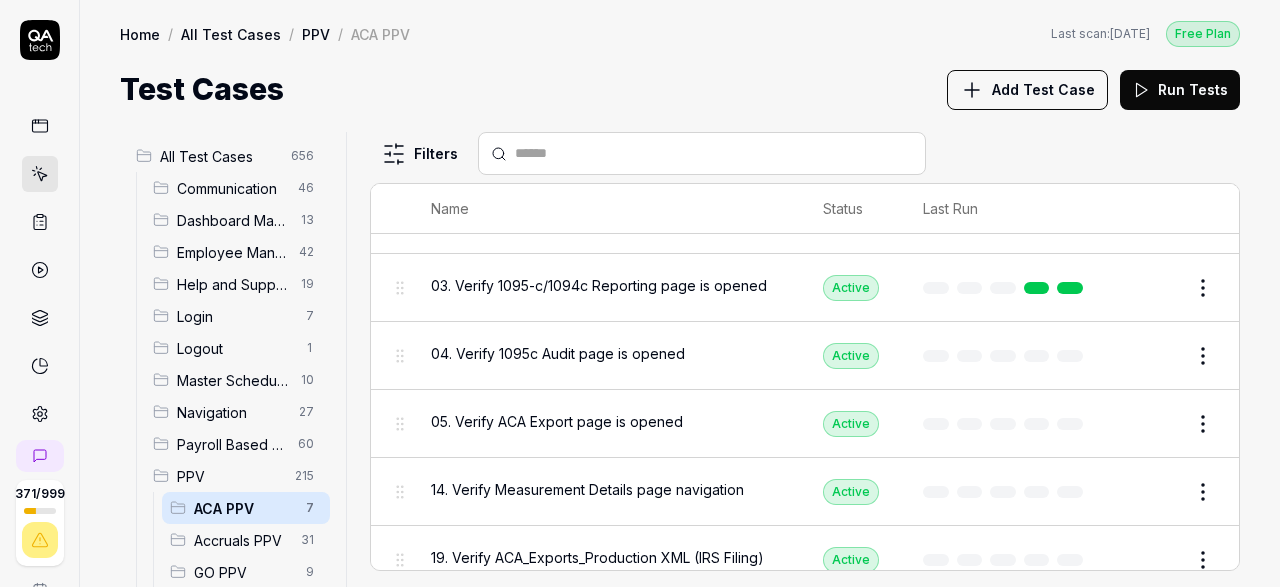 scroll, scrollTop: 169, scrollLeft: 0, axis: vertical 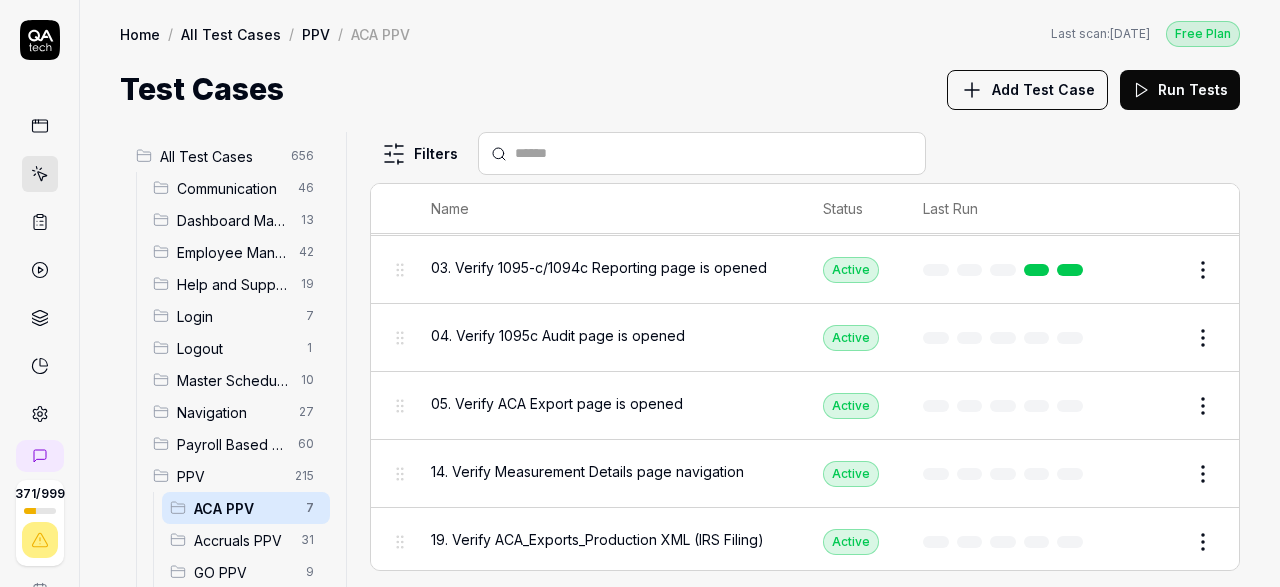 click on "Edit" at bounding box center (1155, 542) 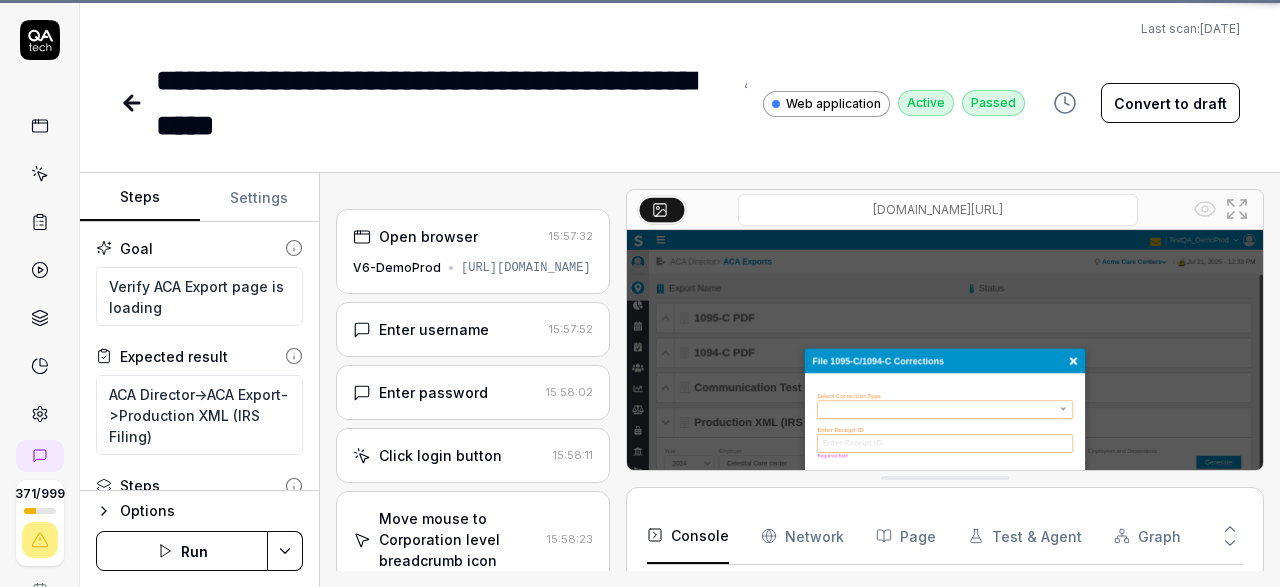 scroll, scrollTop: 203, scrollLeft: 0, axis: vertical 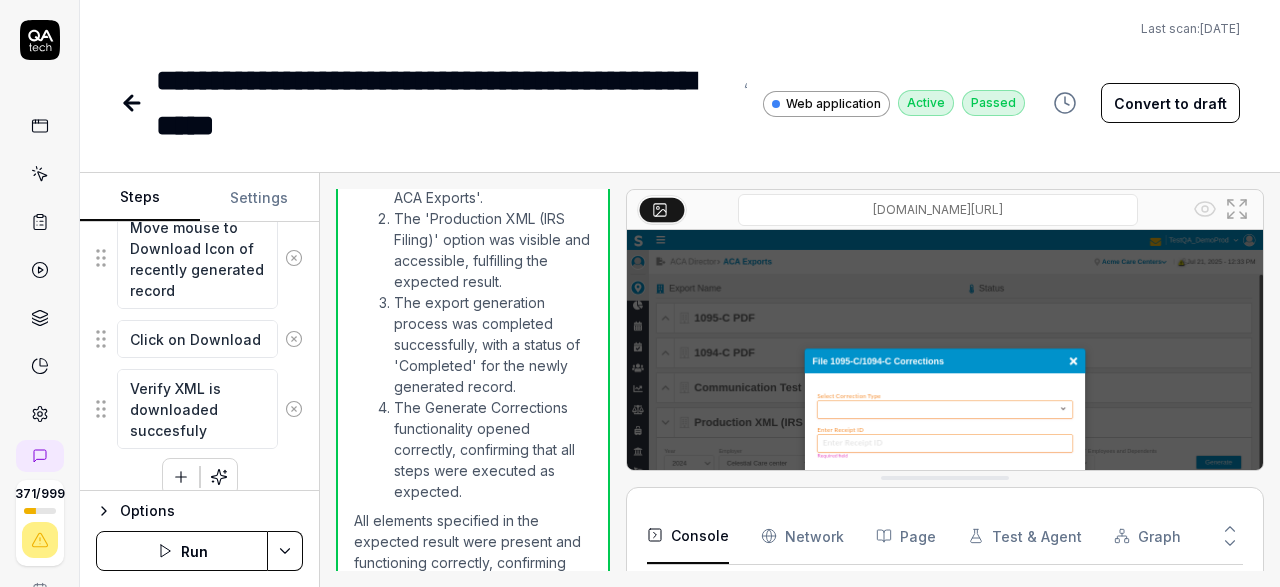 click on "Run" at bounding box center (182, 551) 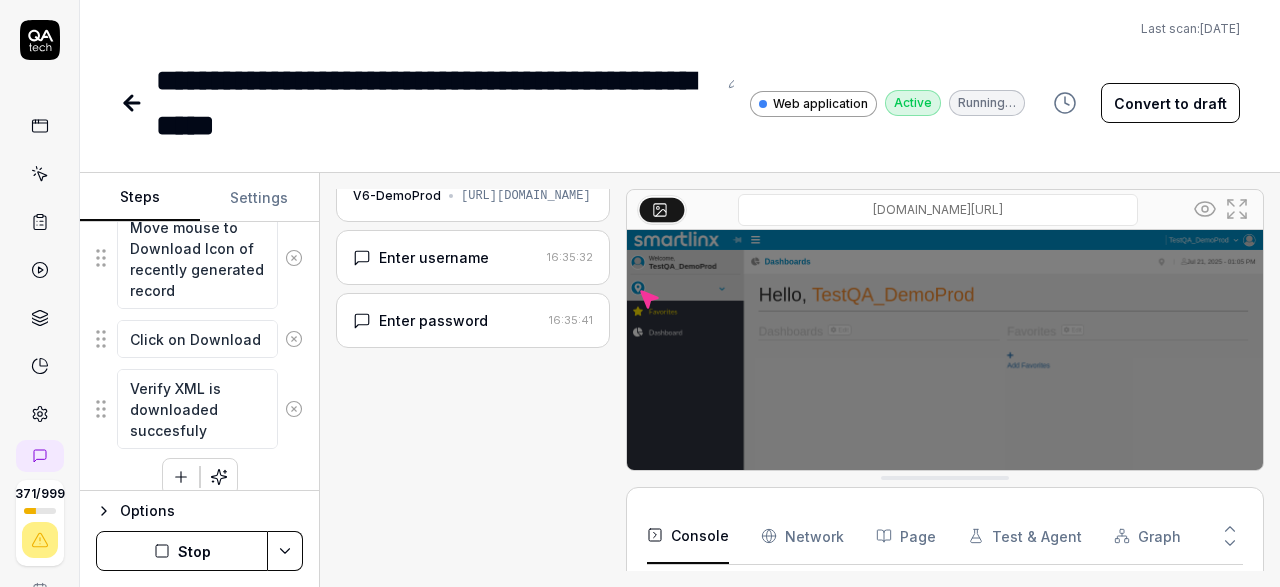 scroll, scrollTop: 51, scrollLeft: 0, axis: vertical 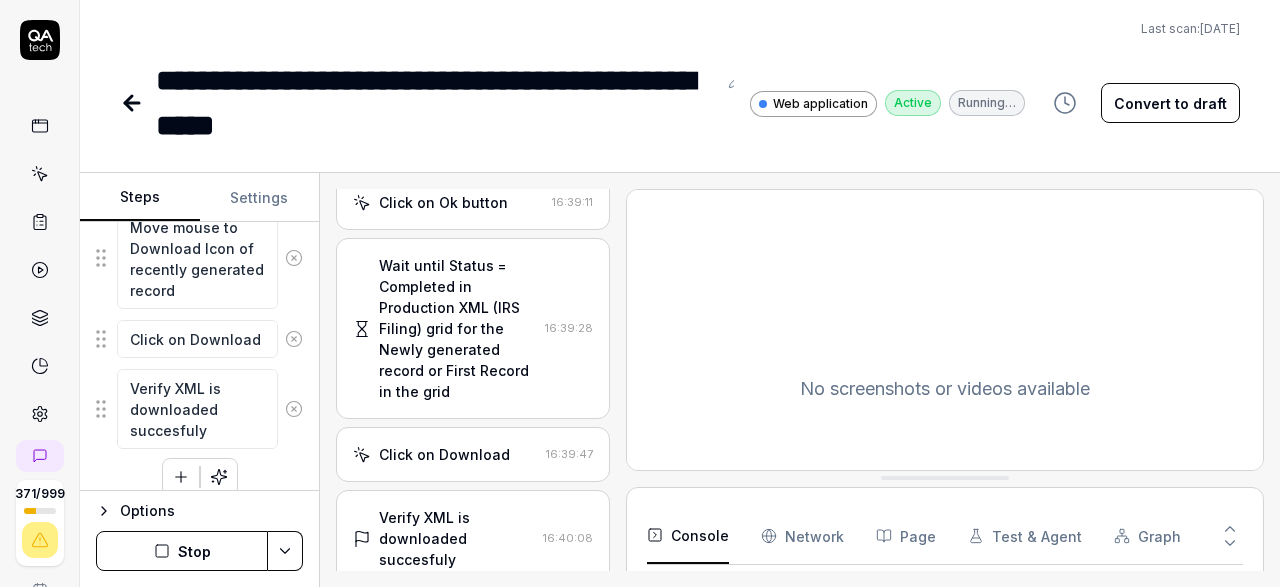 click on "Verify XML is downloaded succesfuly" at bounding box center (457, 538) 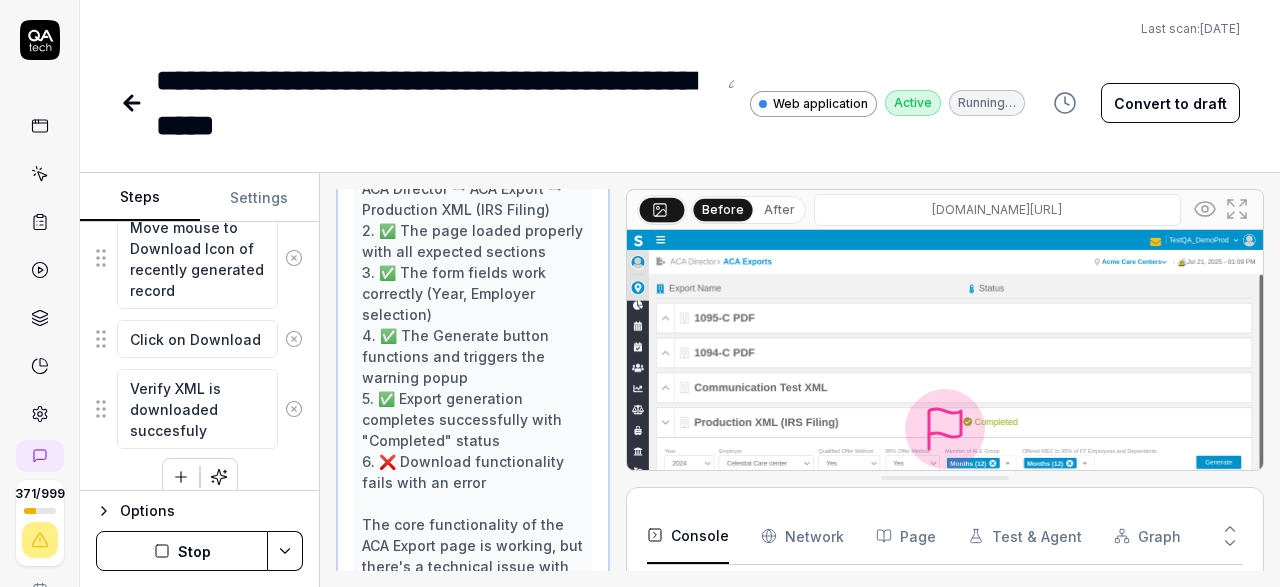 scroll, scrollTop: 2347, scrollLeft: 0, axis: vertical 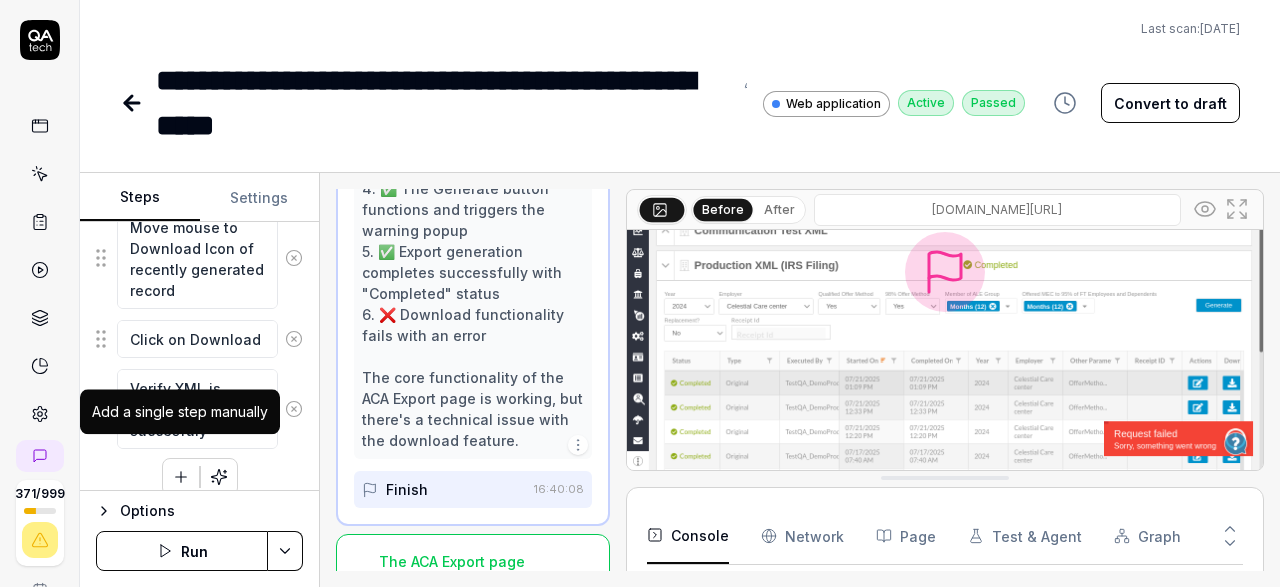 click 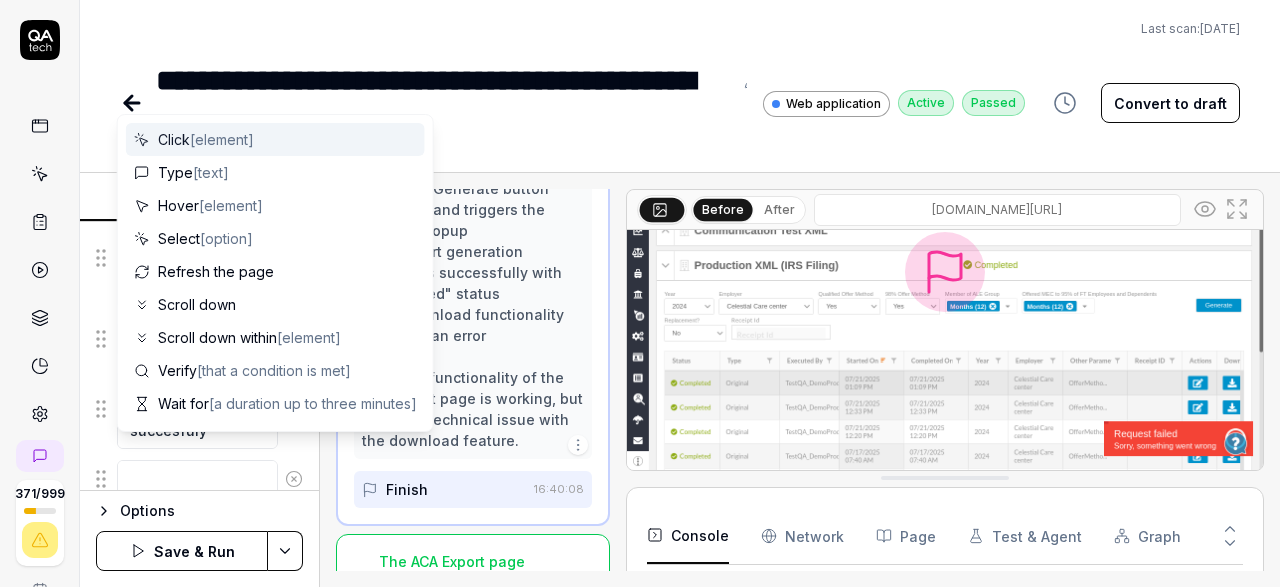 click at bounding box center [197, 479] 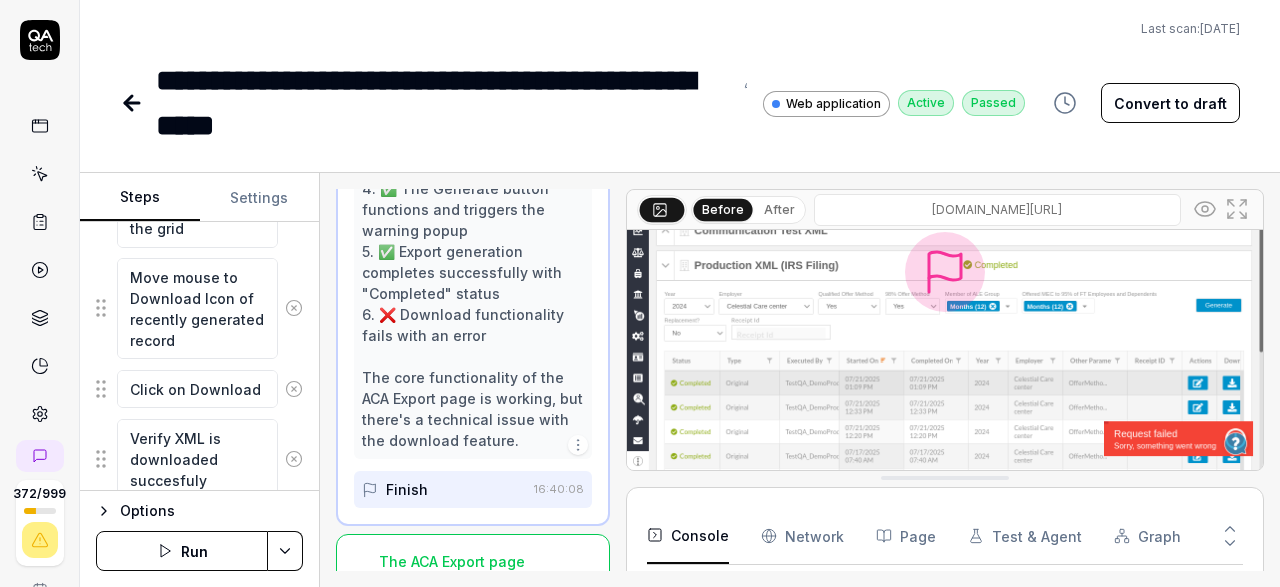 scroll, scrollTop: 2499, scrollLeft: 0, axis: vertical 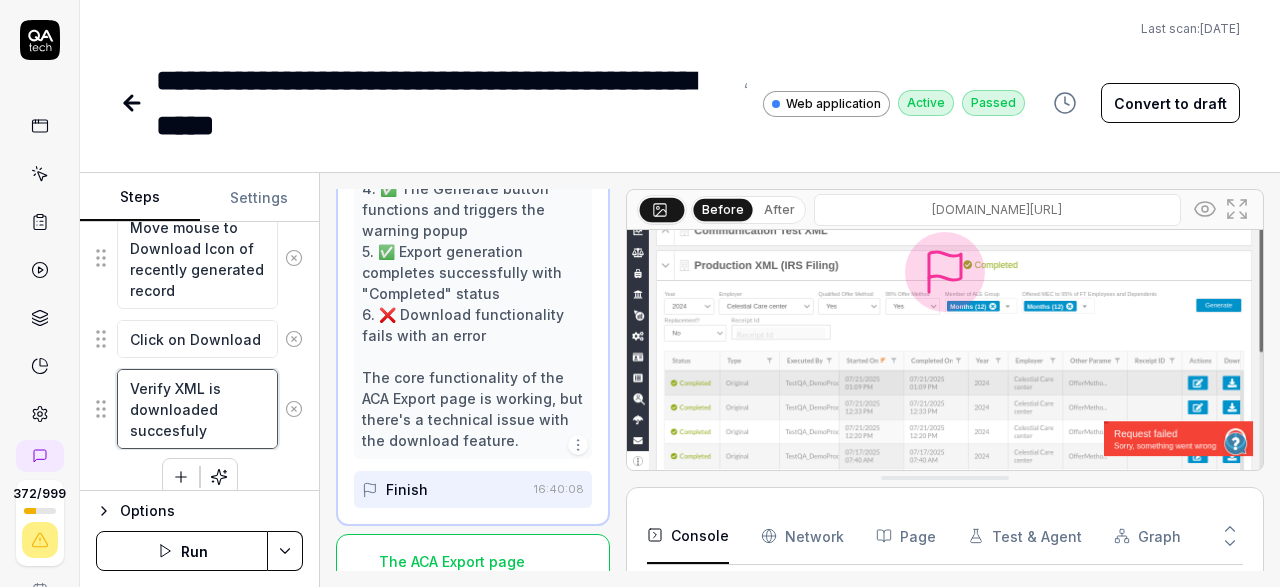 click on "Verify XML is downloaded succesfuly" at bounding box center [197, 409] 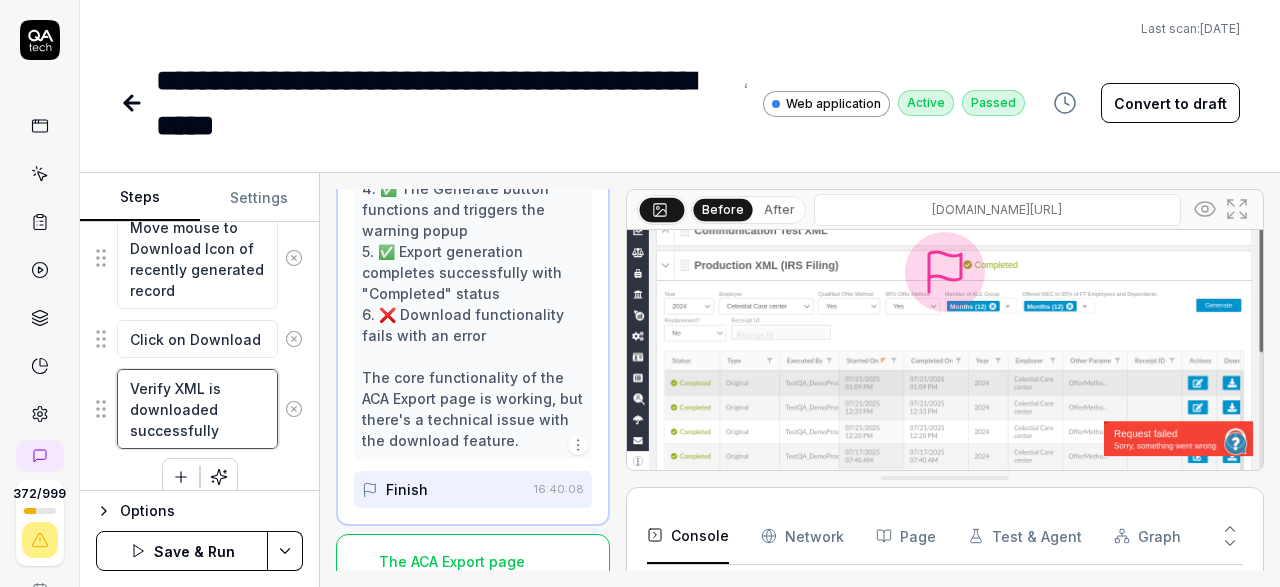 click on "Verify XML is downloaded successfully" at bounding box center [197, 409] 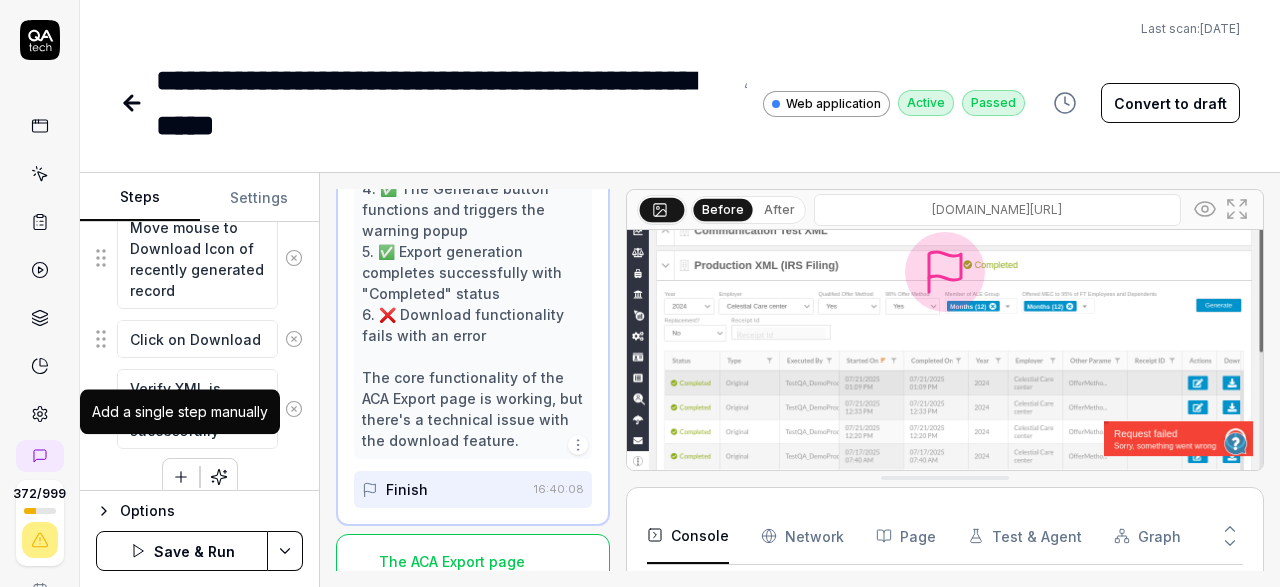 click 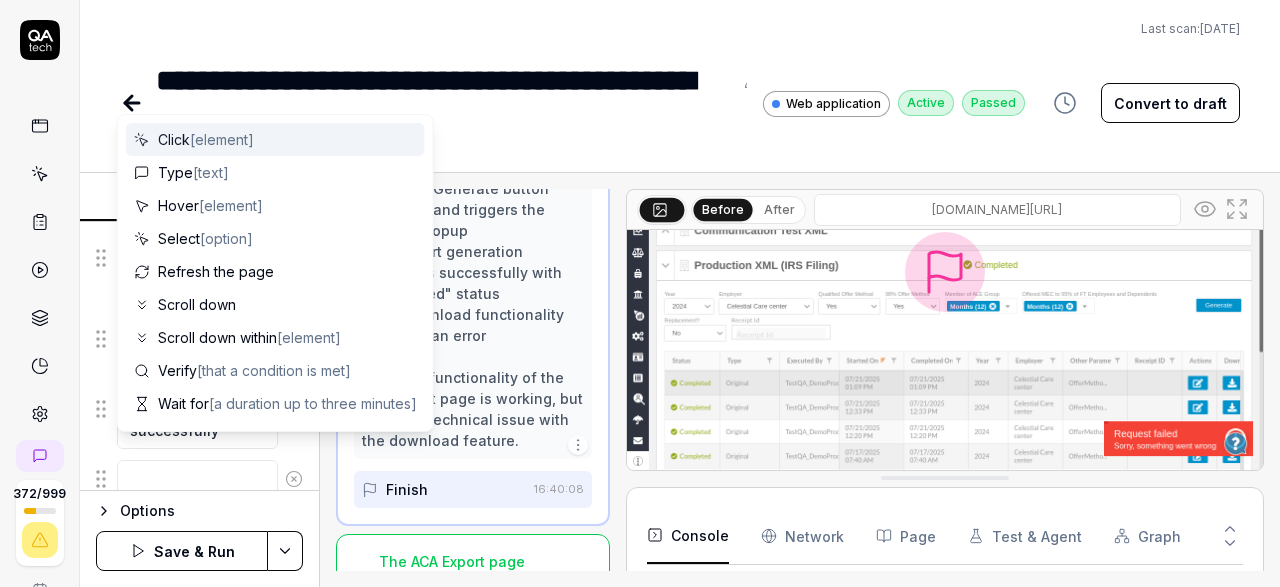 click at bounding box center (197, 479) 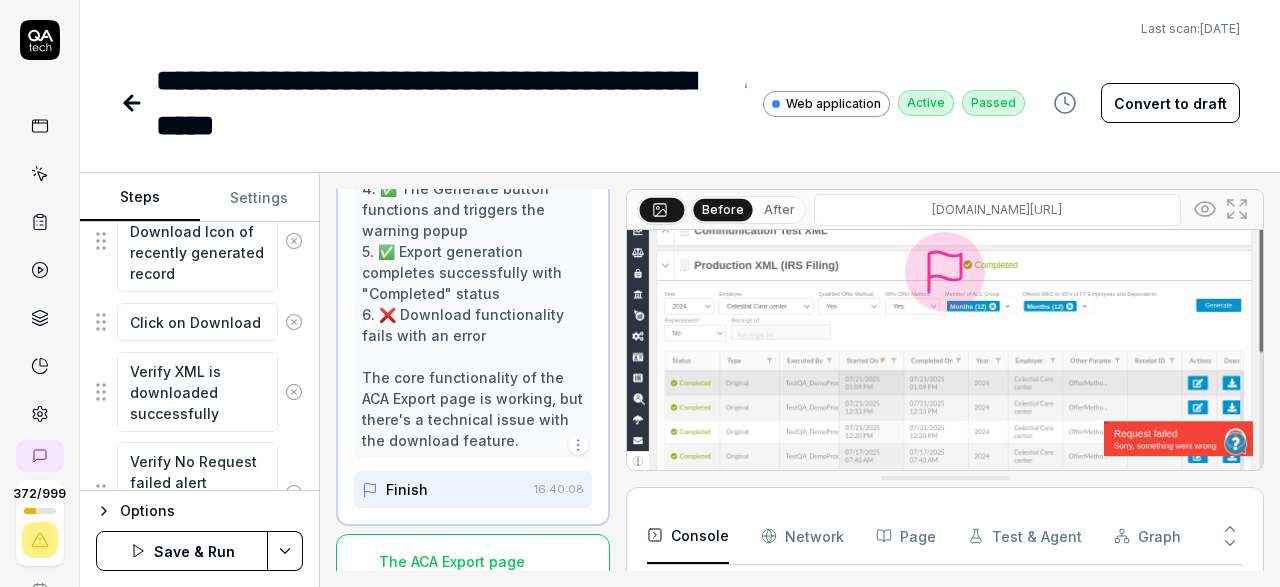 scroll, scrollTop: 2537, scrollLeft: 0, axis: vertical 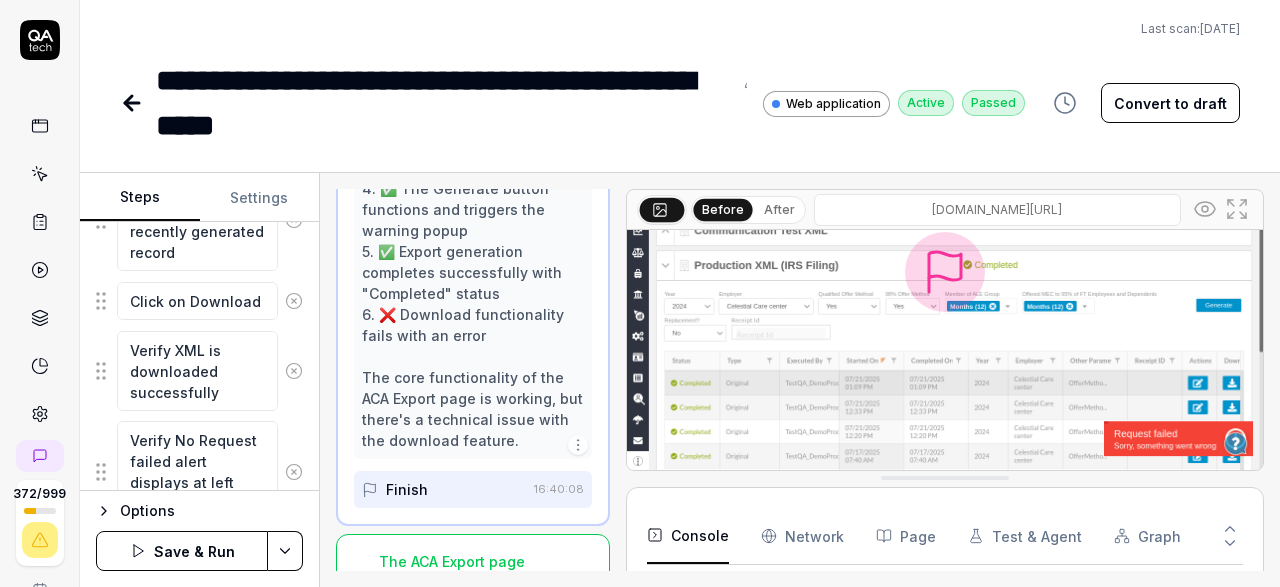 click on "Move mouse to Corporation level breadcrumb icon Click on Corporation level breadcrumb icon Move mouse to Expand/Collapse icon Click on Expand/Collapse icon Move mouse Corporation level Click on Corporation level Click the menu icon (hamburger menu) to open navigation options Scroll down in the navigation menu to find more options Click on ACA Director to expand submenu items Click on ACA Export to verify page loading Move mouse to Production XML (IRS Filing) Click on Expand icon of Production XML (IRS Filing) Move mouse to Year field Click on Year field Select previous year Move mouse to Employer field Click on Employer field Select first Option Move mouse to Generate button Verify Generate button is Enabled Click Generate button Verify Warning pop-up is opened Move mouse on to Warning pop-up window Move mouse to Ok button Click on Ok button Wait Until Pop-up is closed Wait page is loaded Move mouse to Download Icon of recently generated record Click on Download Verify XML is downloaded successfully" at bounding box center (199, -755) 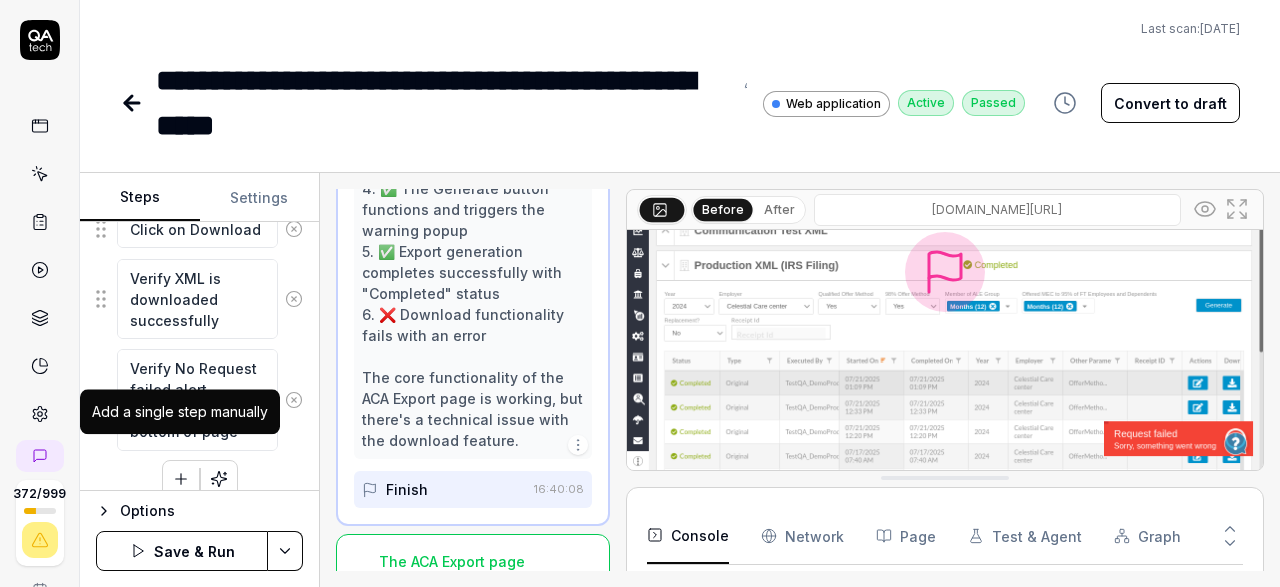 click 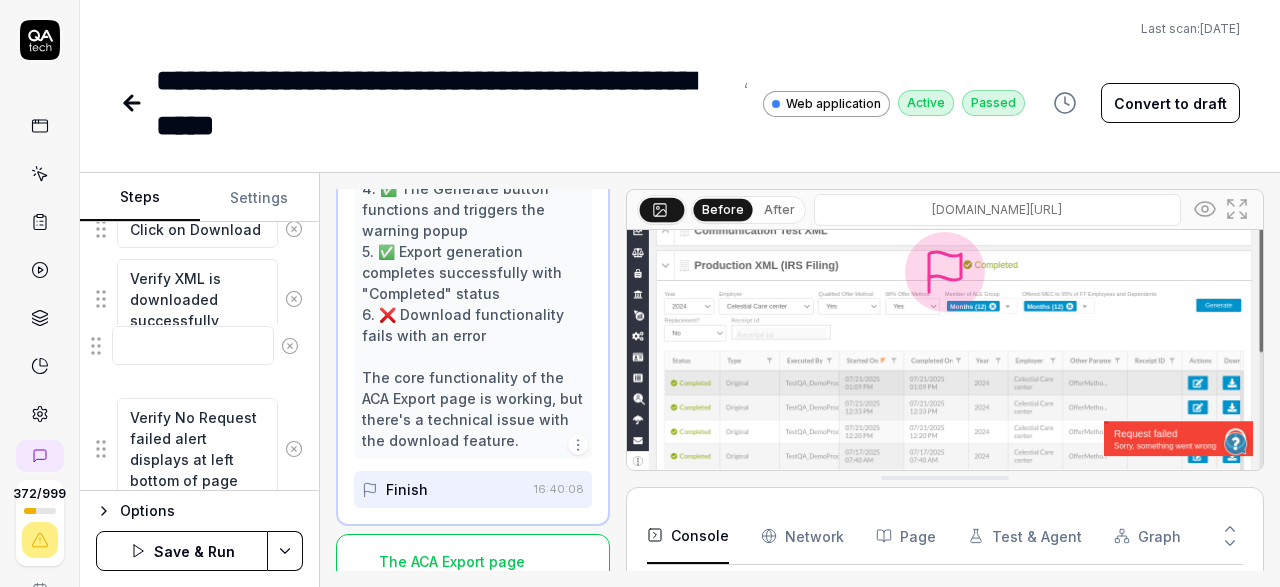 drag, startPoint x: 96, startPoint y: 464, endPoint x: 91, endPoint y: 351, distance: 113.110565 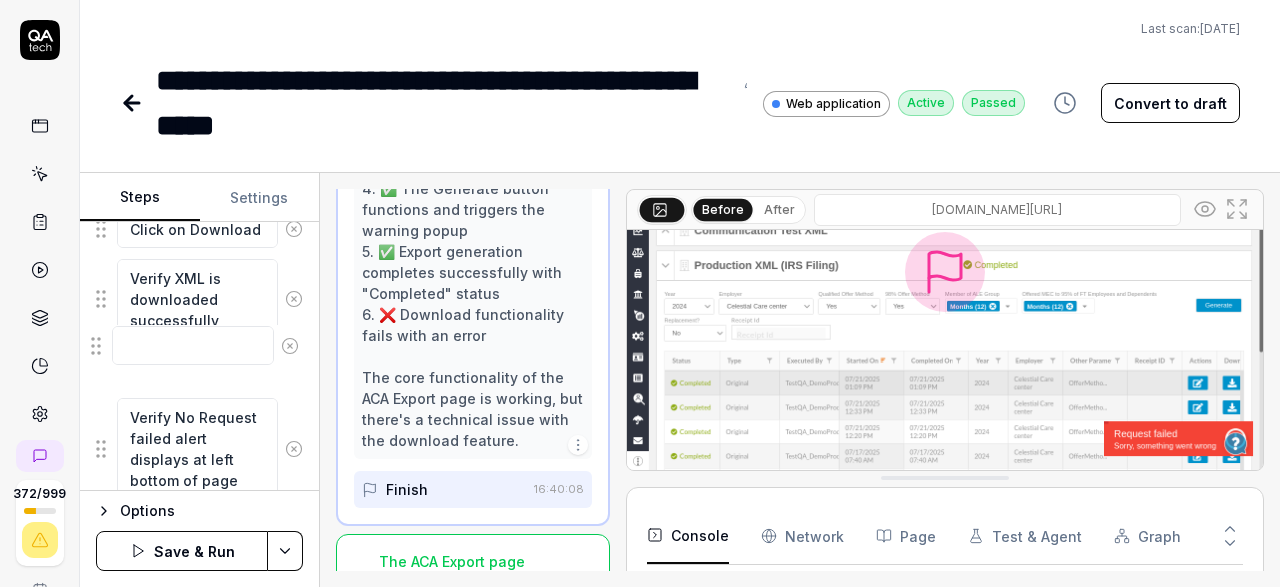 click at bounding box center [199, 370] 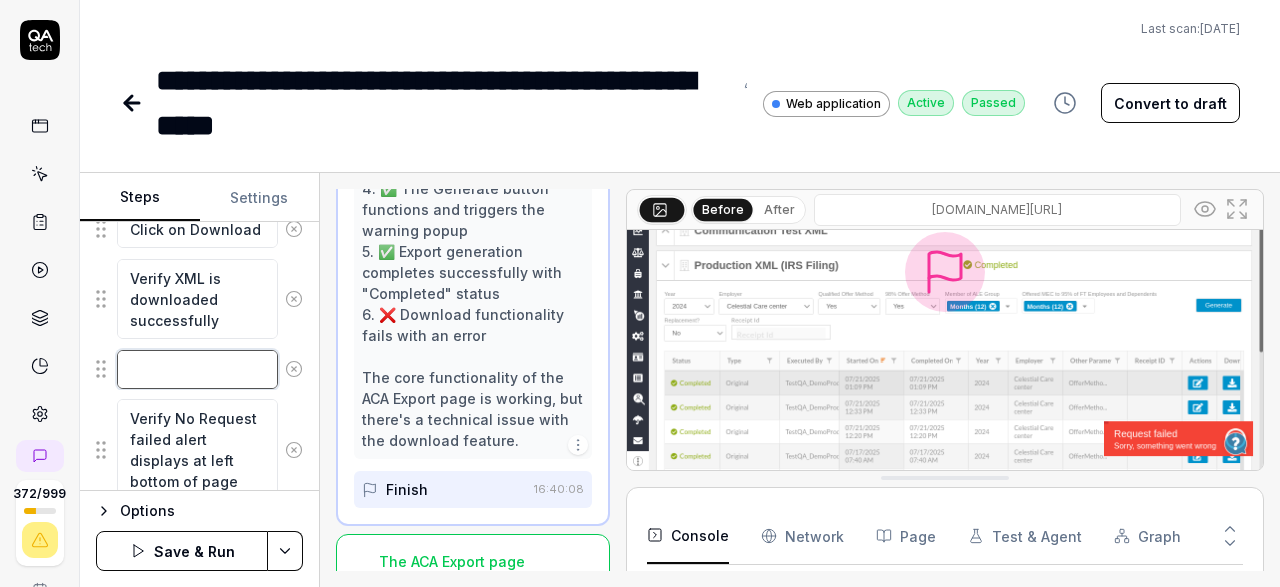 click at bounding box center (197, 369) 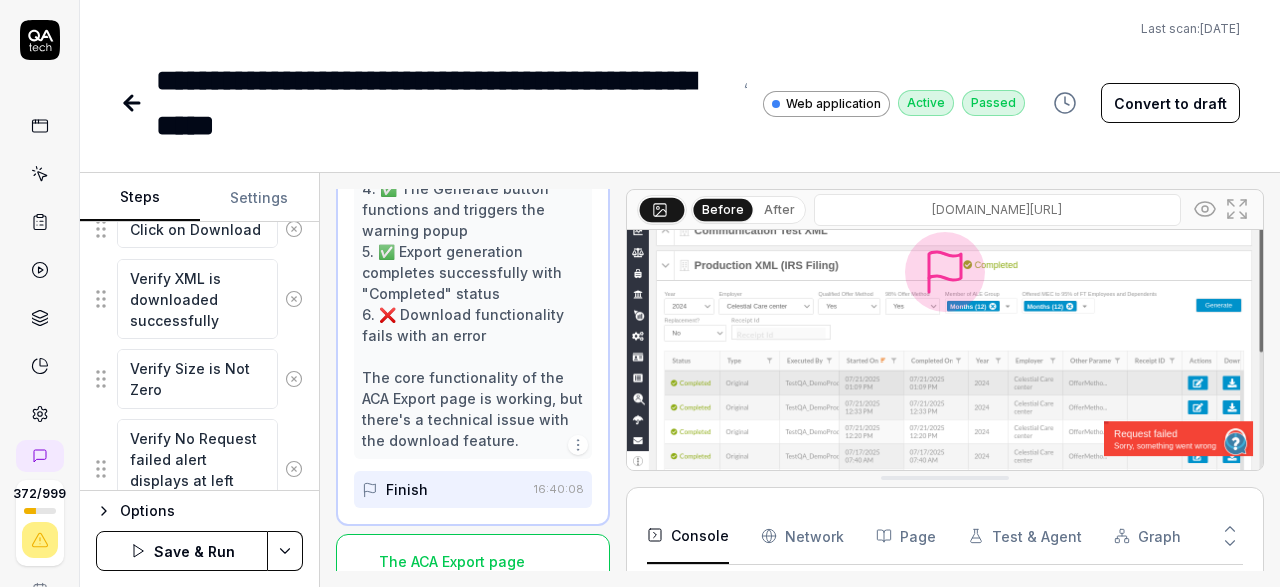 click on "**********" at bounding box center (640, 293) 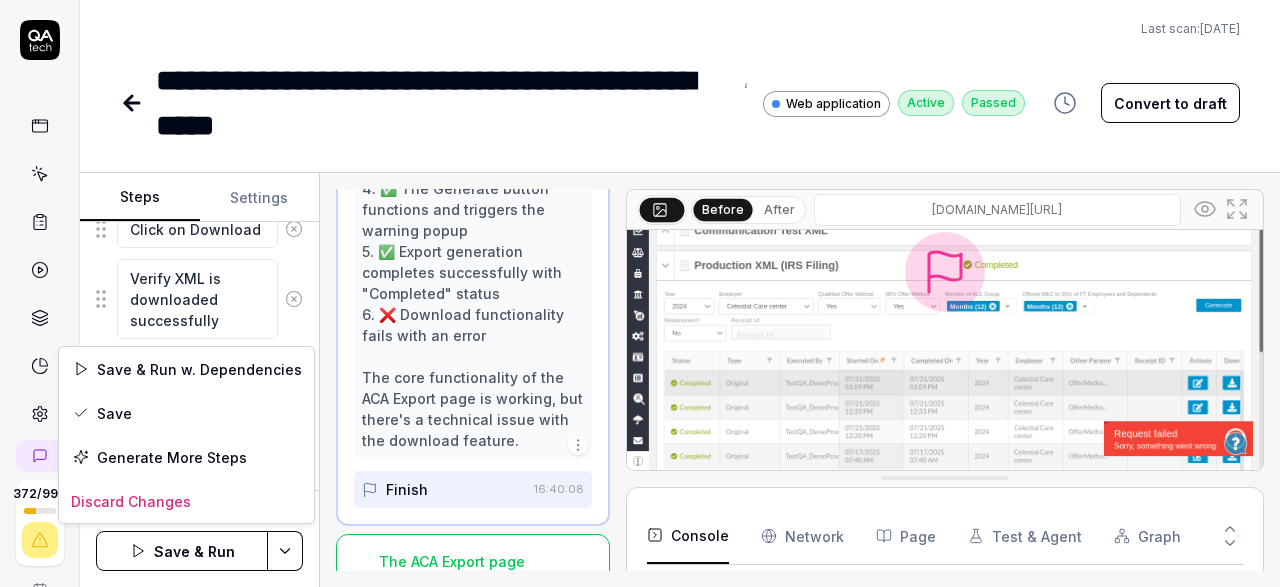 scroll, scrollTop: 2609, scrollLeft: 0, axis: vertical 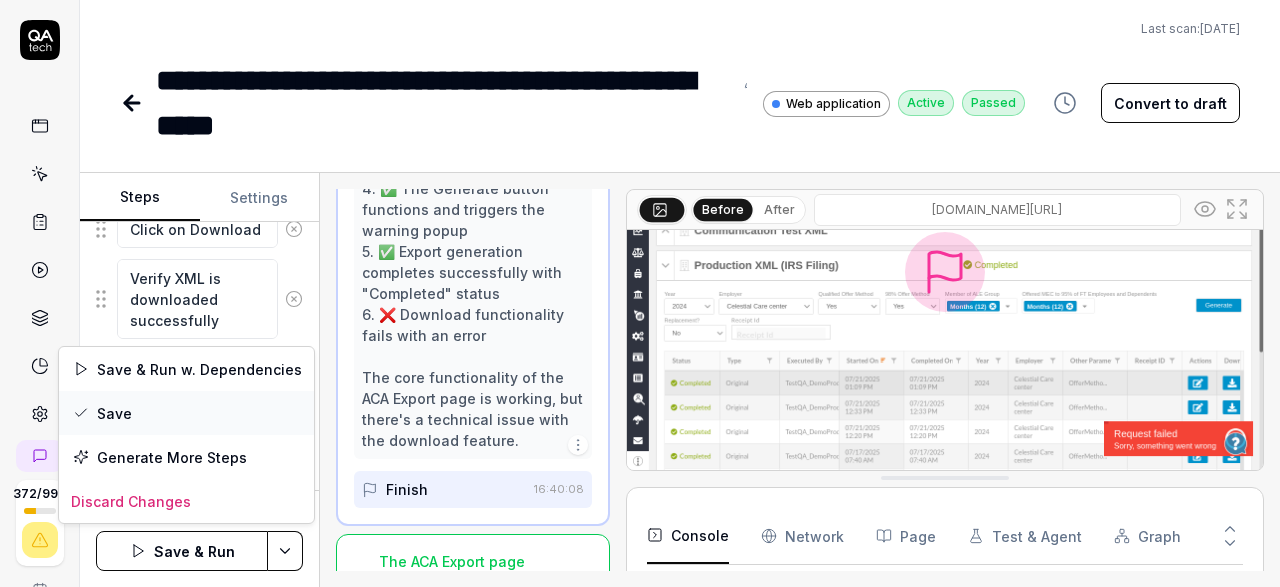 click on "Save" at bounding box center [186, 413] 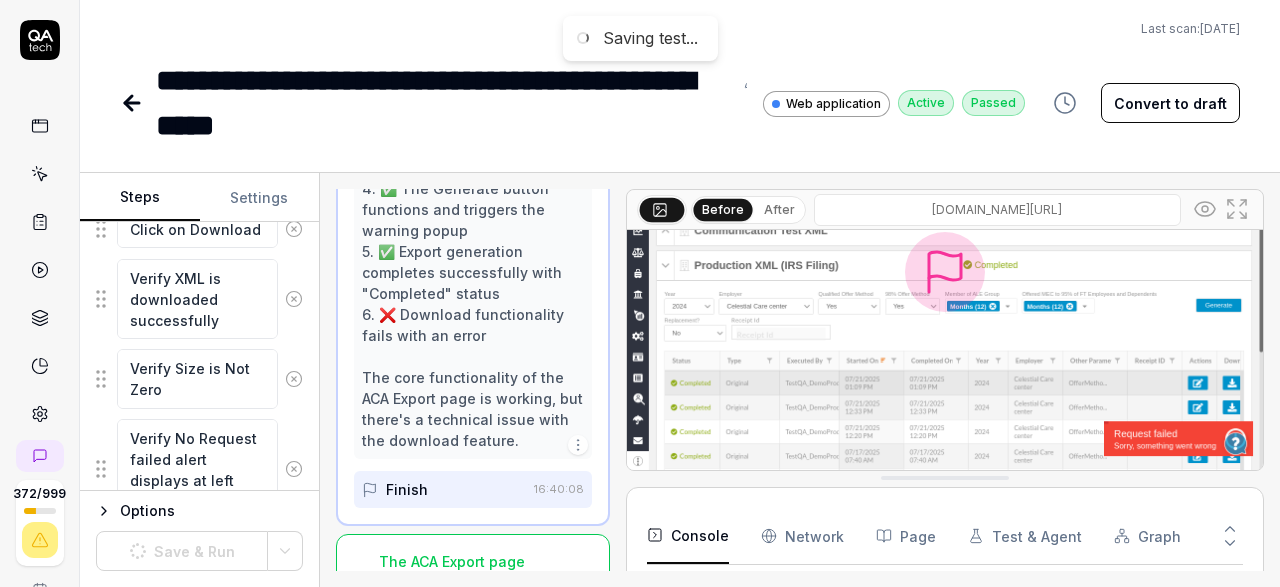 scroll, scrollTop: 2609, scrollLeft: 0, axis: vertical 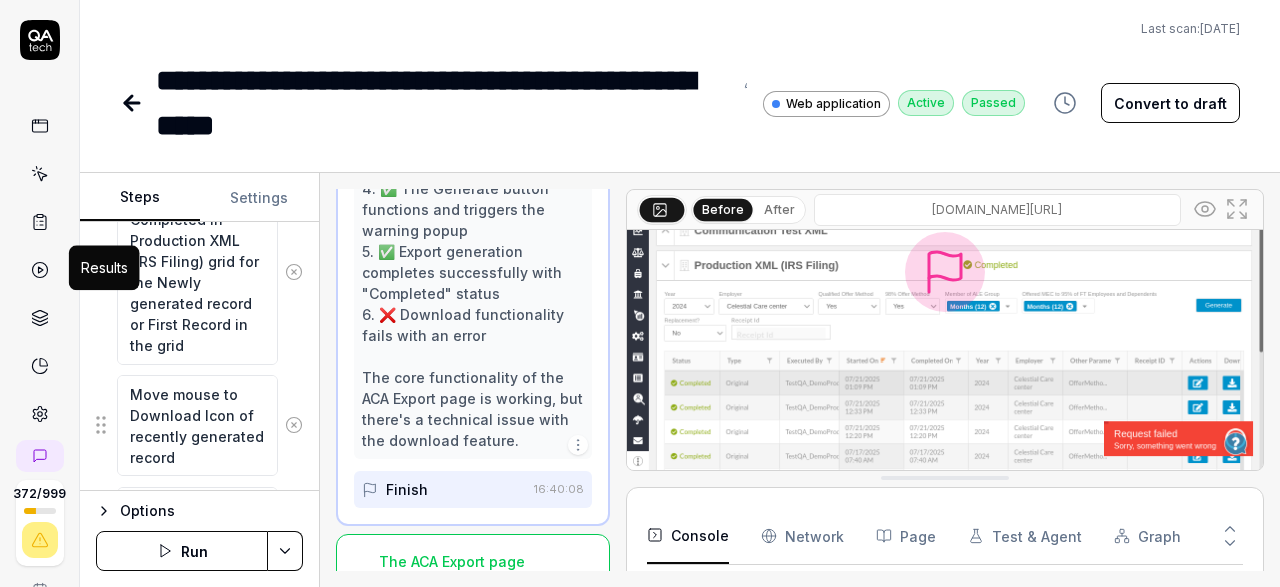 click 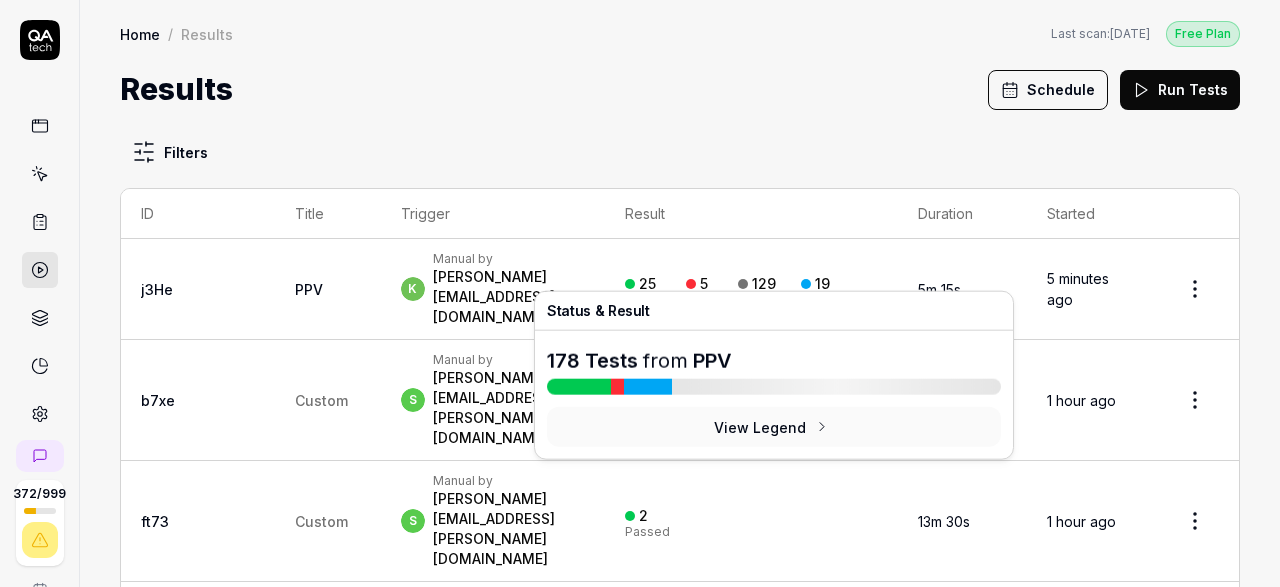 click on "Failed" at bounding box center [704, 300] 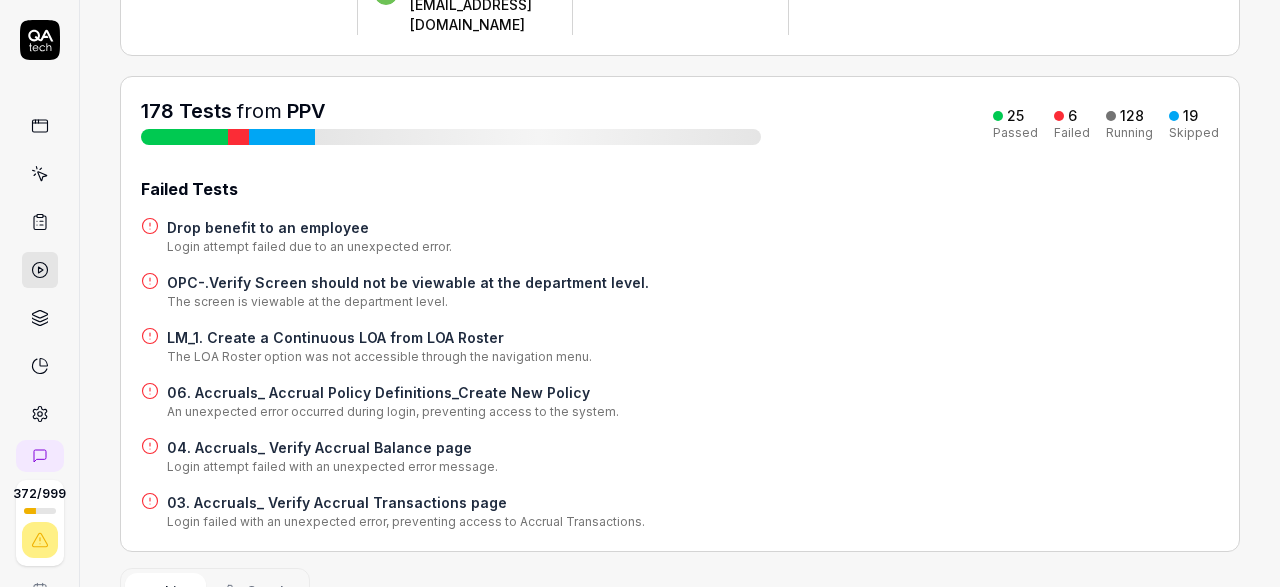 scroll, scrollTop: 232, scrollLeft: 0, axis: vertical 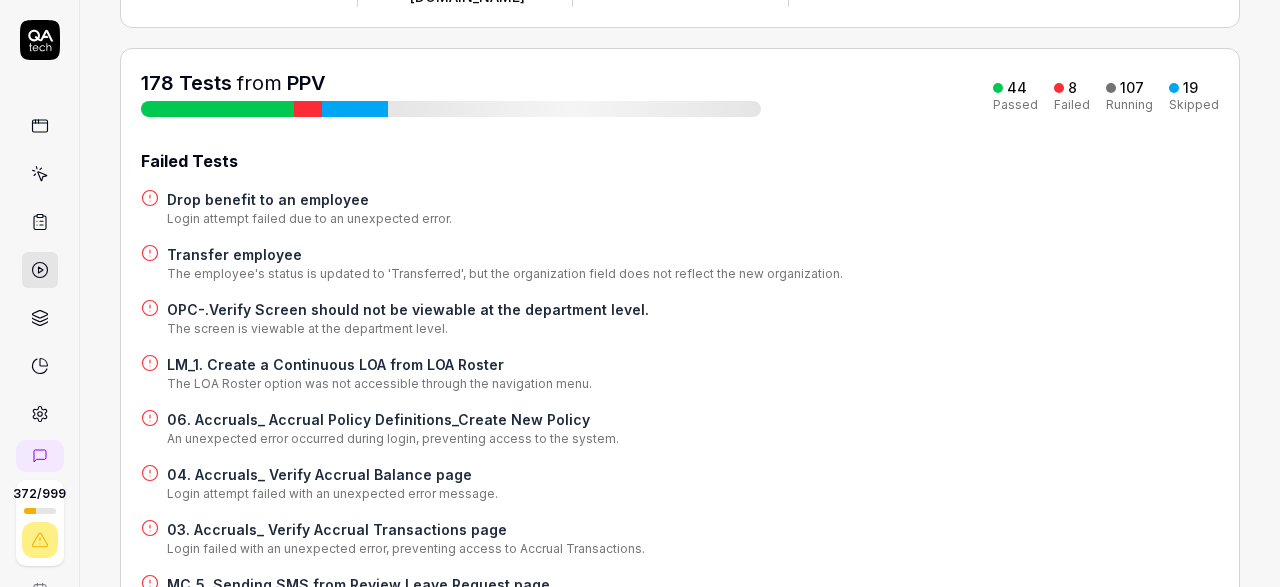 click on "06. Accruals_ Accrual Policy Definitions_Create New Policy" at bounding box center (393, 419) 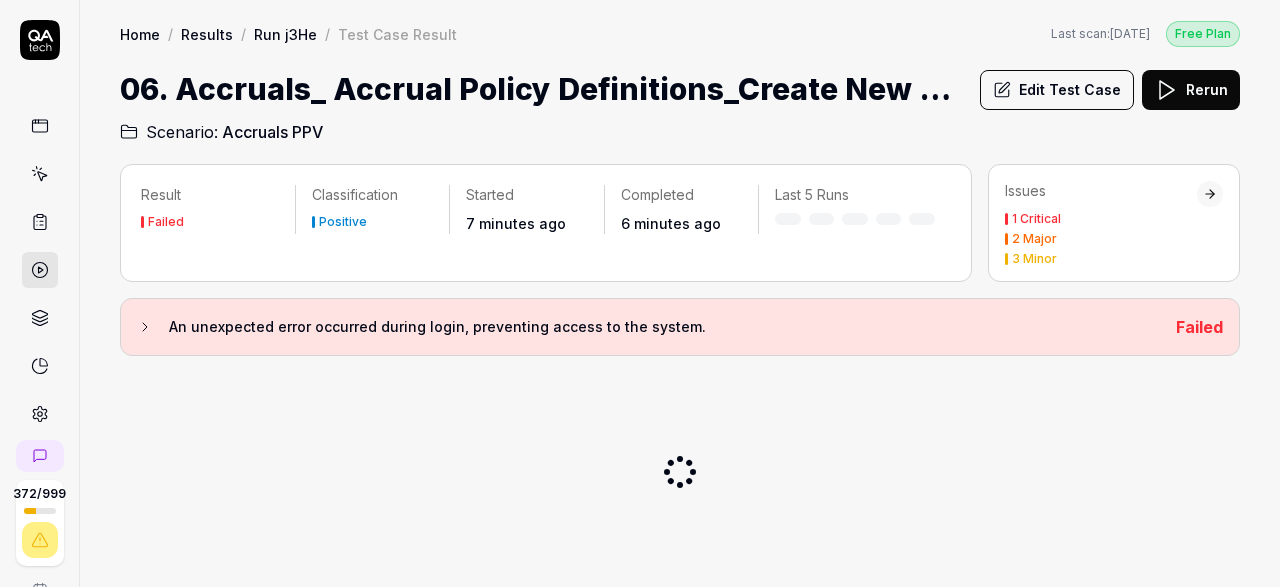 scroll, scrollTop: 0, scrollLeft: 0, axis: both 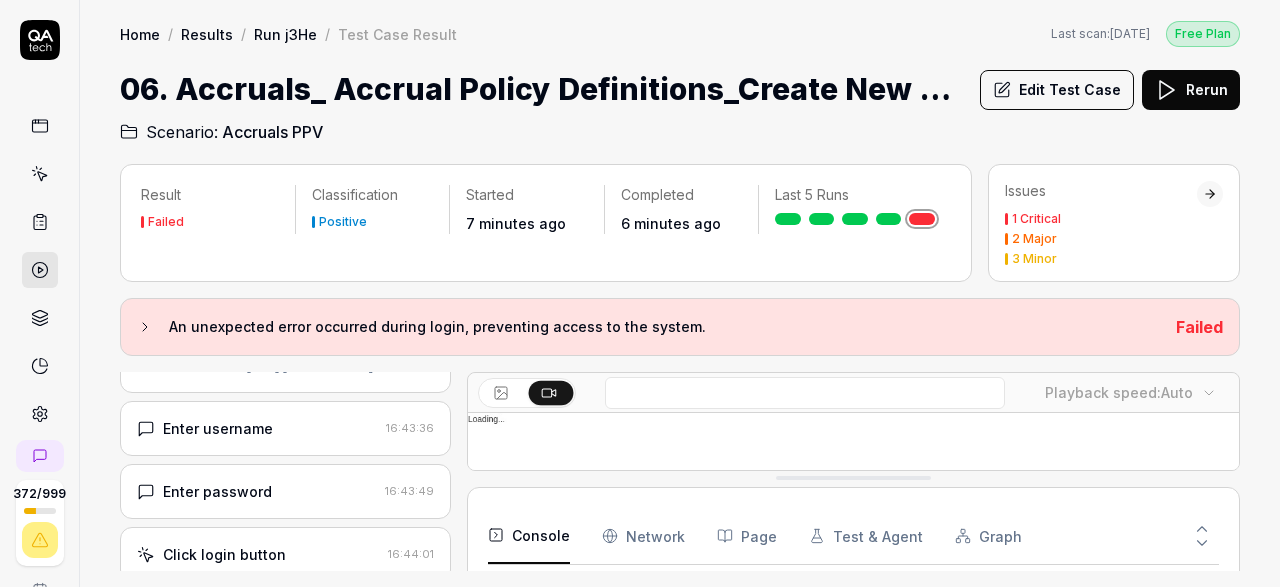 click on "Edit Test Case" at bounding box center [1057, 90] 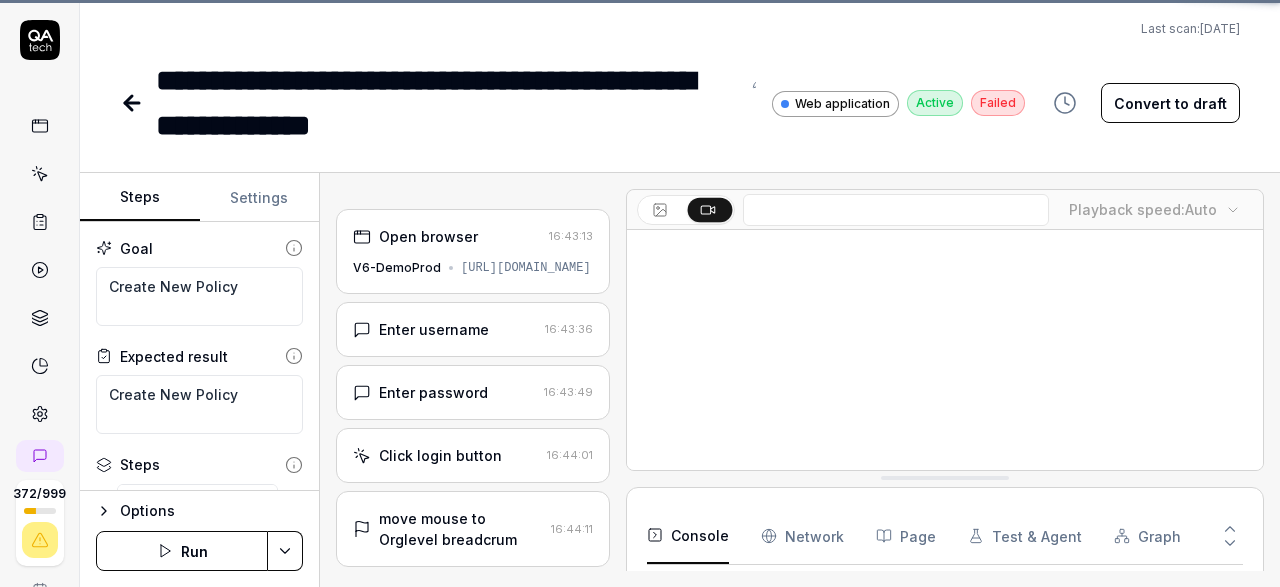 scroll, scrollTop: 65, scrollLeft: 0, axis: vertical 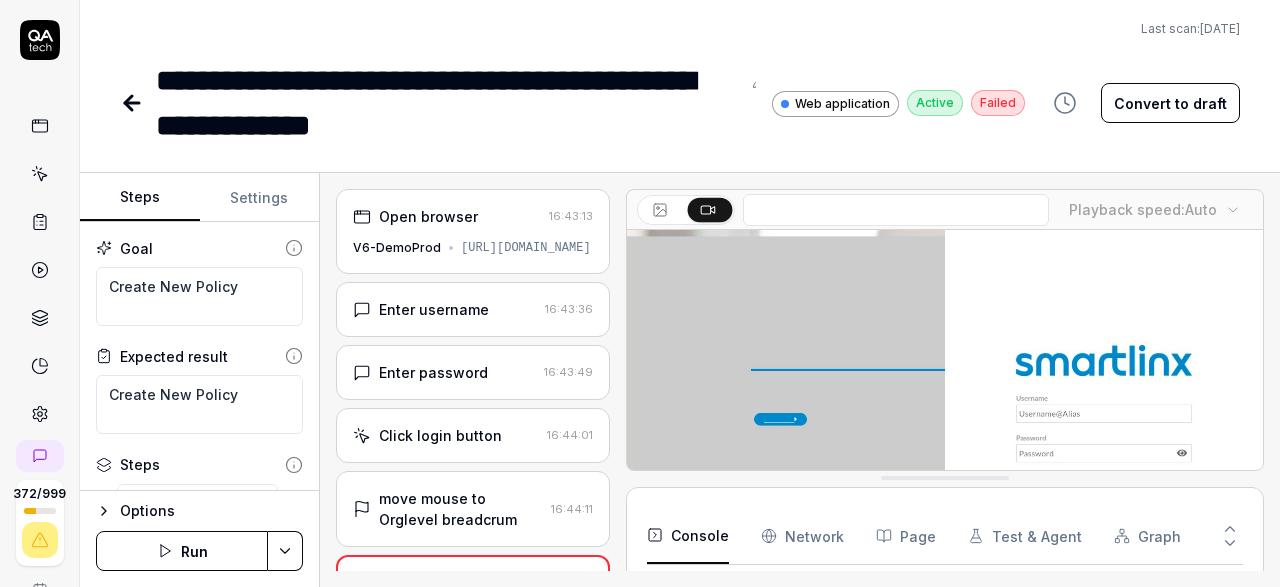 click on "Enter username" at bounding box center [445, 309] 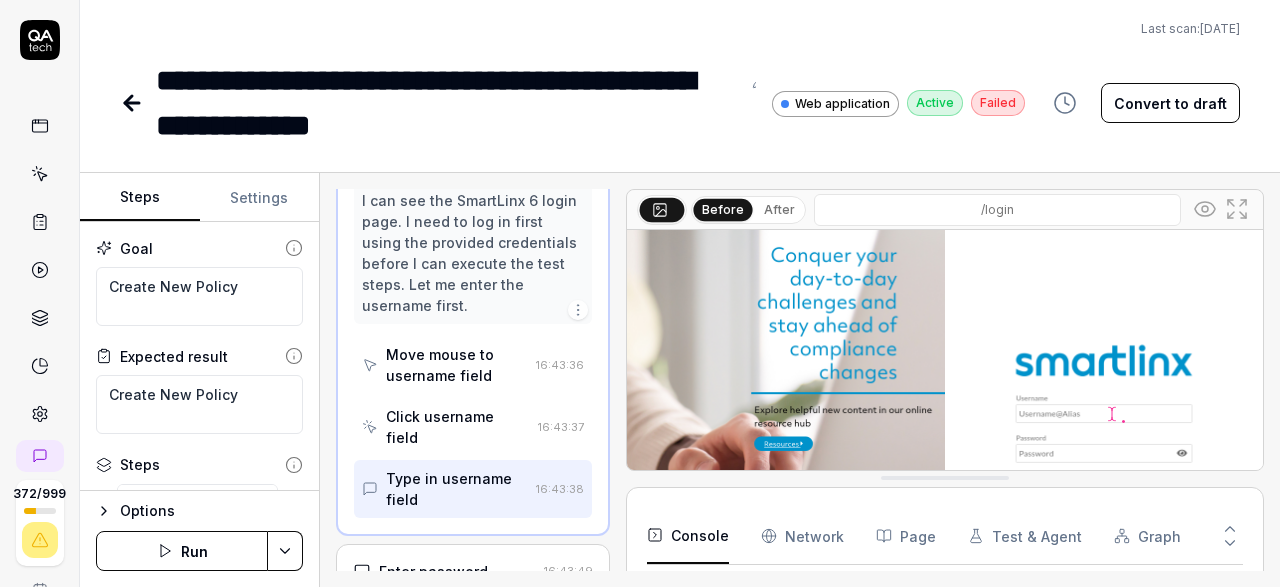scroll, scrollTop: 206, scrollLeft: 0, axis: vertical 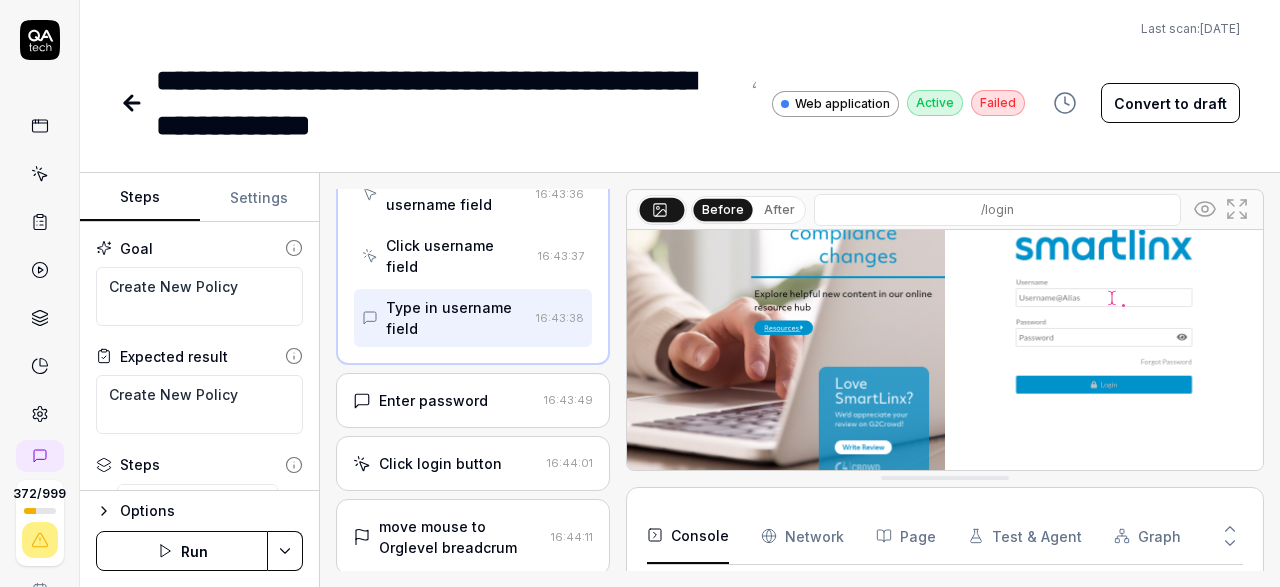 click on "Enter password 16:43:49" at bounding box center (473, 400) 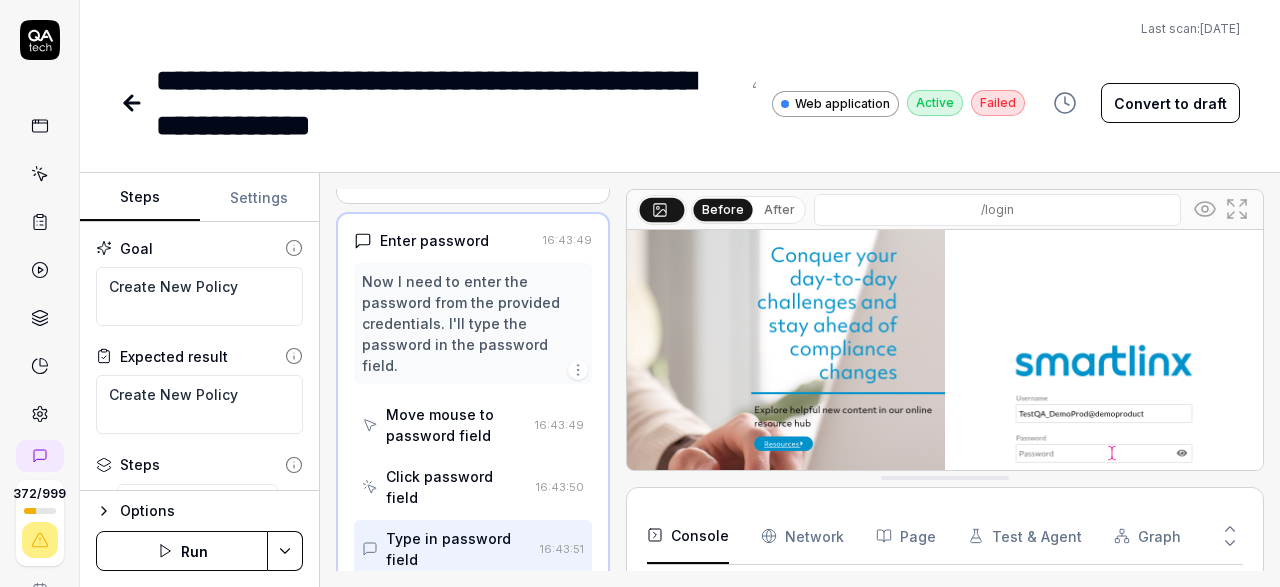scroll, scrollTop: 132, scrollLeft: 0, axis: vertical 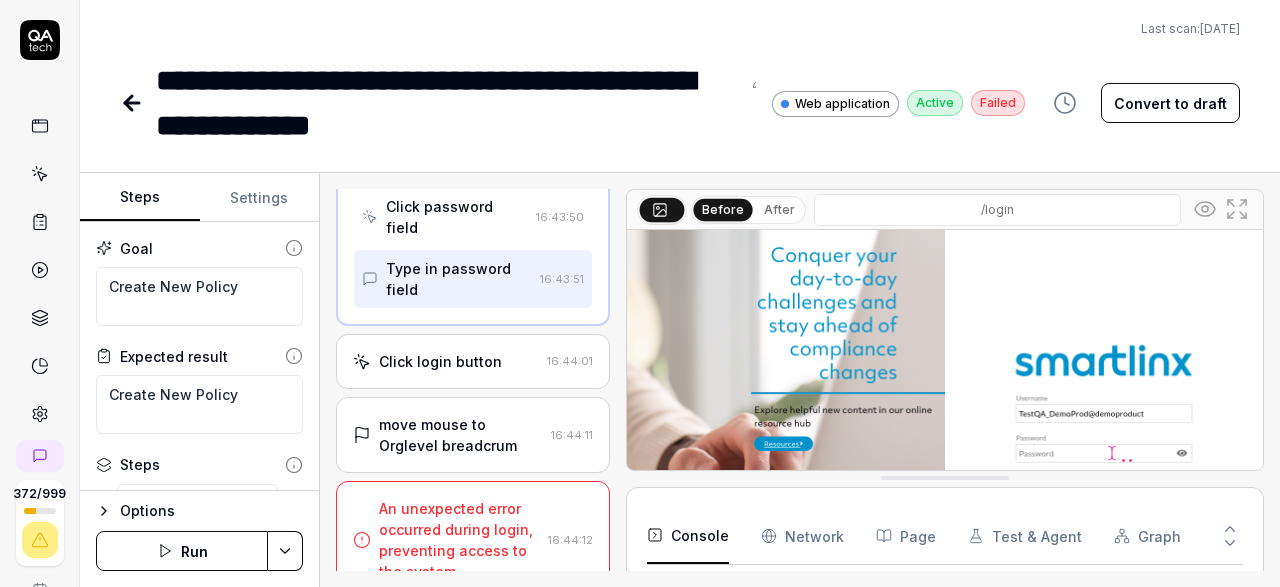 click on "Click login button" at bounding box center [440, 361] 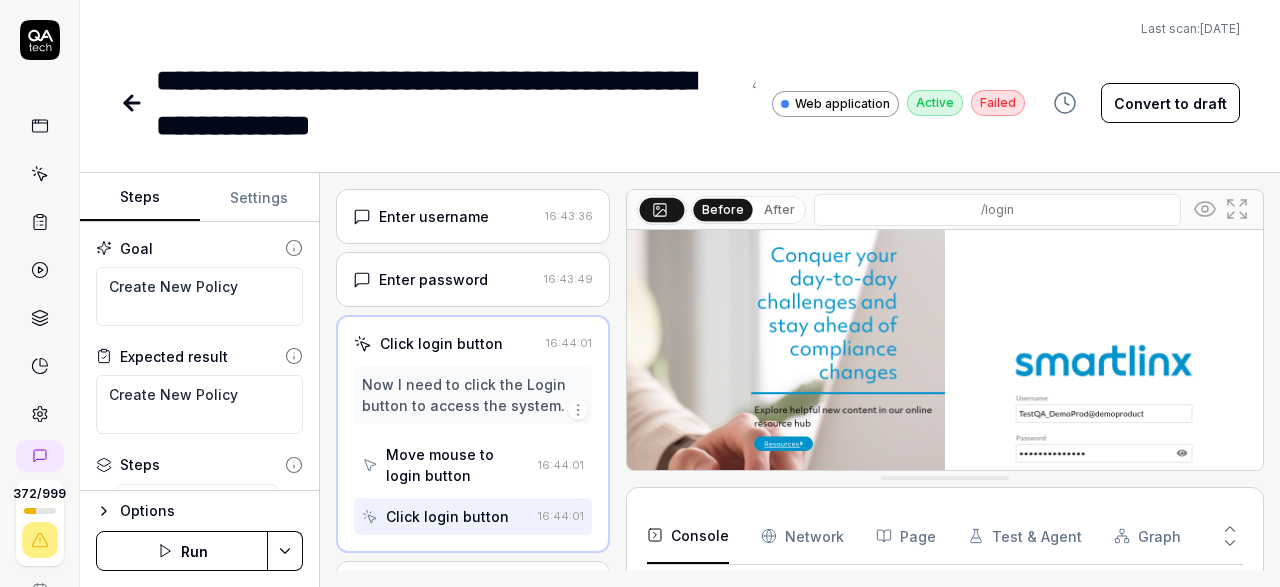 scroll, scrollTop: 299, scrollLeft: 0, axis: vertical 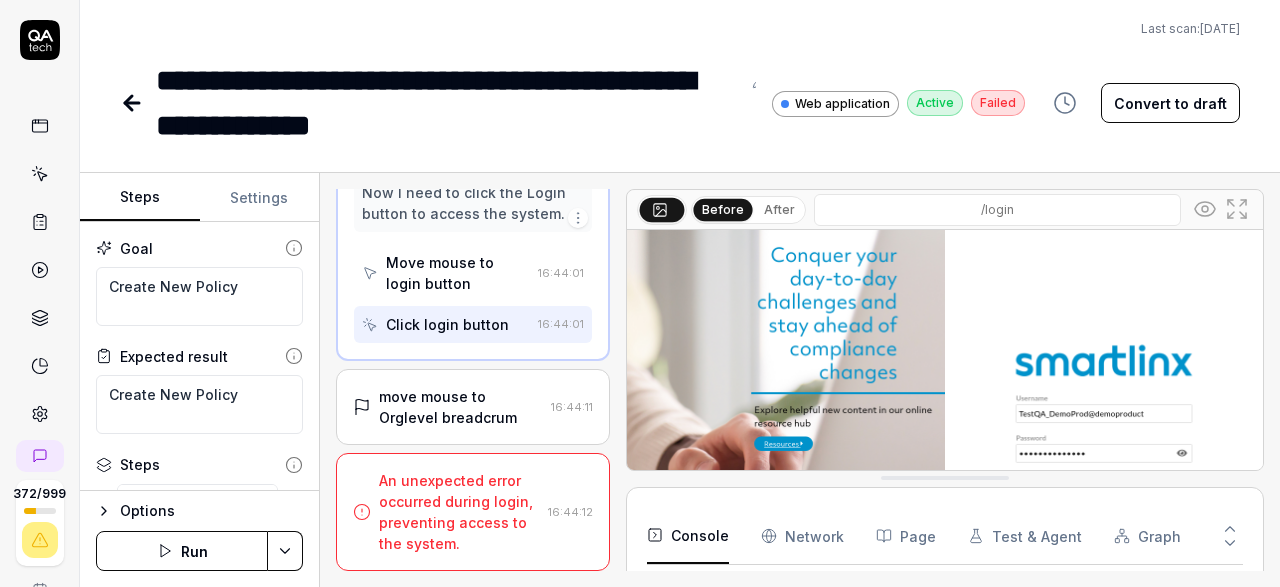 click on "move mouse to Orglevel breadcrum" at bounding box center (461, 407) 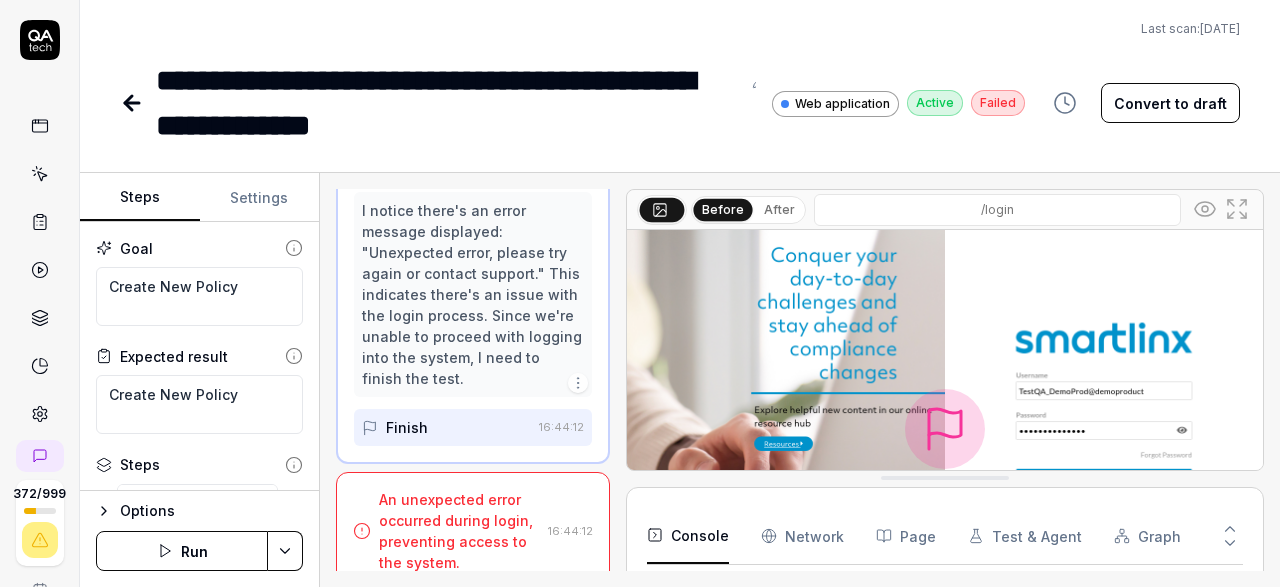 scroll, scrollTop: 363, scrollLeft: 0, axis: vertical 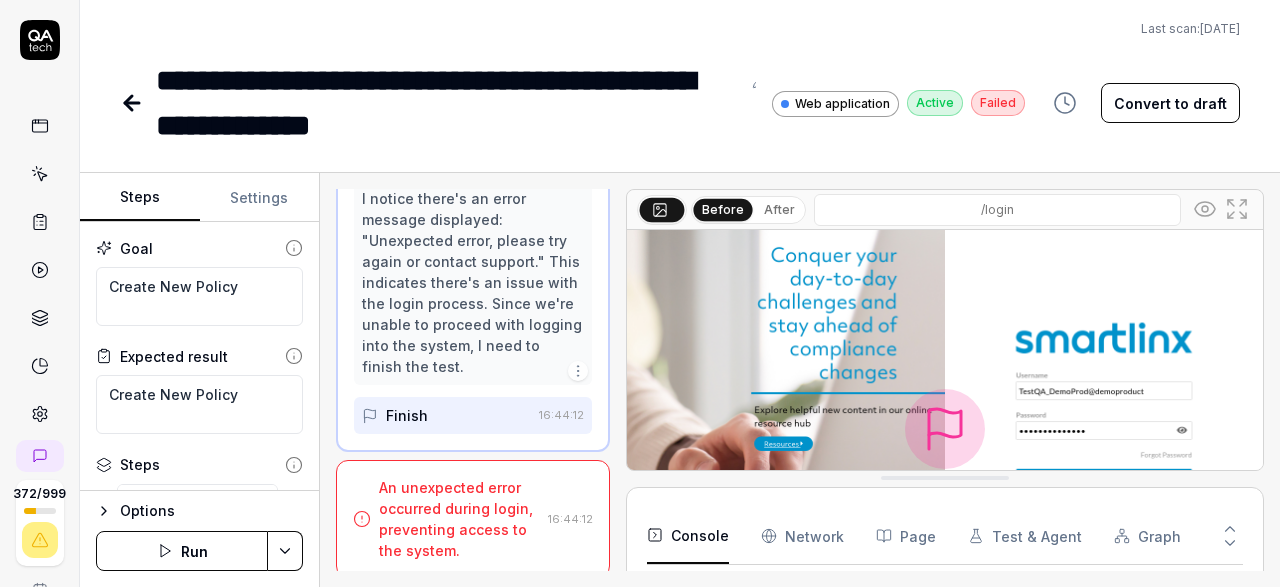 click on "An unexpected error occurred during login, preventing access to the system." at bounding box center [459, 519] 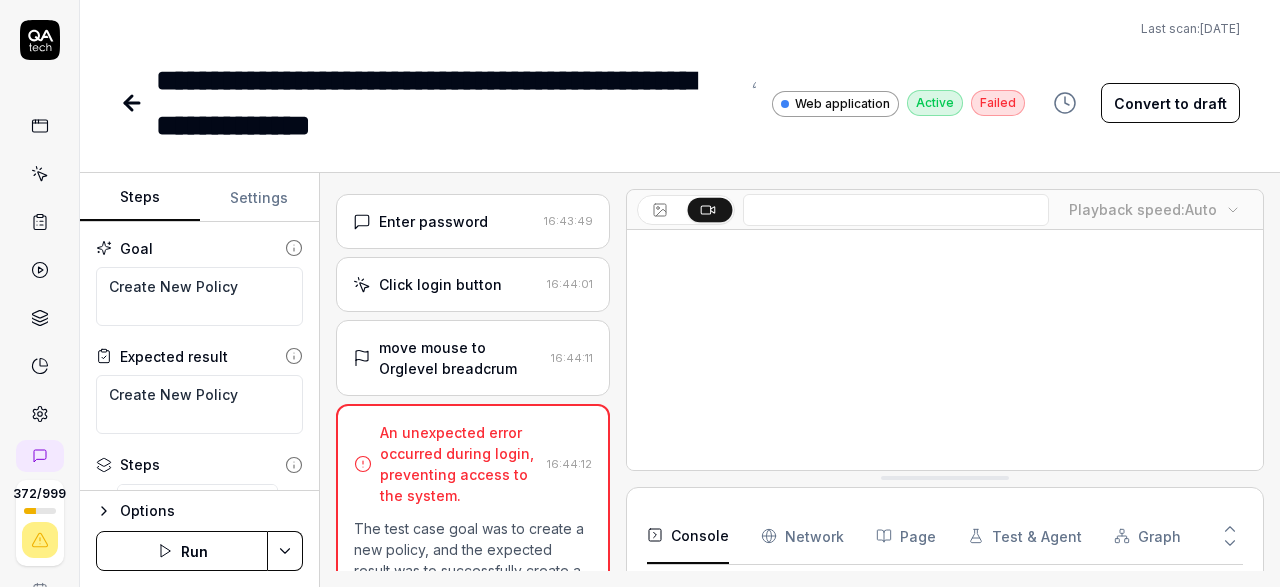scroll, scrollTop: 0, scrollLeft: 0, axis: both 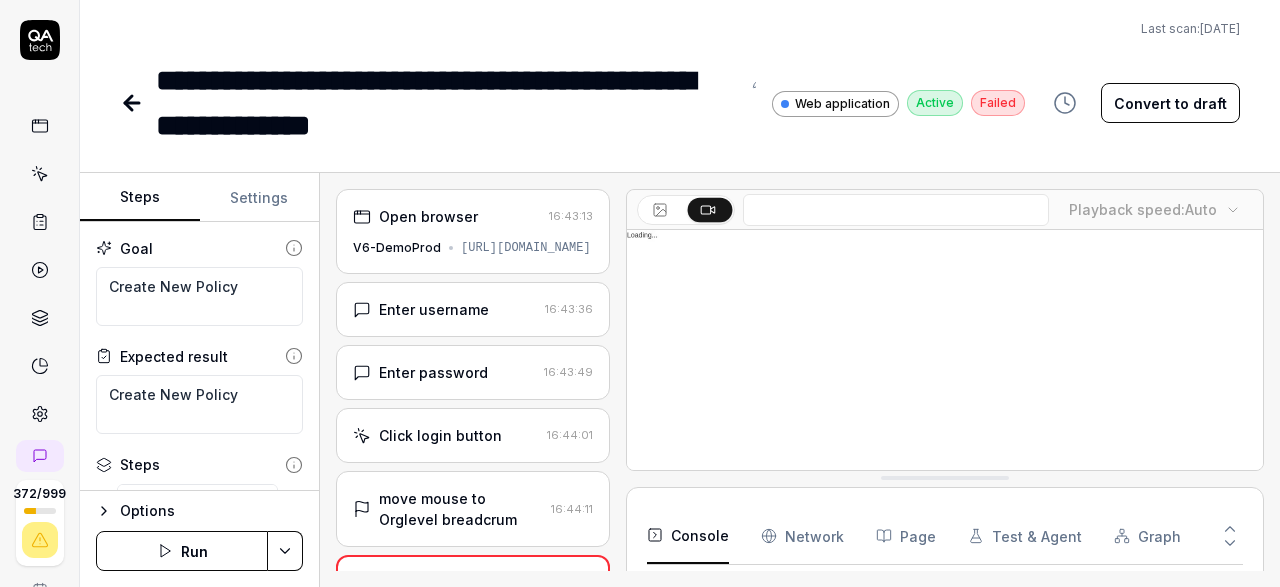 click on "Click login button" at bounding box center [440, 435] 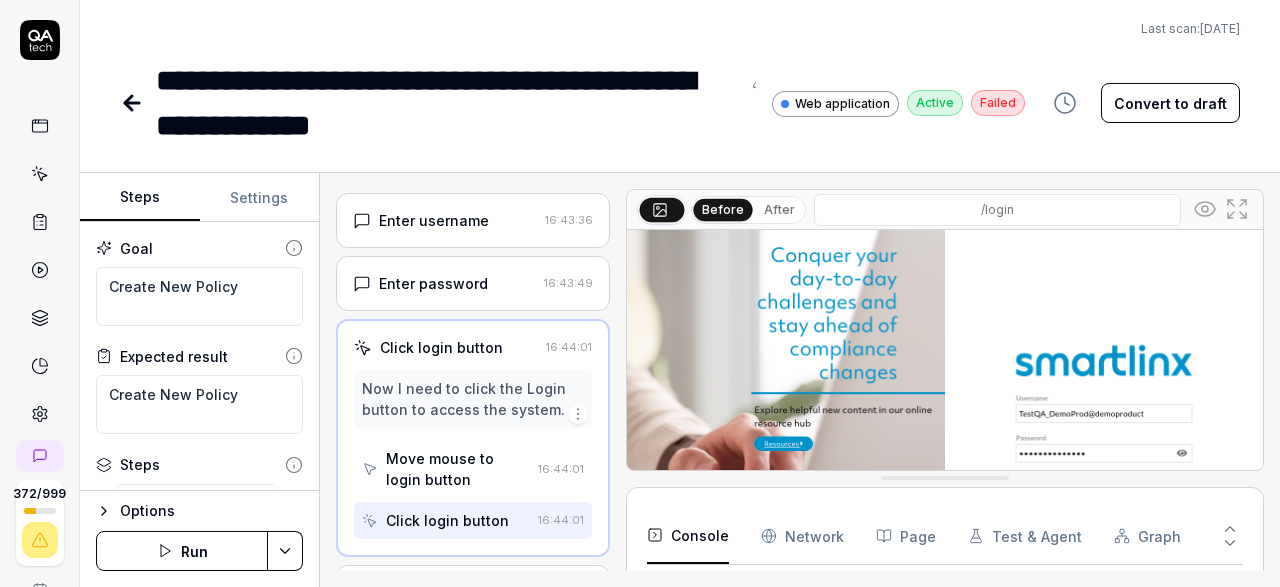 scroll, scrollTop: 90, scrollLeft: 0, axis: vertical 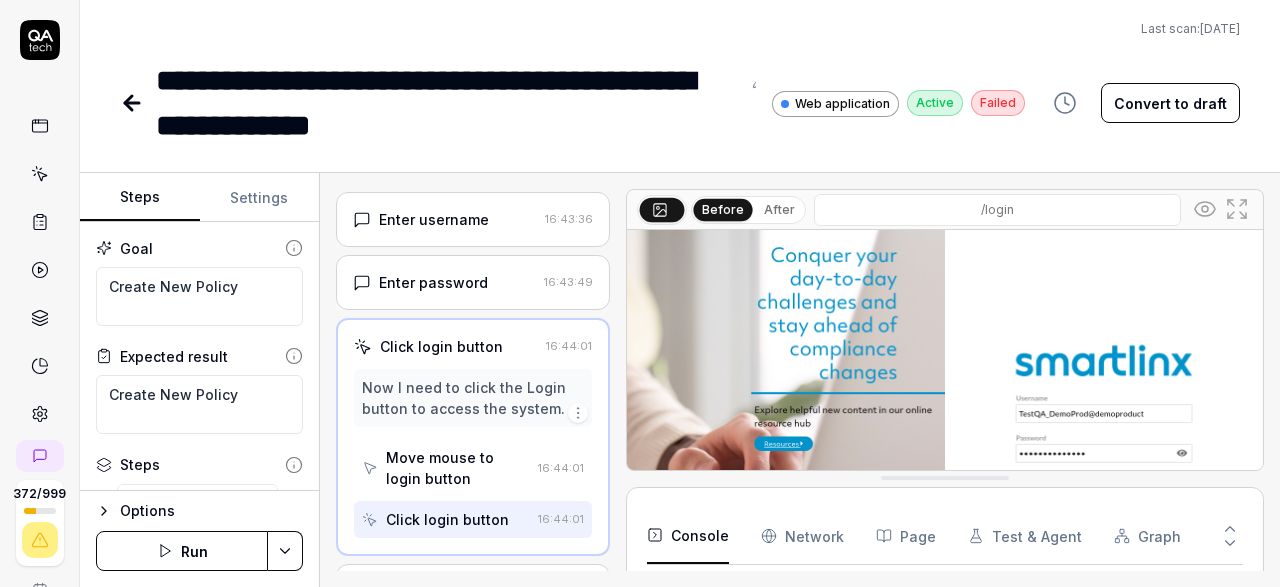 click 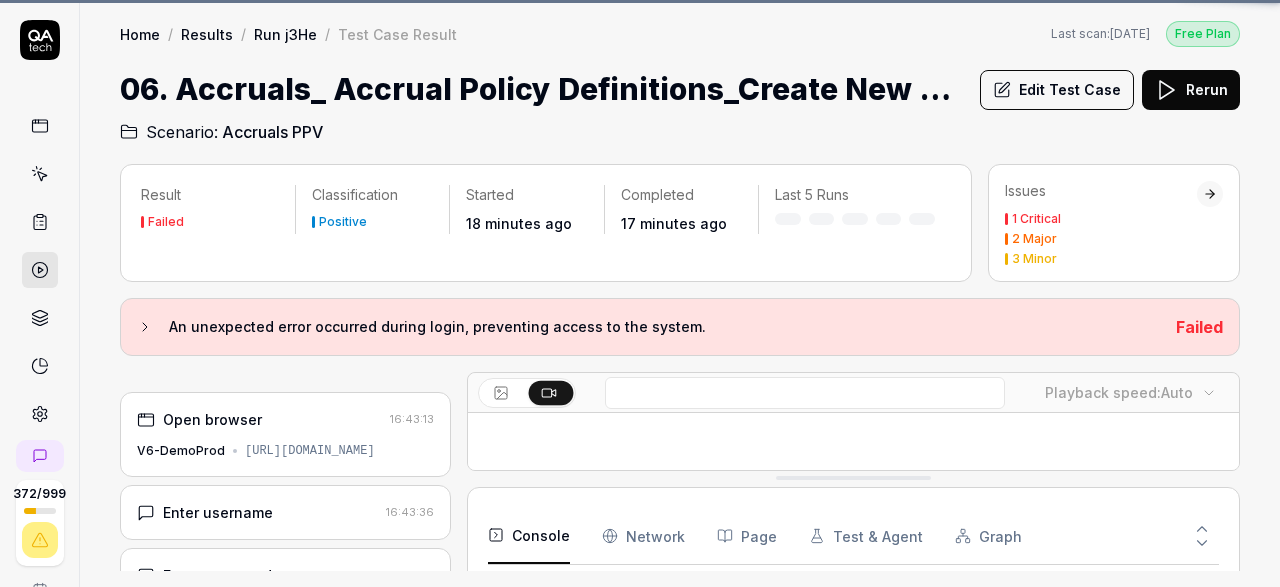 scroll, scrollTop: 65, scrollLeft: 0, axis: vertical 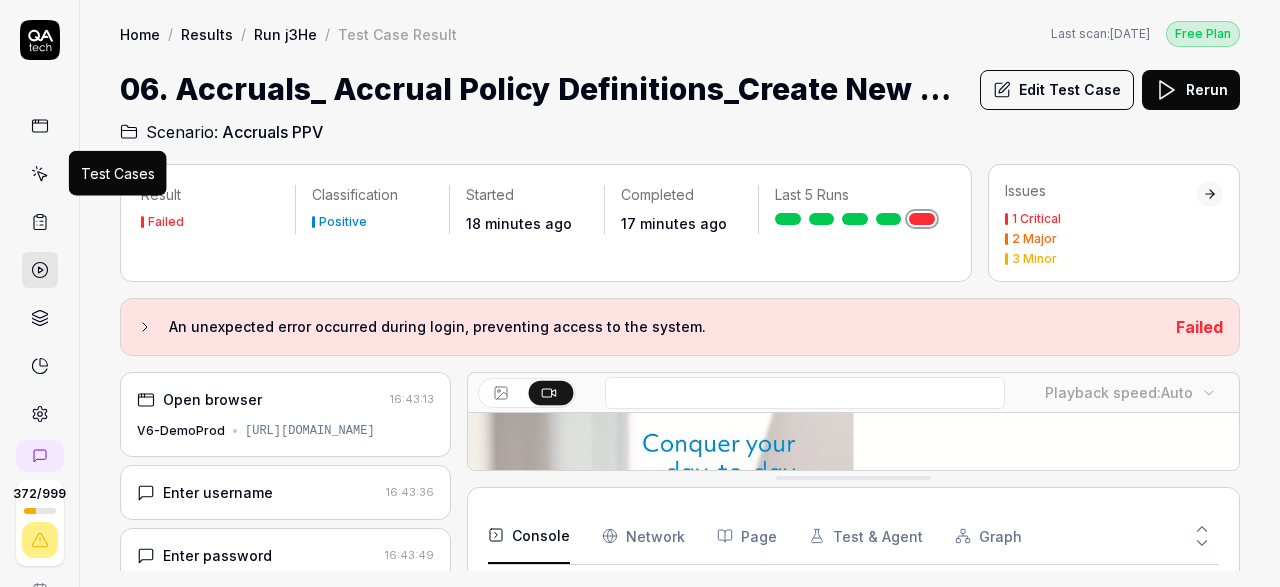 click 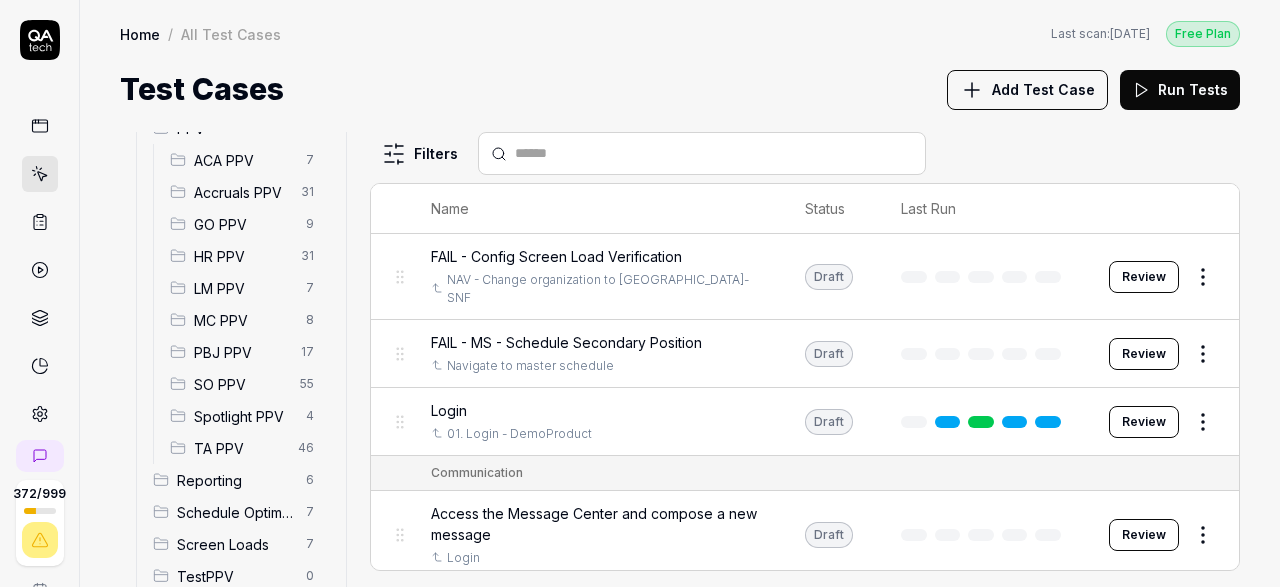 scroll, scrollTop: 291, scrollLeft: 0, axis: vertical 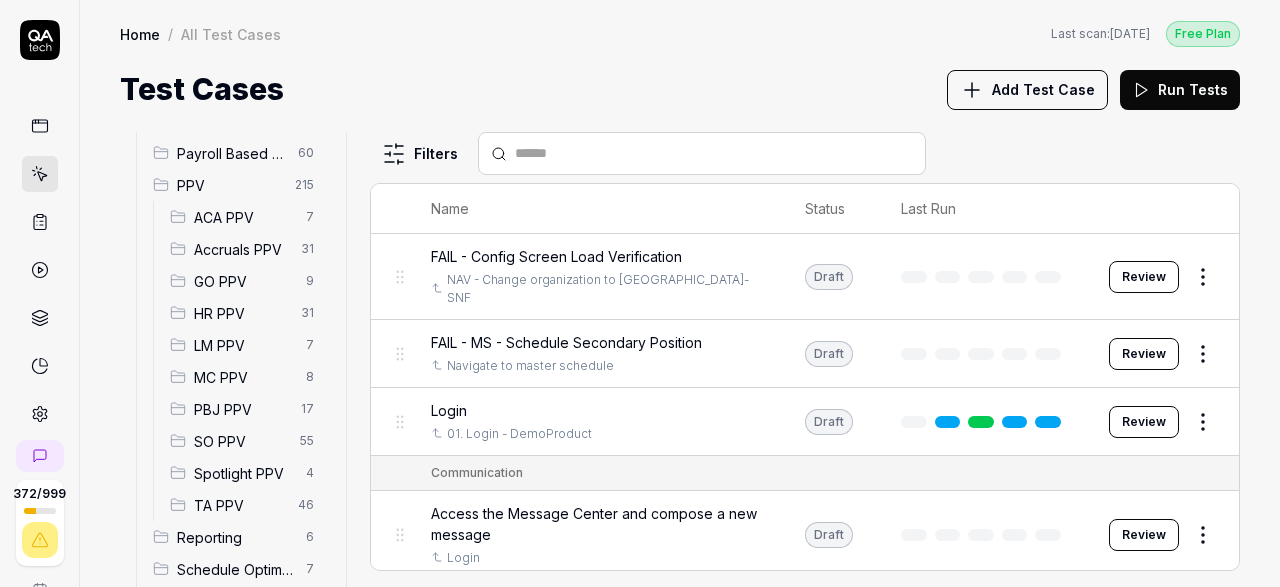 click on "ACA PPV" at bounding box center (244, 217) 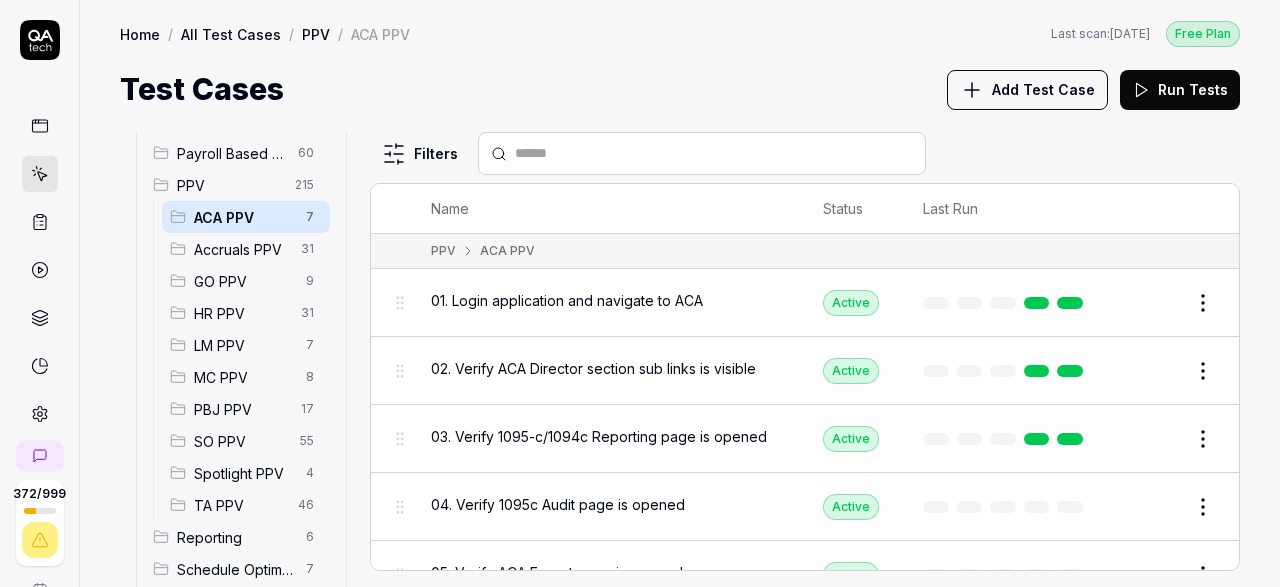 scroll, scrollTop: 232, scrollLeft: 0, axis: vertical 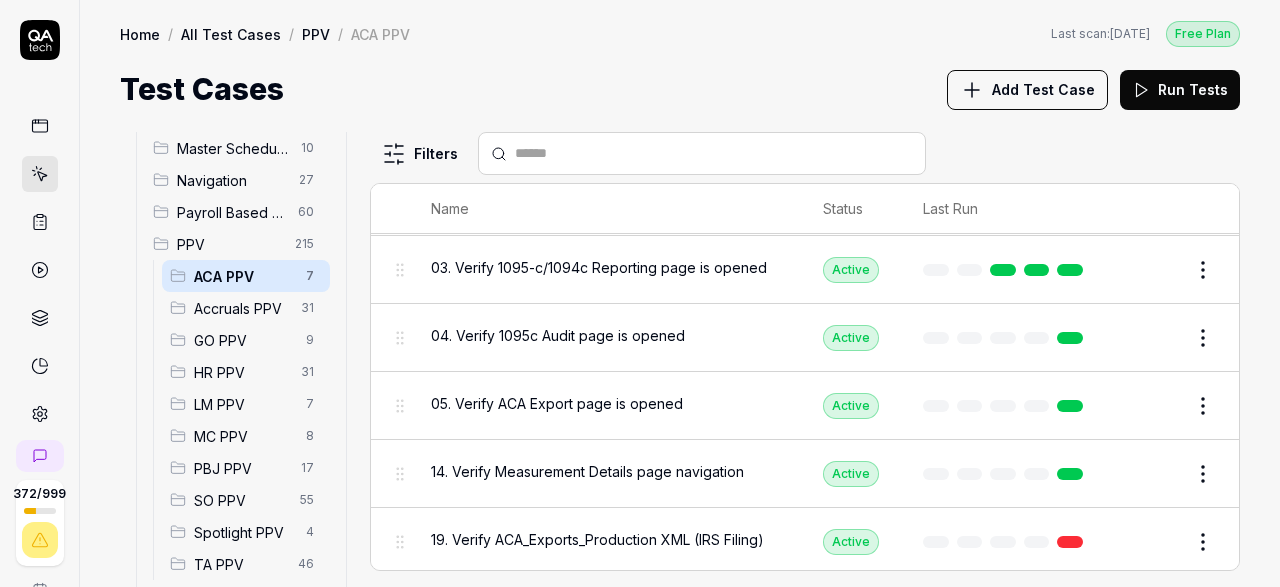 click on "372  /  999 s S Home / All Test Cases / PPV / ACA PPV Free Plan Home / All Test Cases / PPV / ACA PPV Last scan:  Jun 5 2025 Free Plan Test Cases Add Test Case Run Tests All Test Cases 657 Communication 46 Dashboard Management 13 Employee Management 42 Help and Support 19 Login 7 Logout 1 Master Schedule 10 Navigation 27 Payroll Based Journal 60 PPV 215 ACA PPV 7 Accruals PPV 31 GO PPV 9 HR PPV 31 LM PPV 7 MC PPV 8 PBJ PPV 17 SO PPV 55 Spotlight PPV 4 TA PPV 46 Reporting 6 Schedule Optimizer 7 Screen Loads 7 TestPPV 0 Time & Attendance 192 User Profile 1 Filters Name Status Last Run PPV ACA PPV 01. Login application and navigate to  ACA Active Edit 02. Verify ACA Director section sub links is visible Active Edit 03. Verify 1095-c/1094c Reporting page is opened Active Edit 04. Verify 1095c Audit  page is opened Active Edit 05. Verify ACA Export page is opened Active Edit 14. Verify Measurement Details page navigation Active Edit 19. Verify ACA_Exports_Production XML (IRS Filing) Active Edit
*" at bounding box center (640, 293) 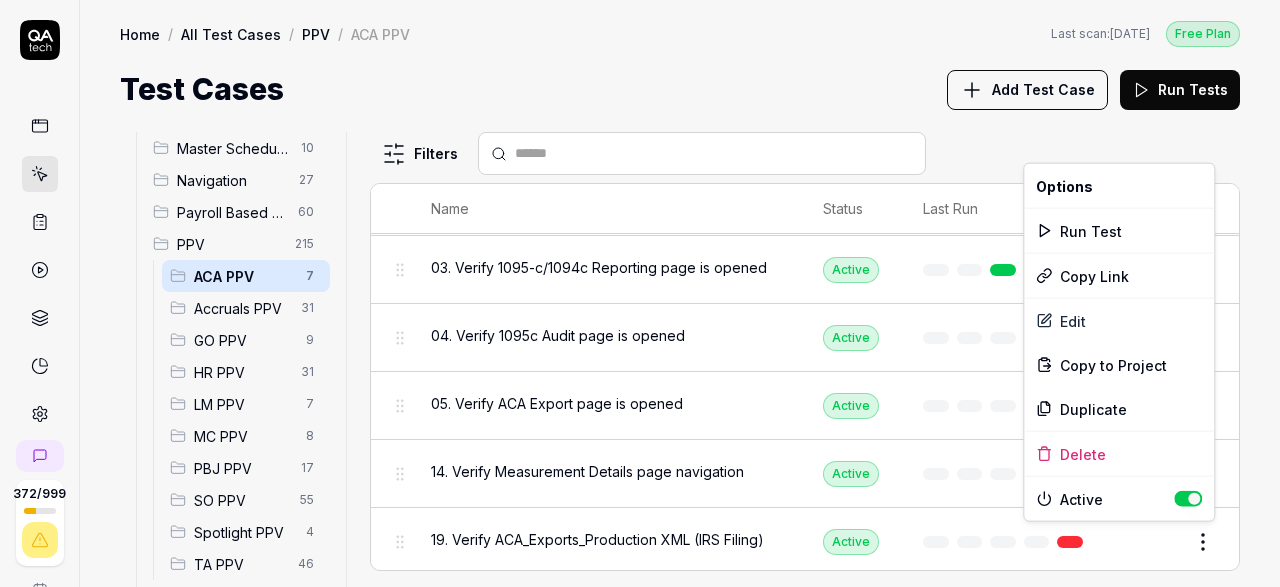scroll, scrollTop: 232, scrollLeft: 0, axis: vertical 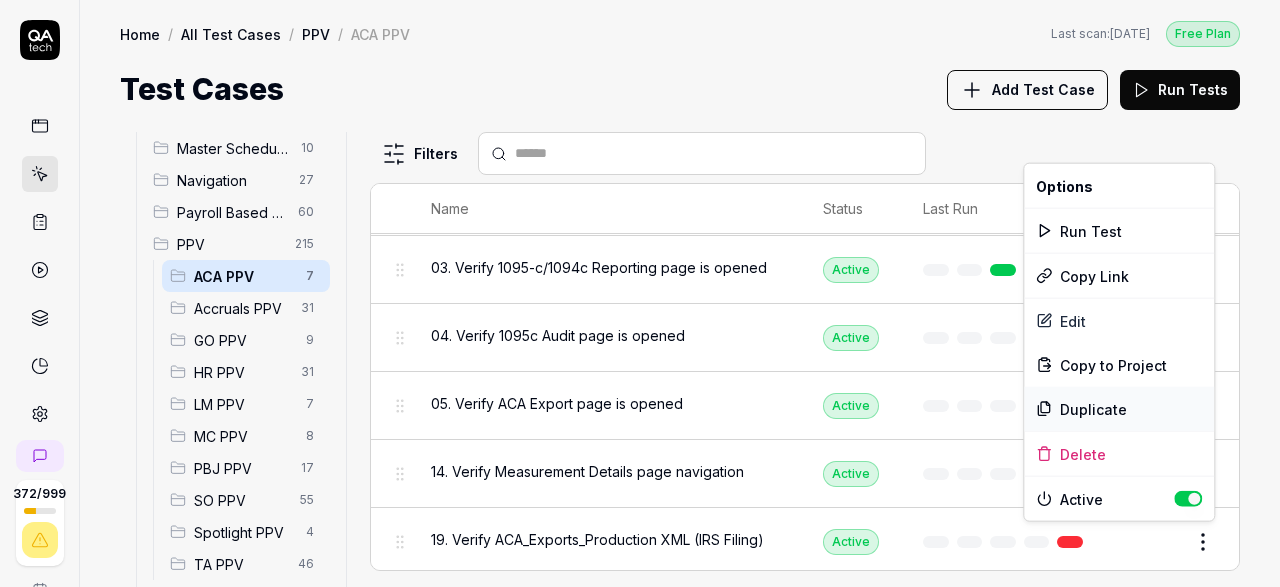 click on "Duplicate" at bounding box center (1119, 409) 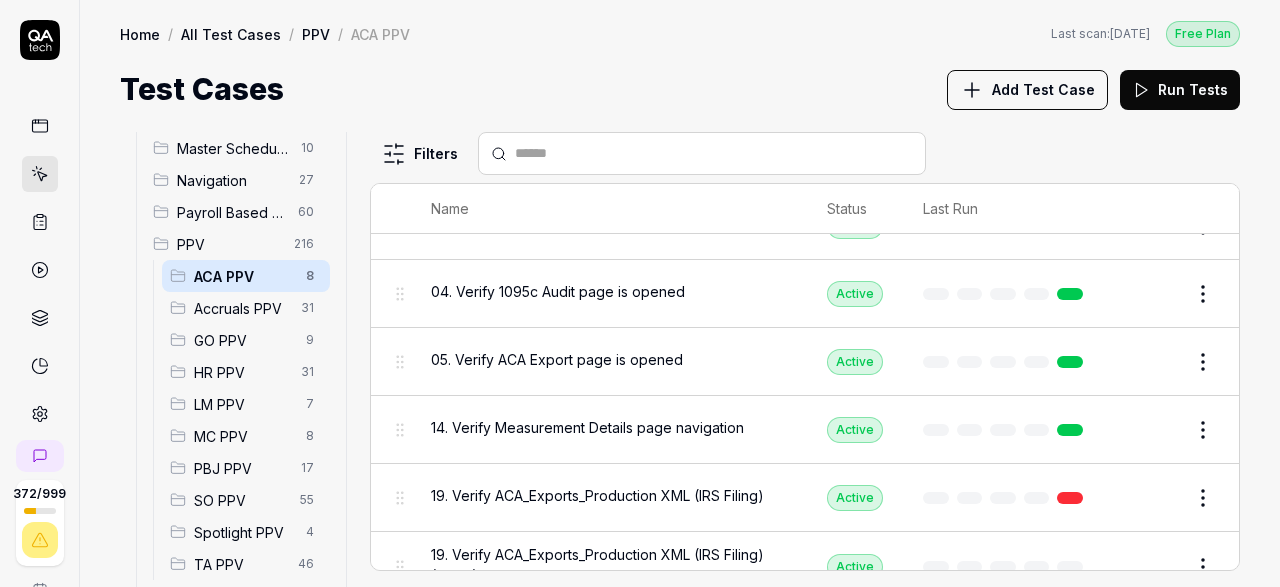 scroll, scrollTop: 239, scrollLeft: 0, axis: vertical 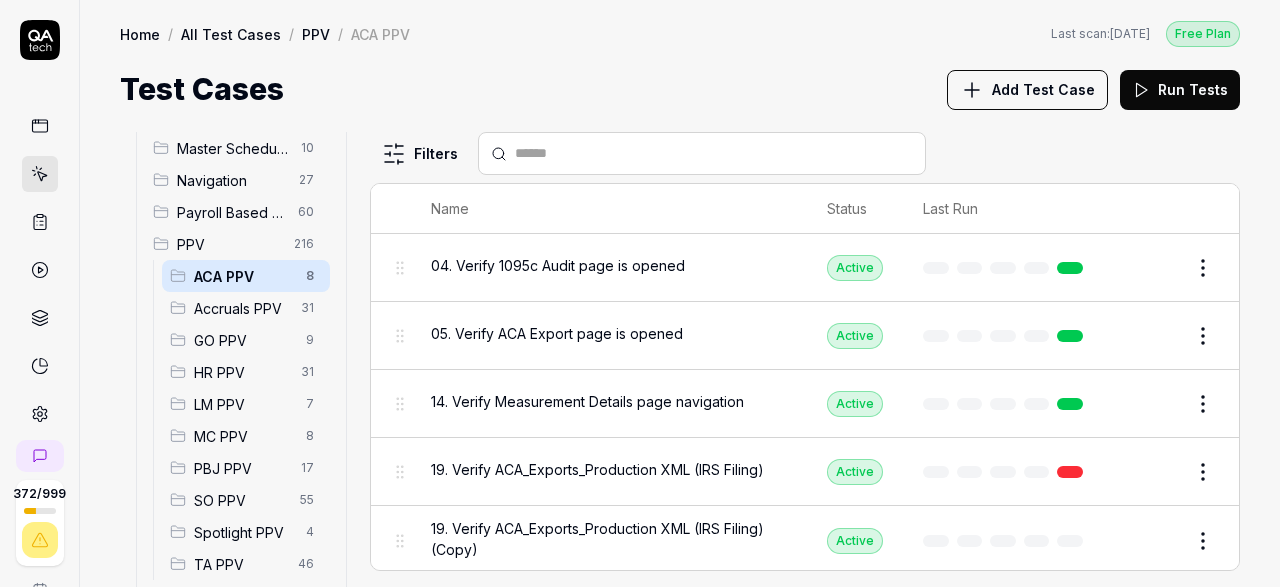 click on "Edit" at bounding box center [1155, 541] 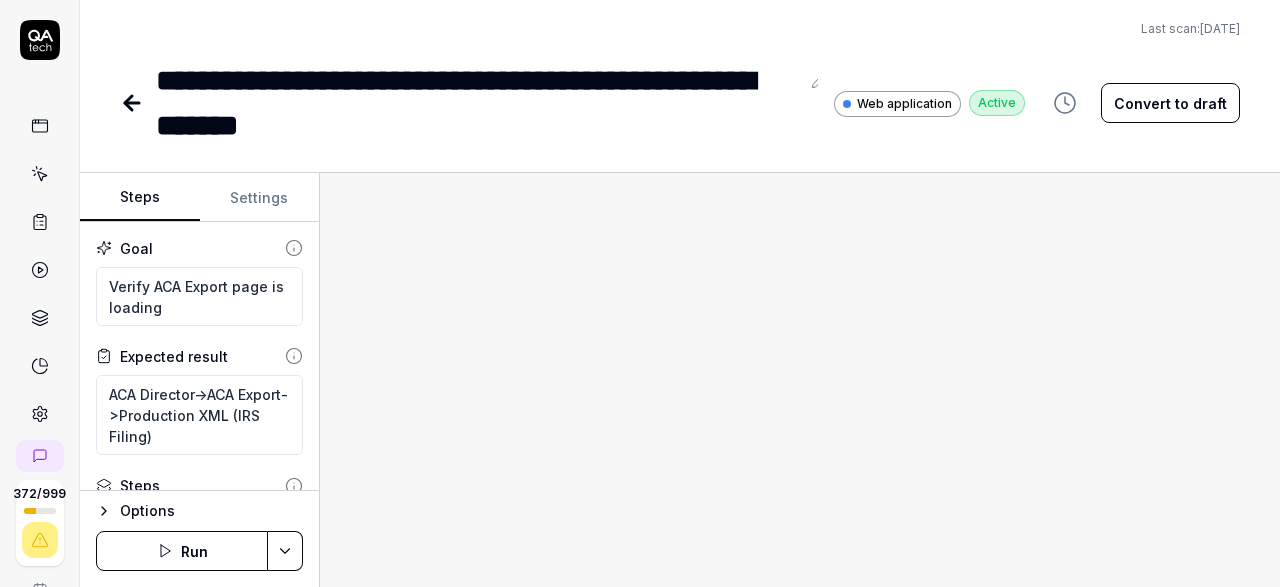 click on "Convert to draft" at bounding box center [1170, 103] 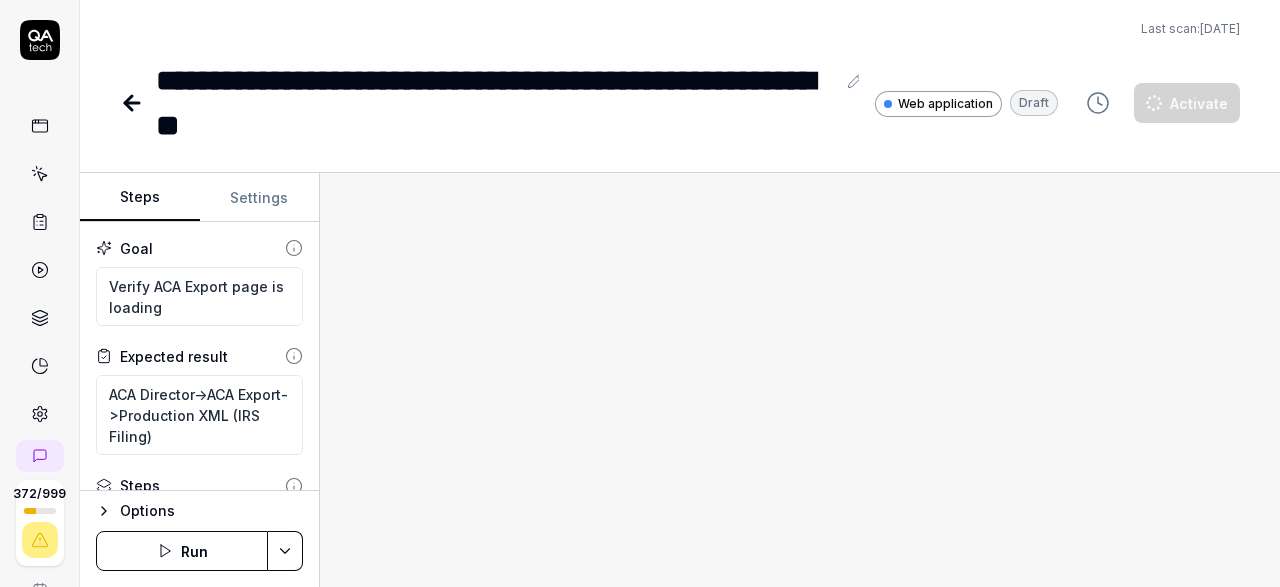 type on "*" 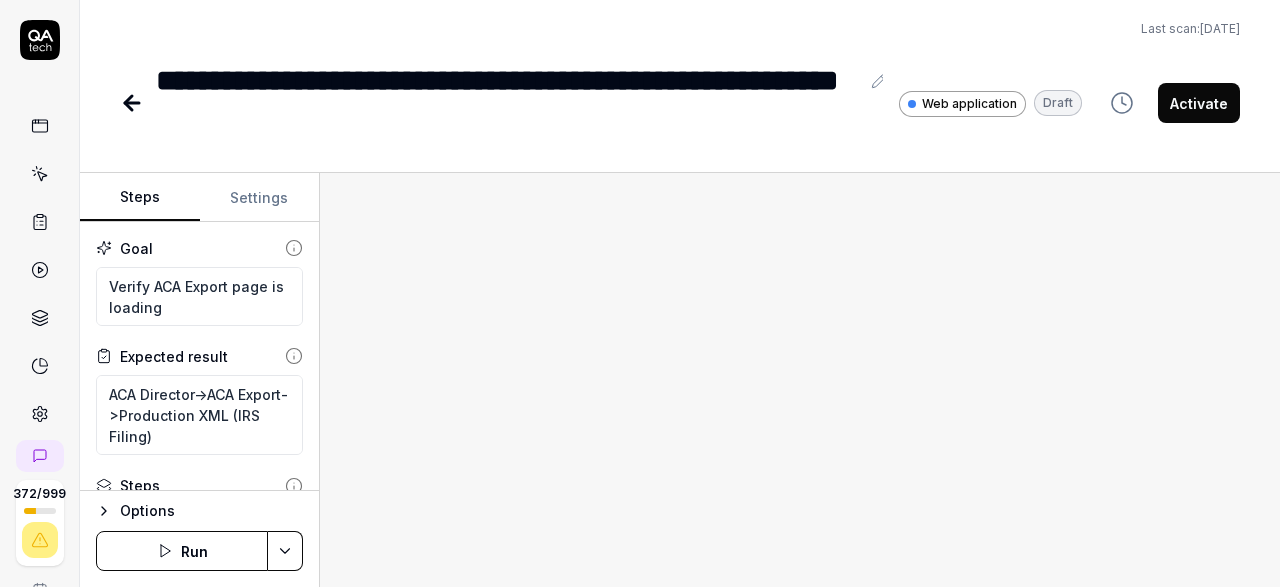 click 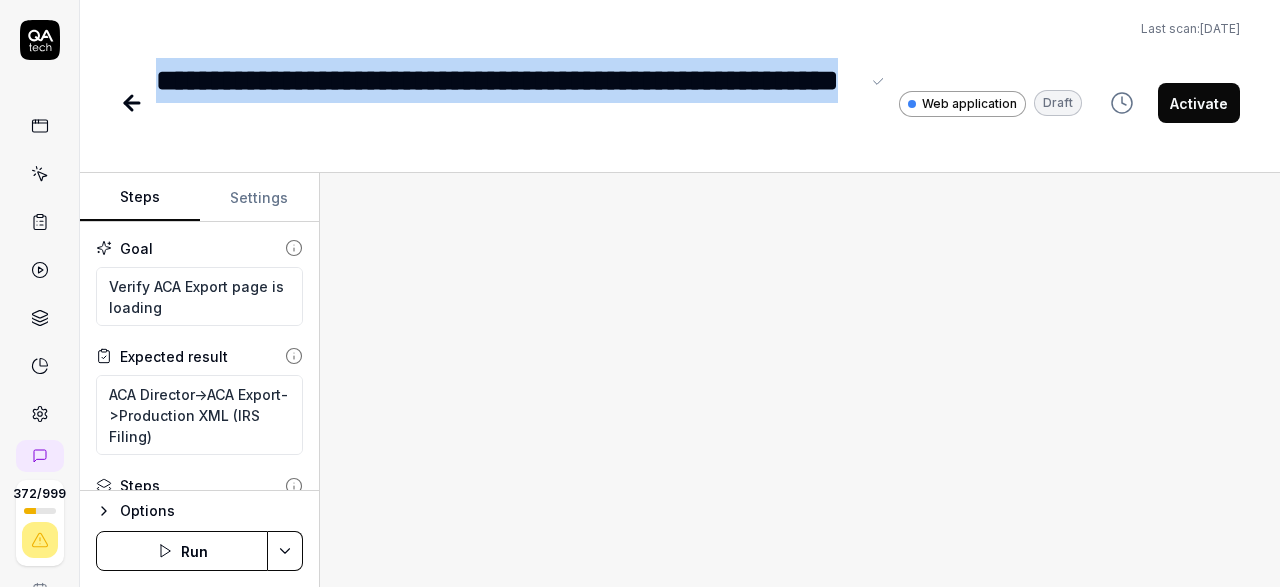 drag, startPoint x: 378, startPoint y: 132, endPoint x: 157, endPoint y: 81, distance: 226.80829 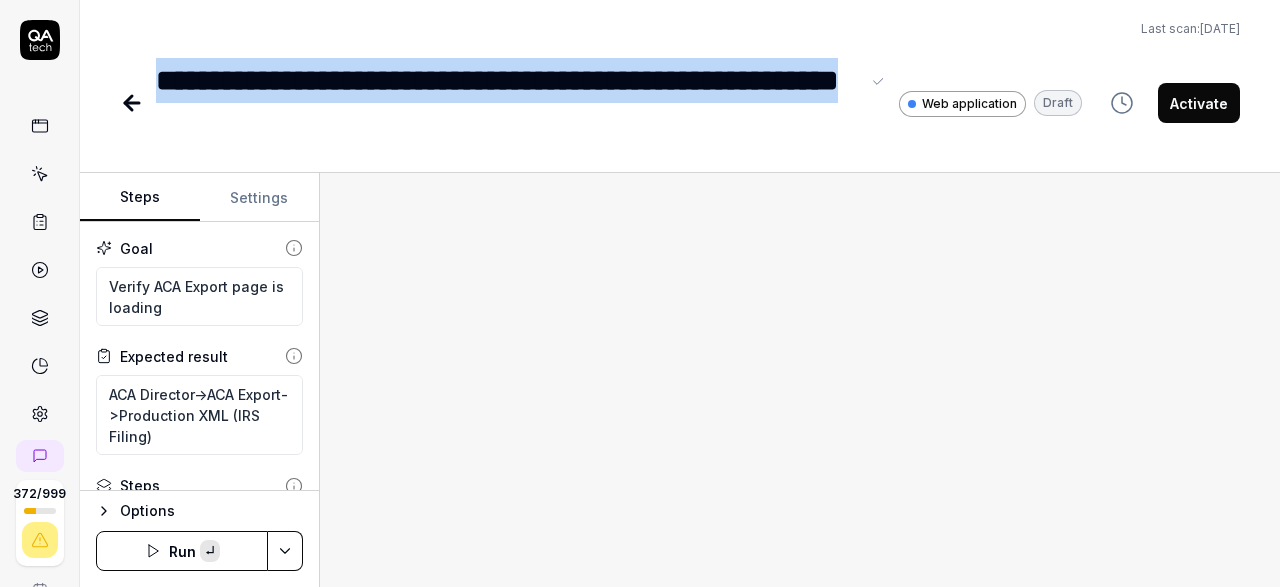 paste 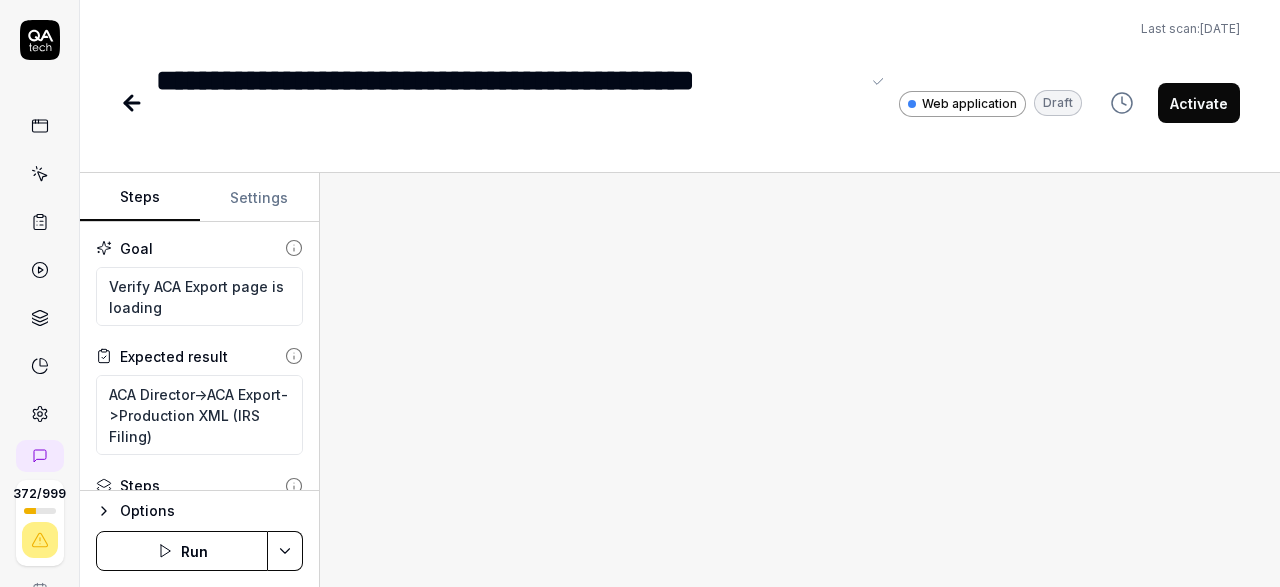 scroll, scrollTop: 116, scrollLeft: 0, axis: vertical 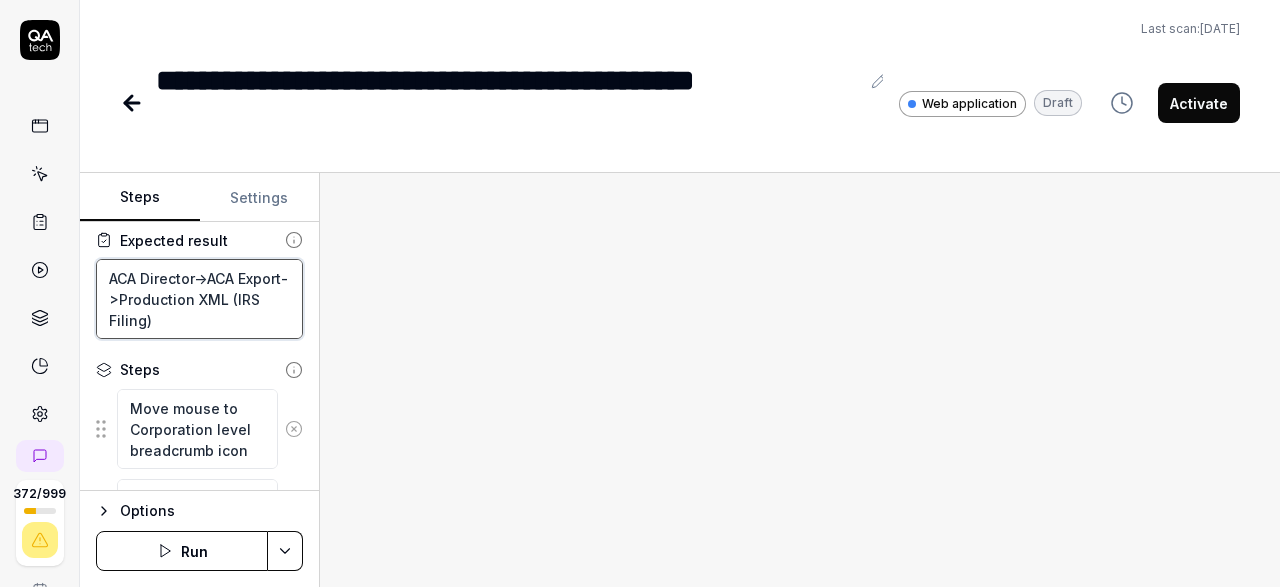 drag, startPoint x: 167, startPoint y: 295, endPoint x: 189, endPoint y: 318, distance: 31.827662 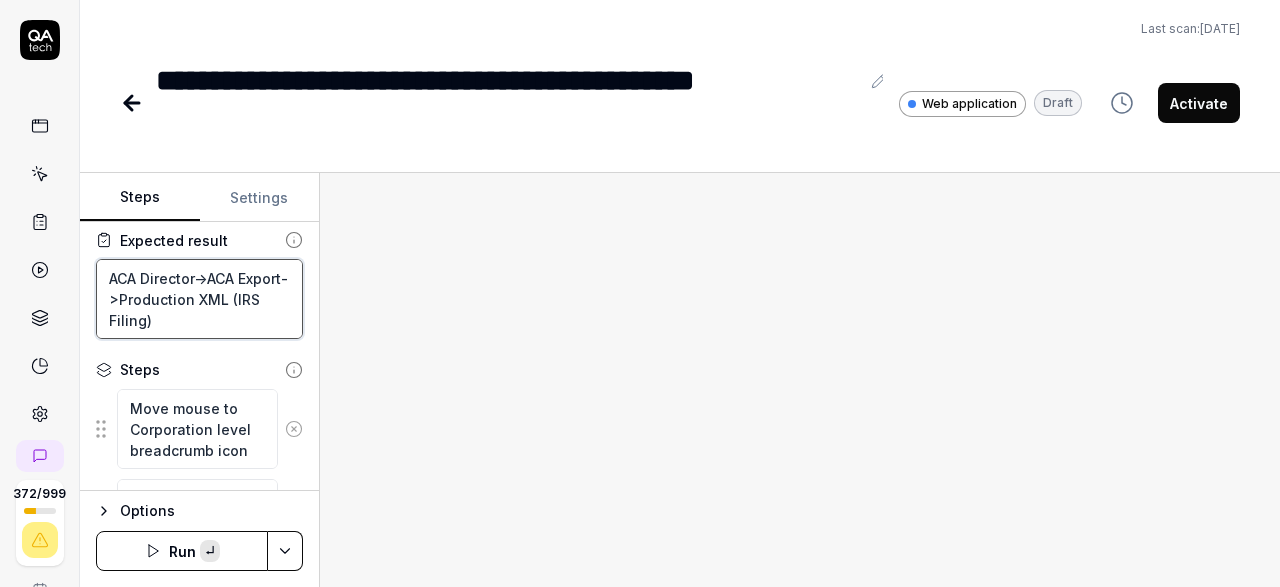 paste on "Communication Test XML" 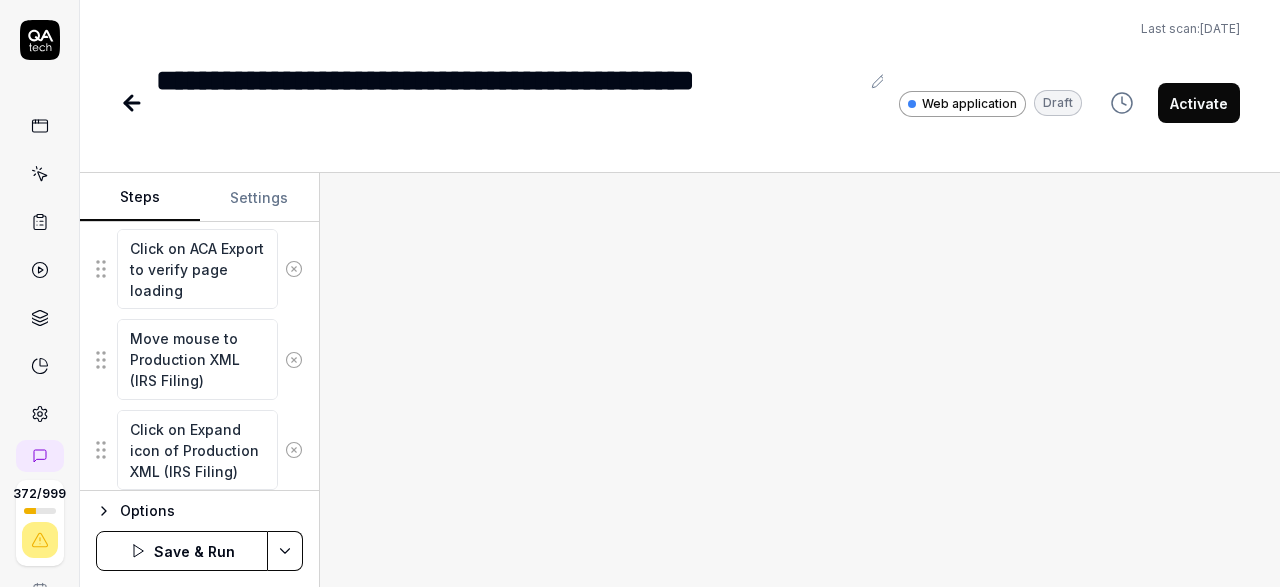 scroll, scrollTop: 1044, scrollLeft: 0, axis: vertical 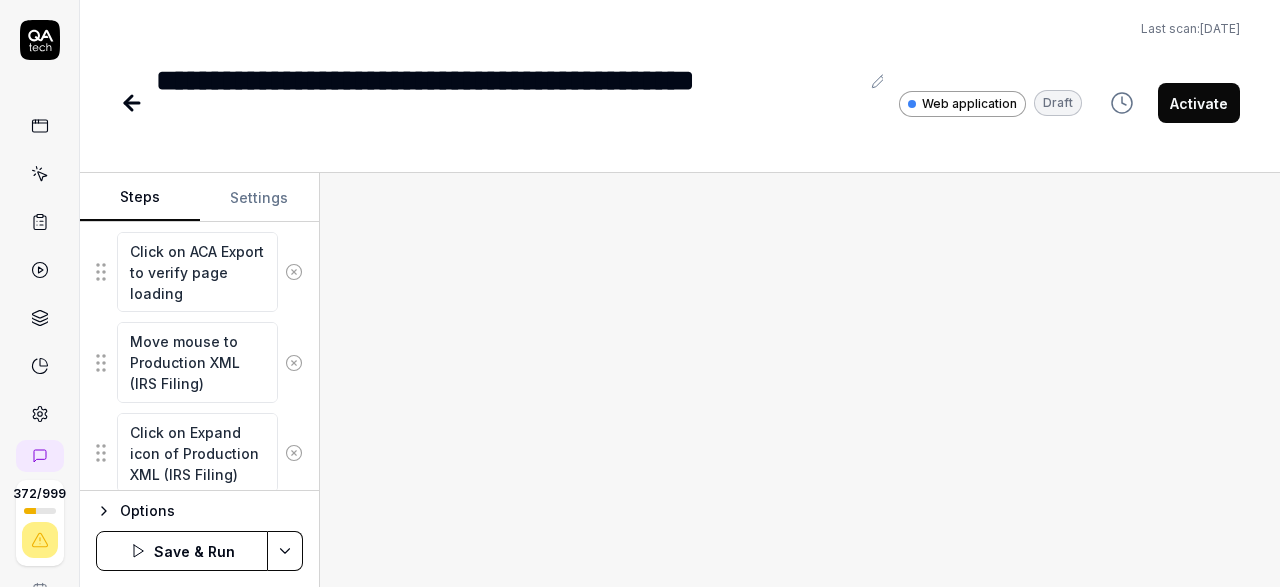 type on "ACA Director->ACA Export->Communication Test XML" 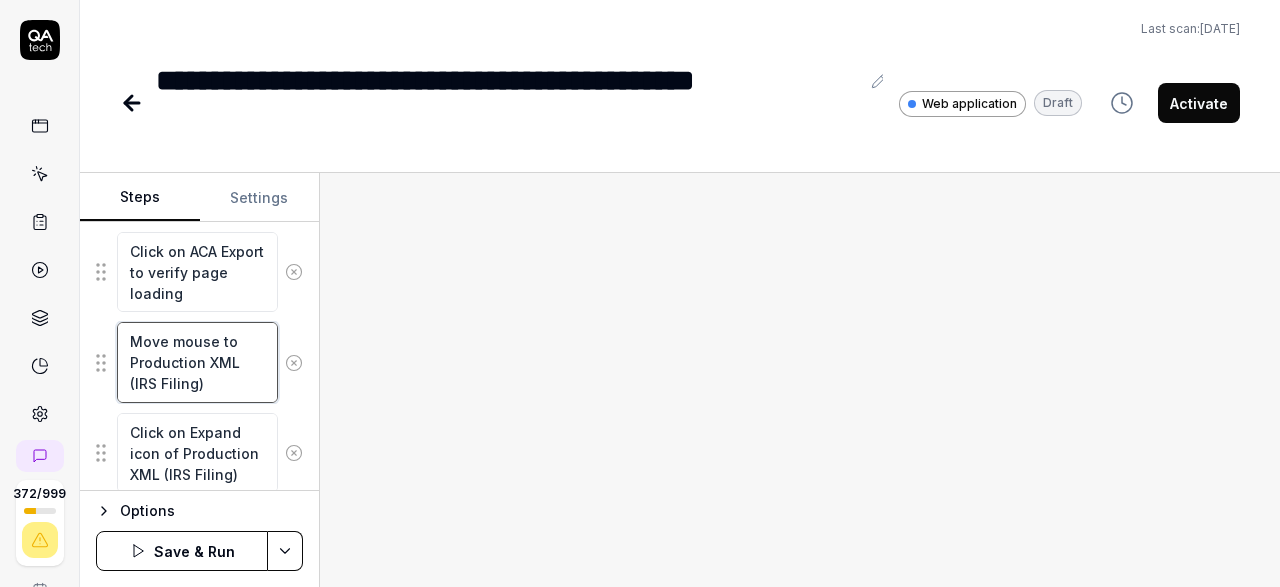 drag, startPoint x: 131, startPoint y: 353, endPoint x: 211, endPoint y: 375, distance: 82.96987 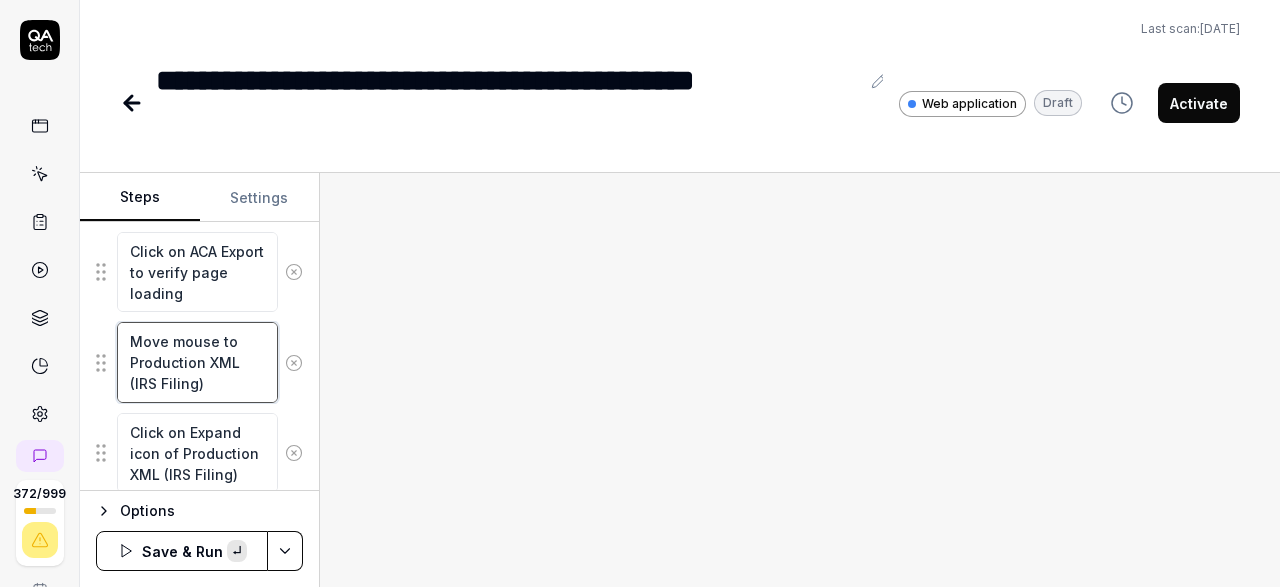 paste on "Communication Test XML" 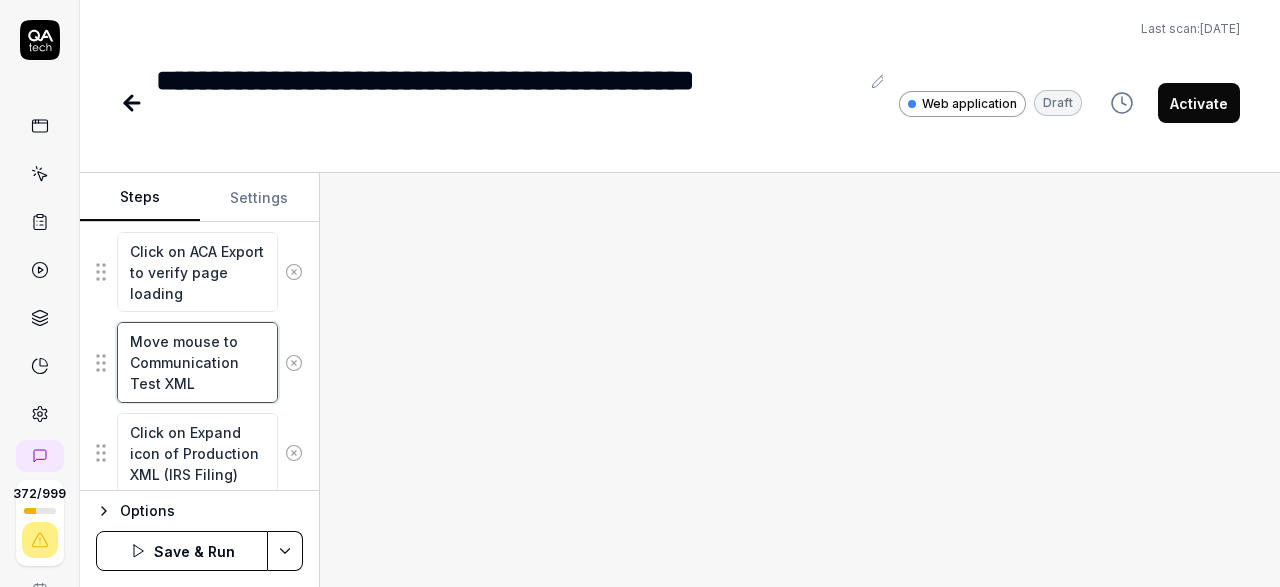 scroll, scrollTop: 1160, scrollLeft: 0, axis: vertical 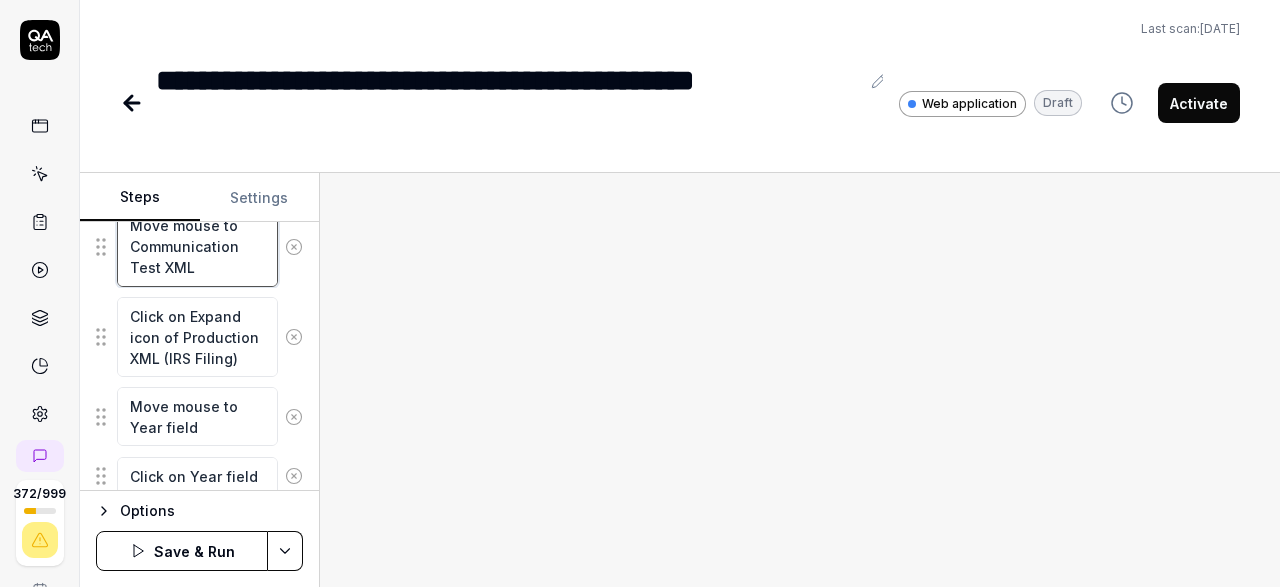 type on "Move mouse to Communication Test XML" 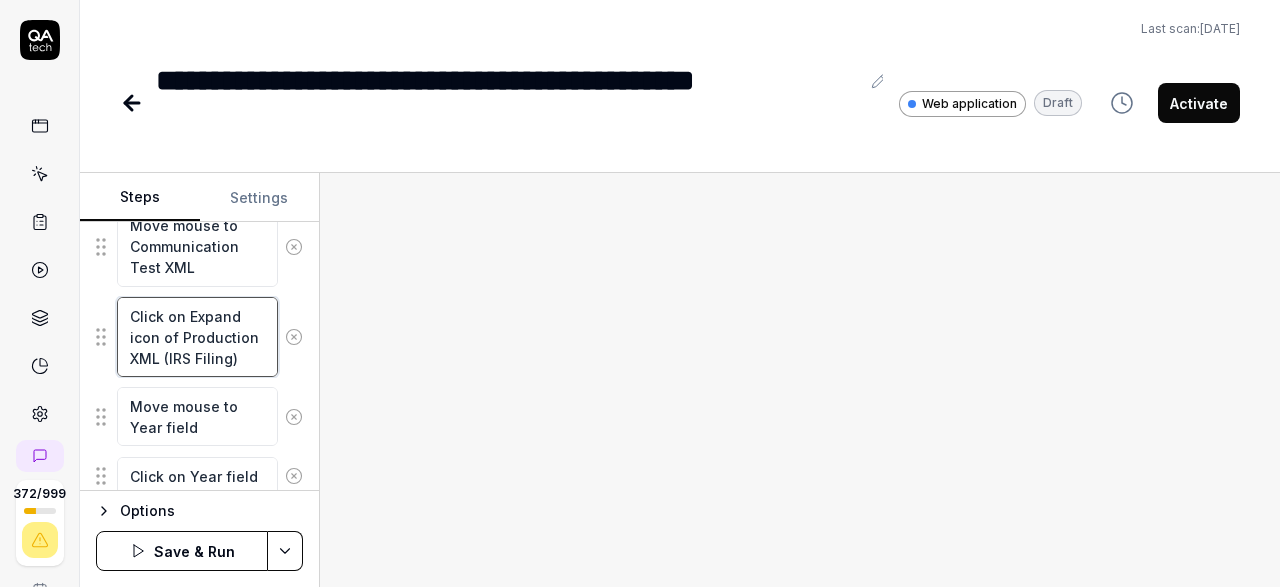 drag, startPoint x: 205, startPoint y: 339, endPoint x: 267, endPoint y: 356, distance: 64.288414 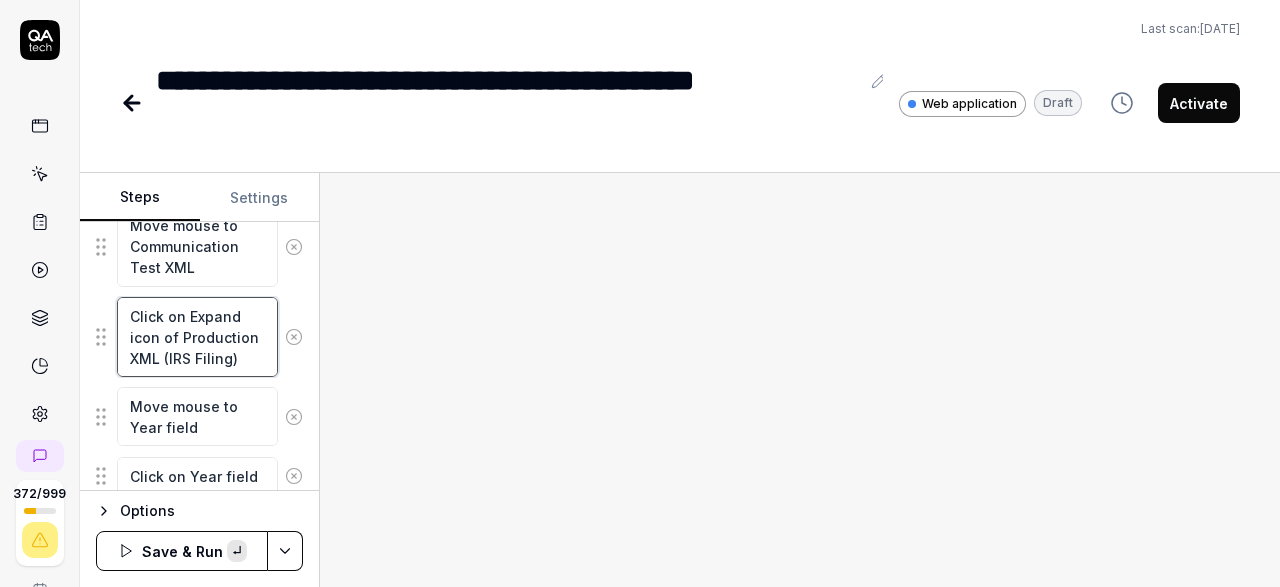 paste on "Communication Test XML" 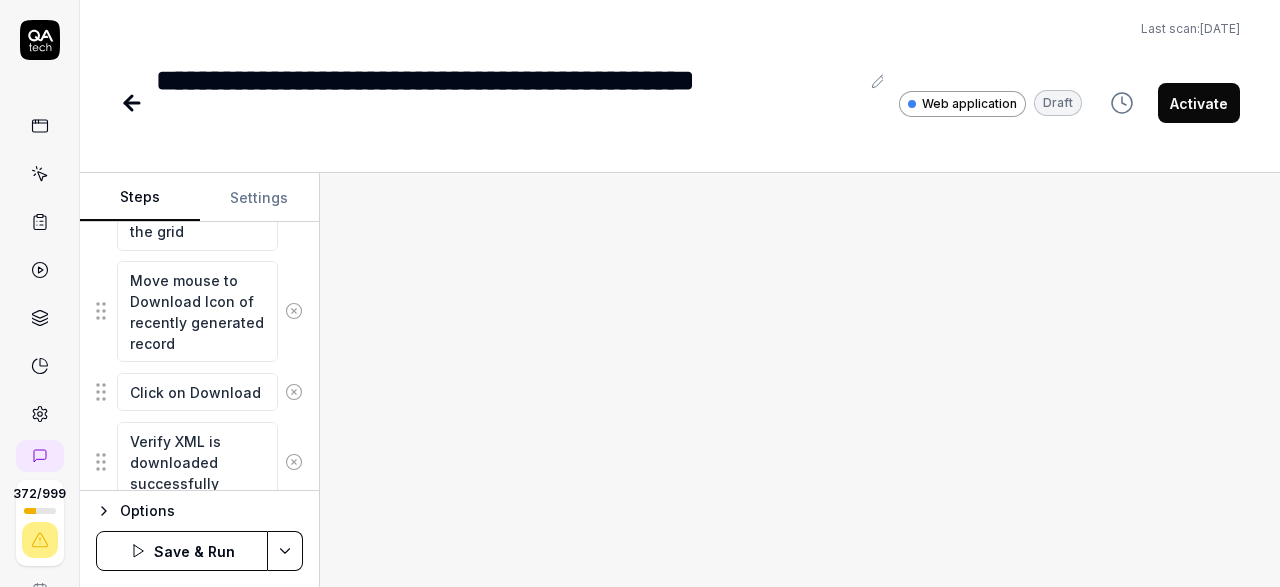 scroll, scrollTop: 2699, scrollLeft: 0, axis: vertical 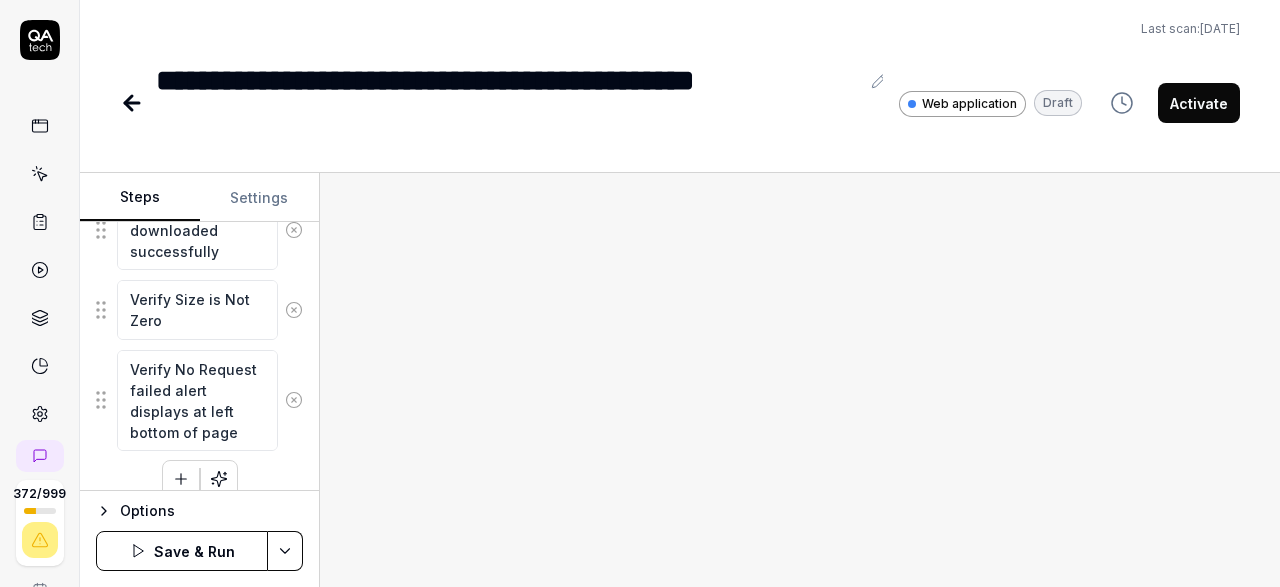 type on "Click on Expand icon of Communication Test XML" 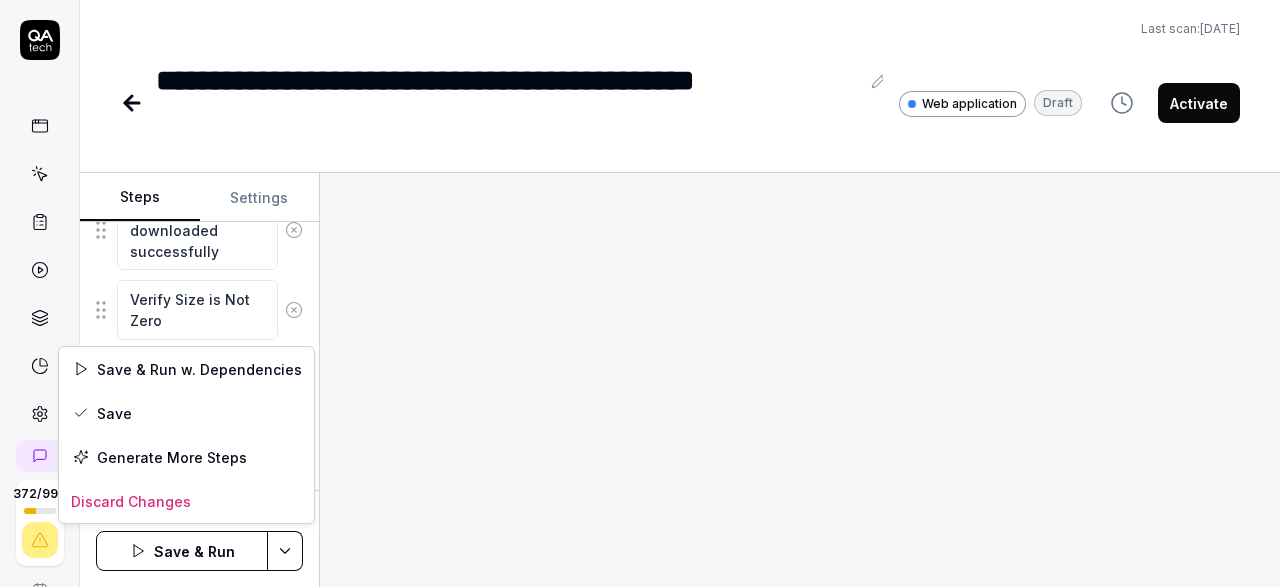 scroll, scrollTop: 2699, scrollLeft: 0, axis: vertical 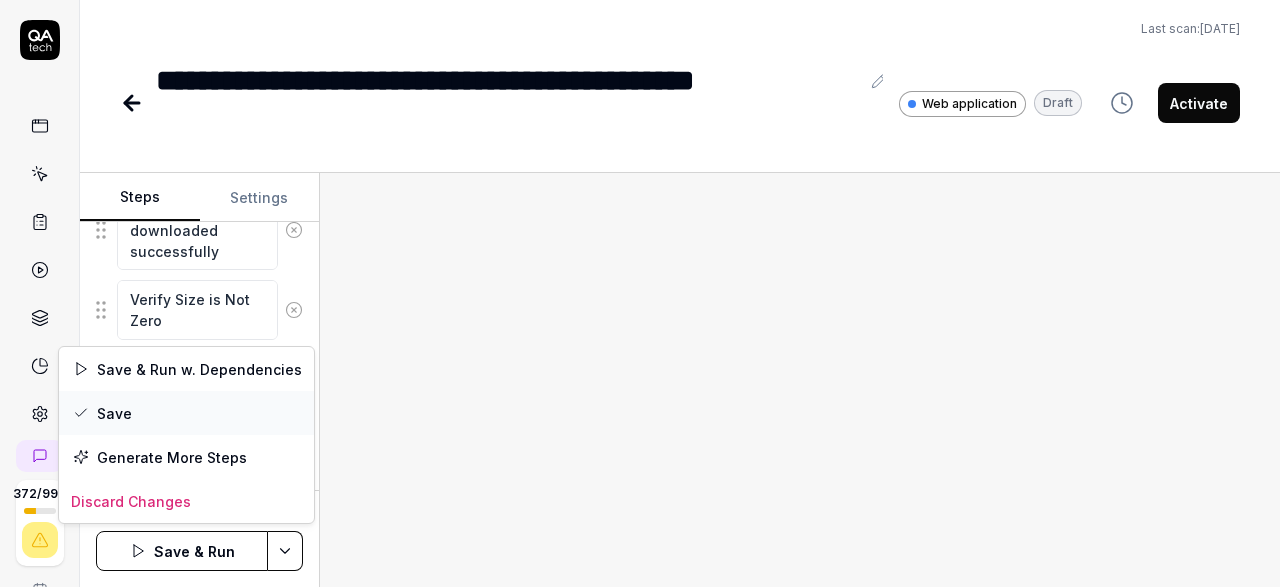 click on "Save" at bounding box center (186, 413) 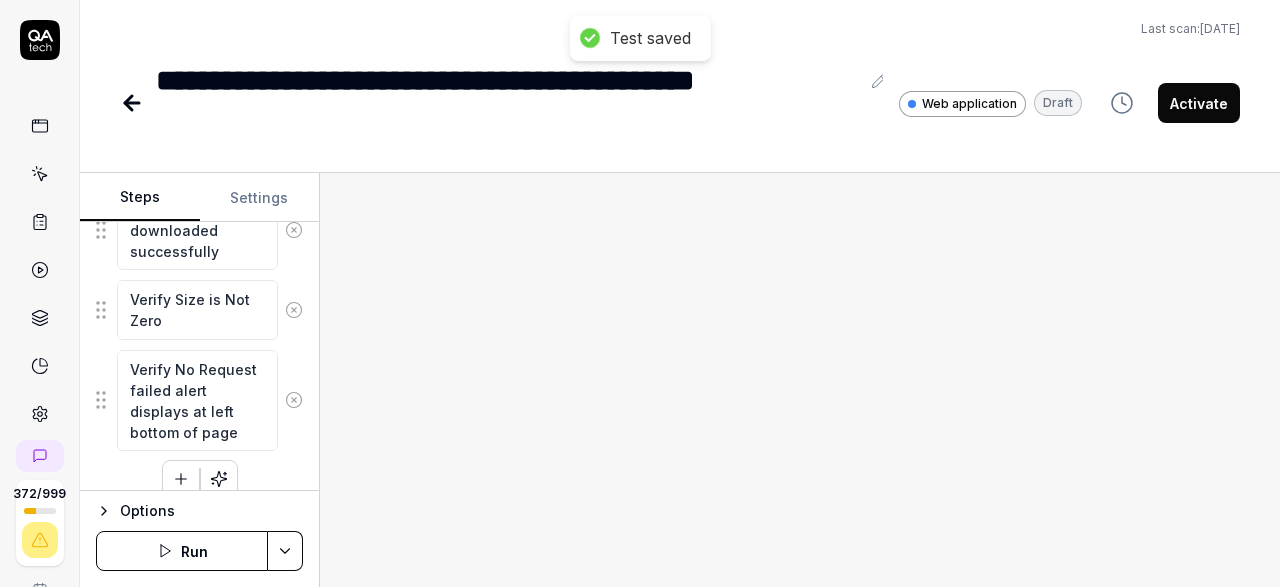 scroll, scrollTop: 2332, scrollLeft: 0, axis: vertical 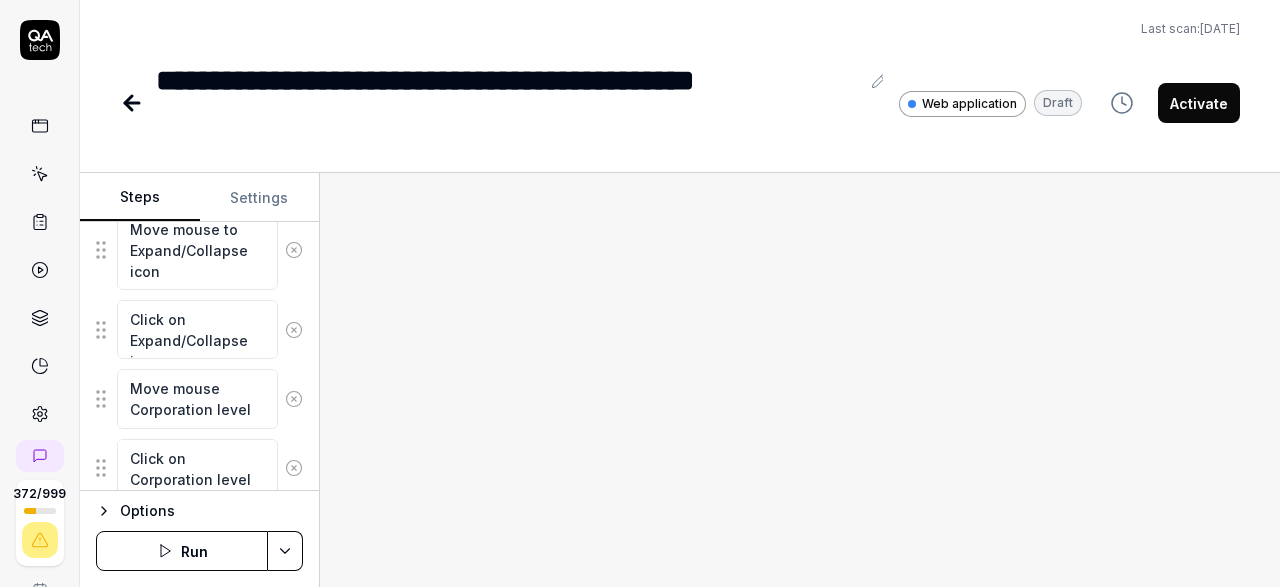 click on "Run" at bounding box center [182, 551] 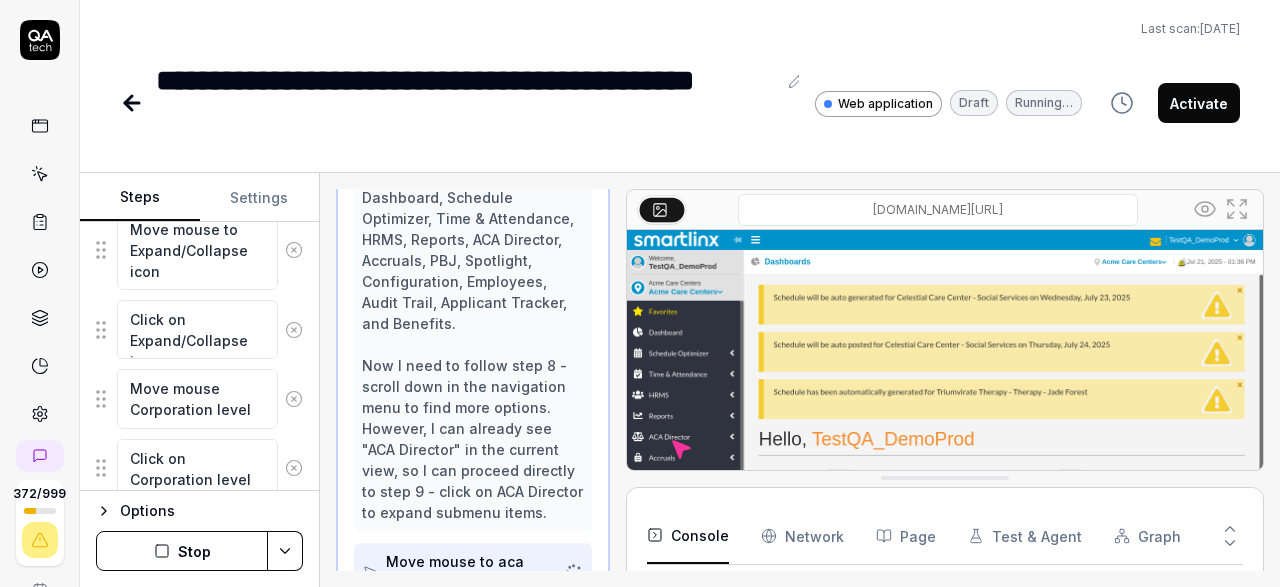 scroll, scrollTop: 949, scrollLeft: 0, axis: vertical 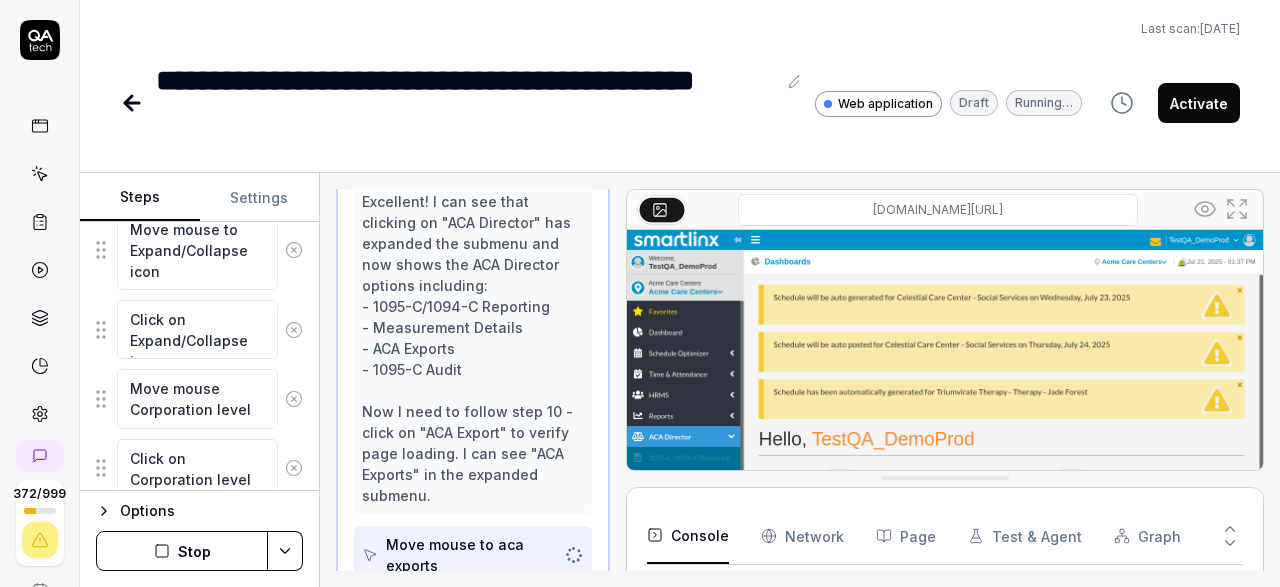 type on "*" 